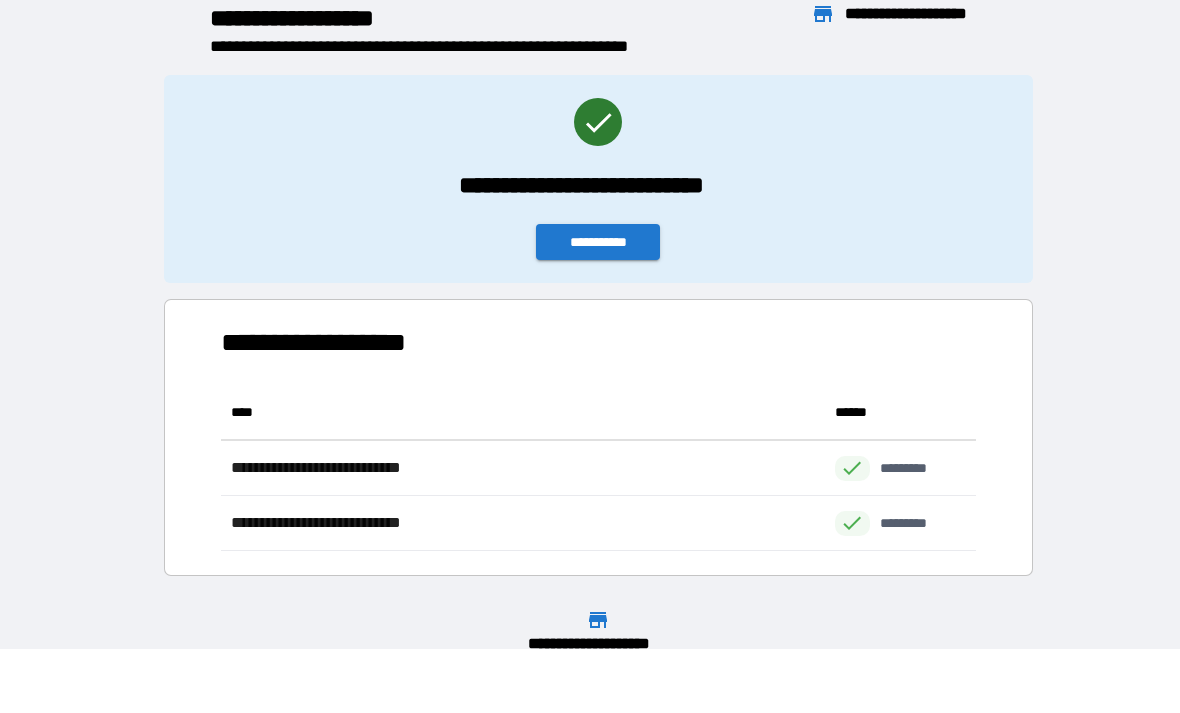 scroll, scrollTop: 64, scrollLeft: 0, axis: vertical 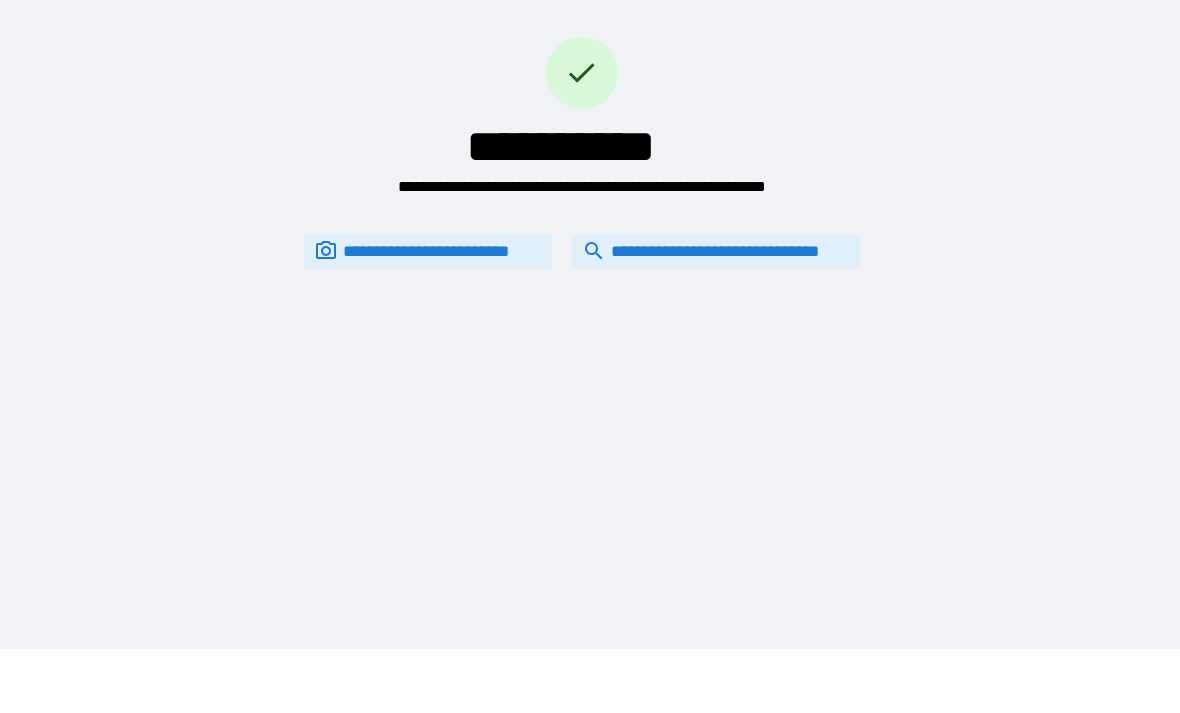 click on "**********" at bounding box center (716, 251) 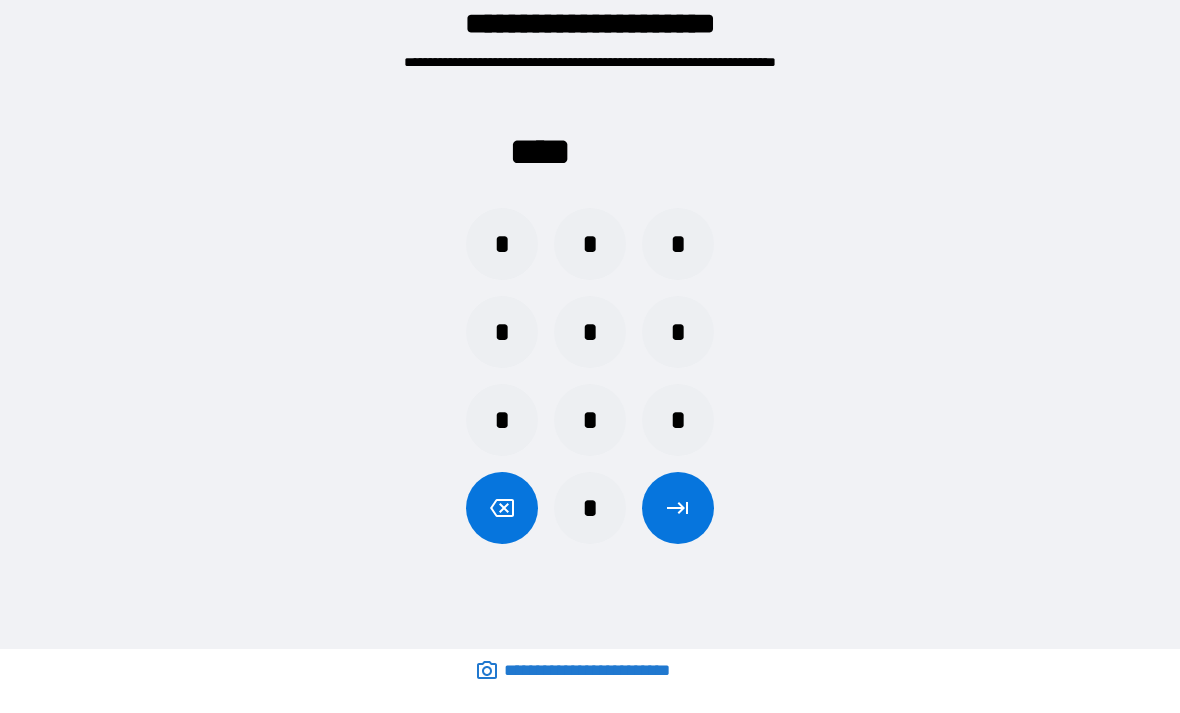 click on "*" at bounding box center [678, 244] 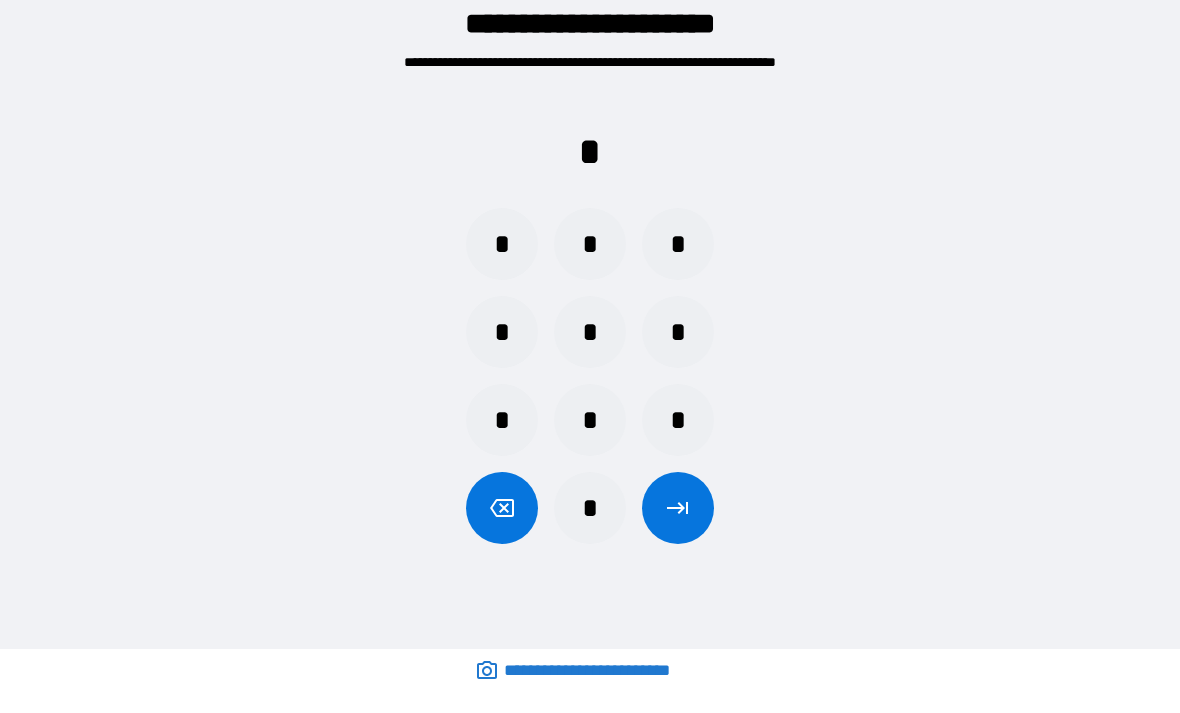 click on "*" at bounding box center (678, 420) 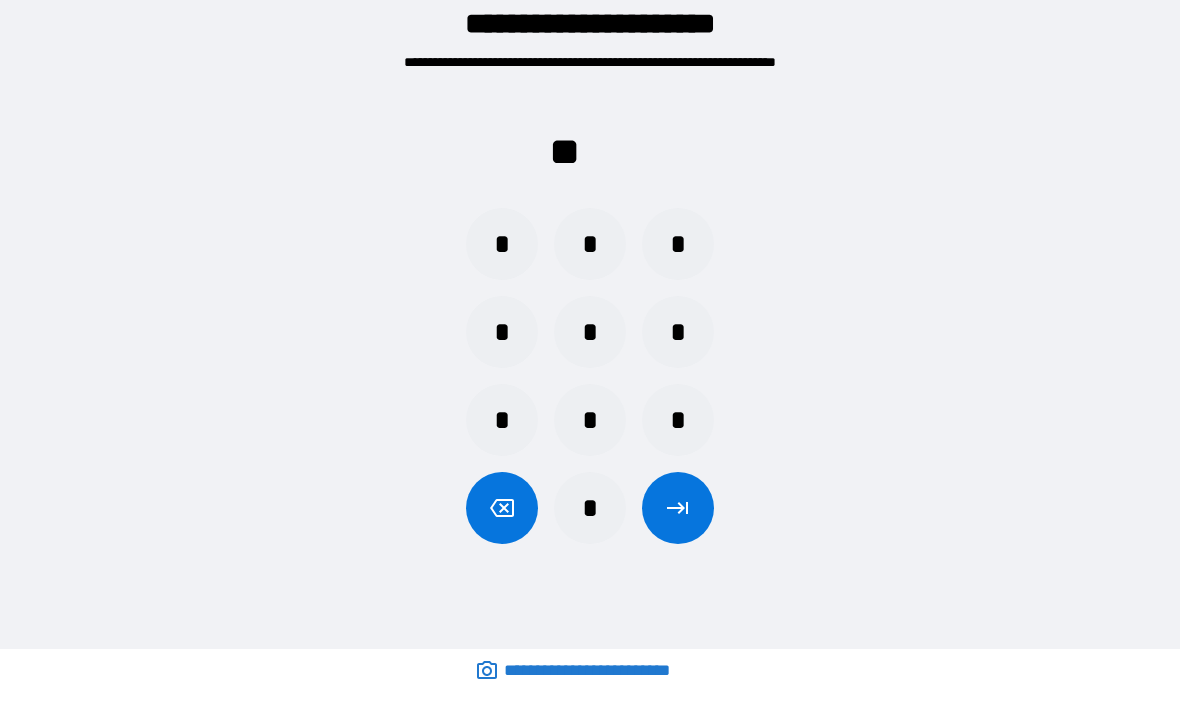 click on "*" at bounding box center [502, 420] 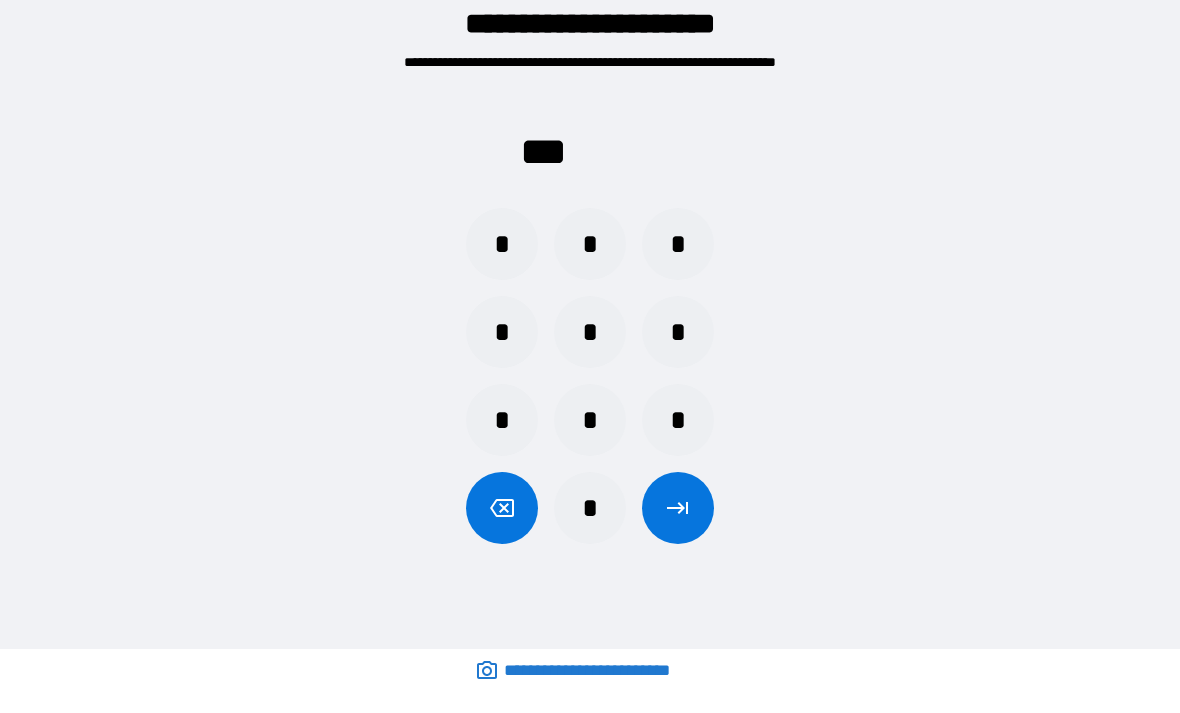 click on "*" at bounding box center (502, 244) 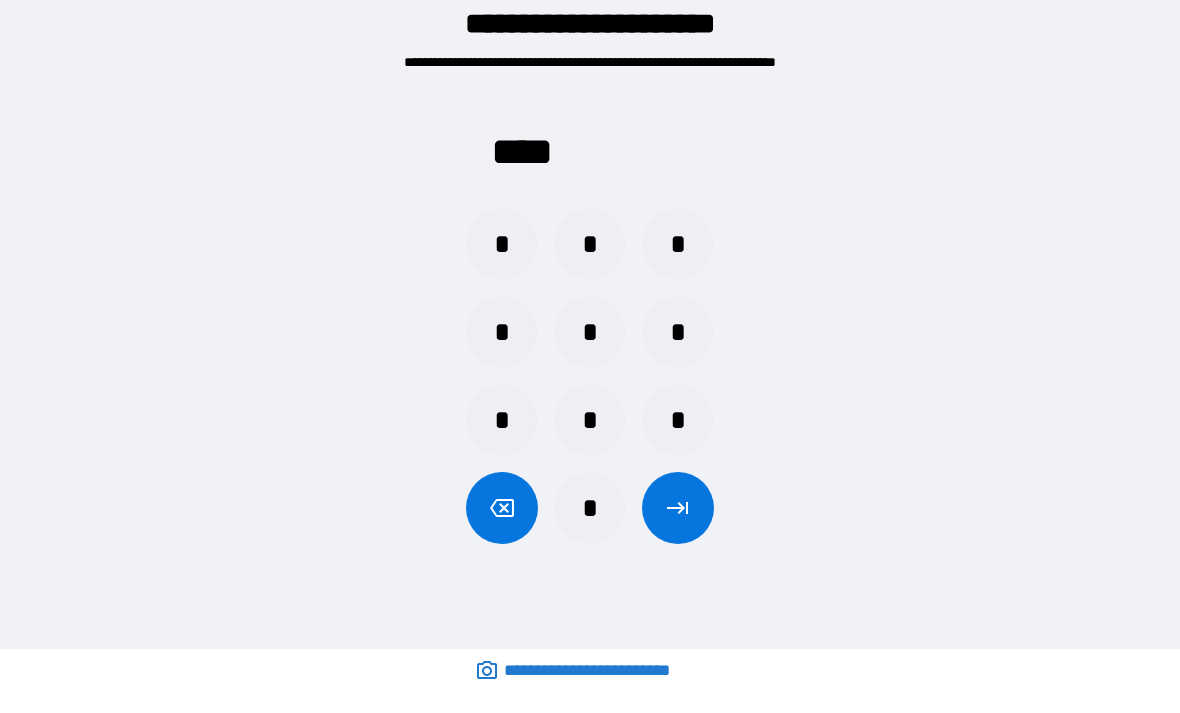 click at bounding box center [678, 508] 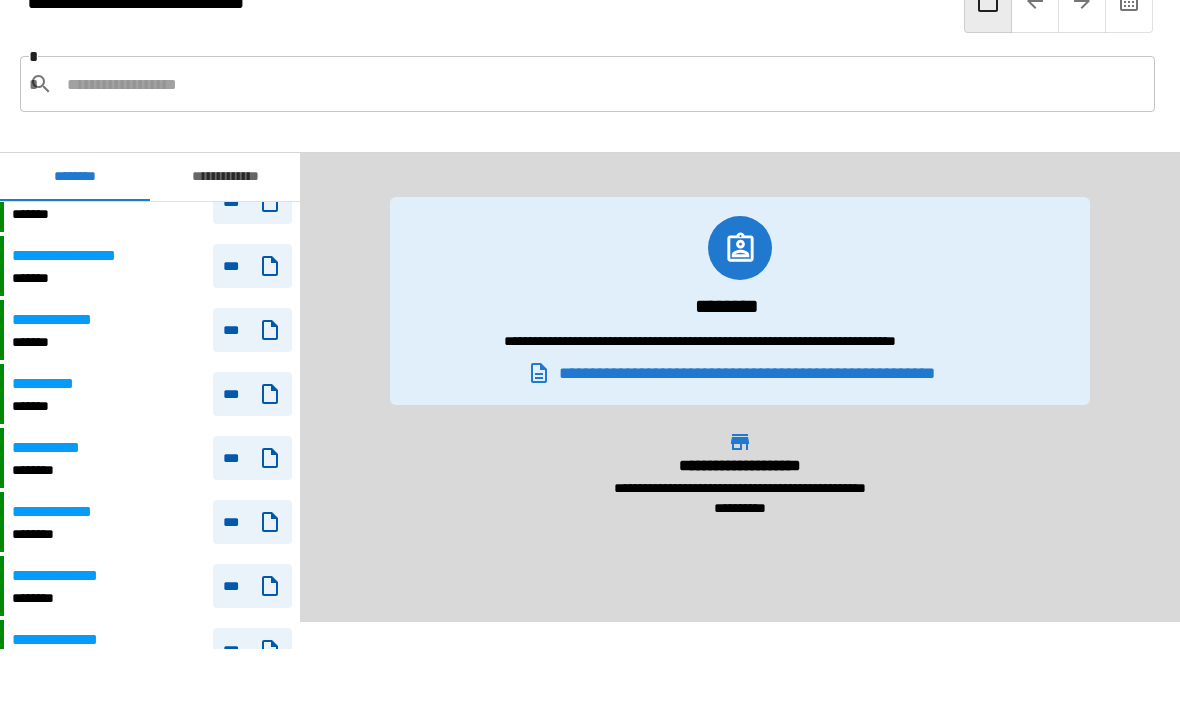 scroll, scrollTop: 0, scrollLeft: 0, axis: both 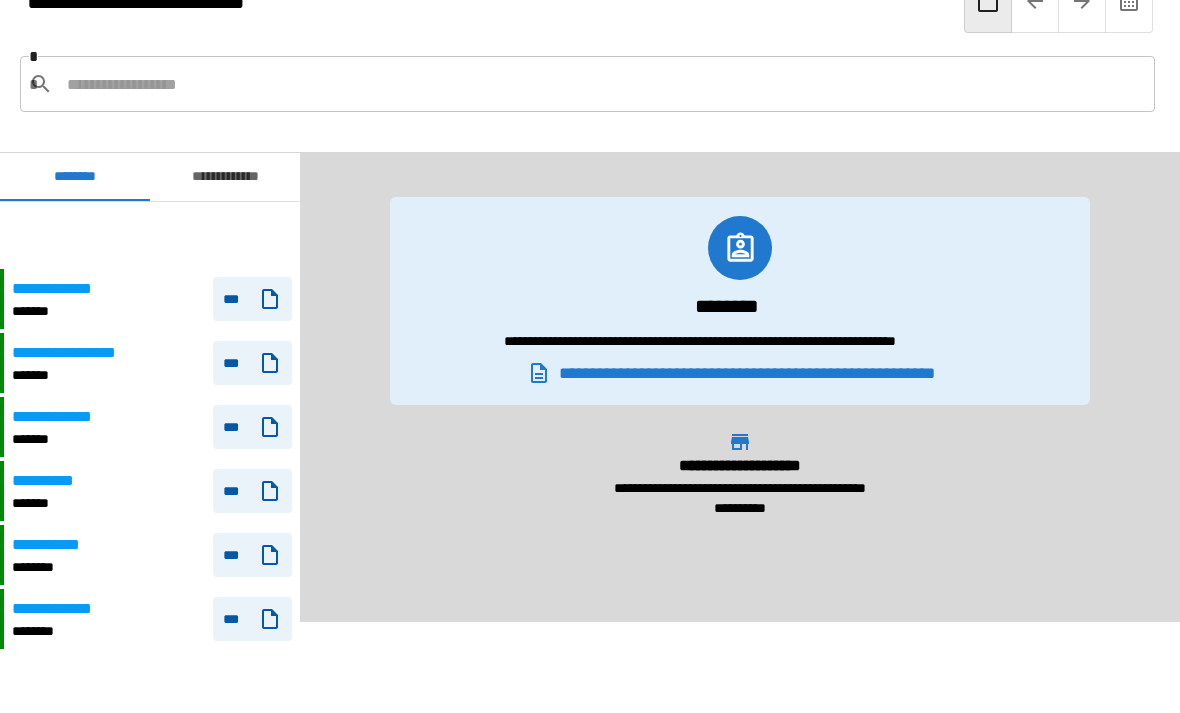 click at bounding box center (1082, 1) 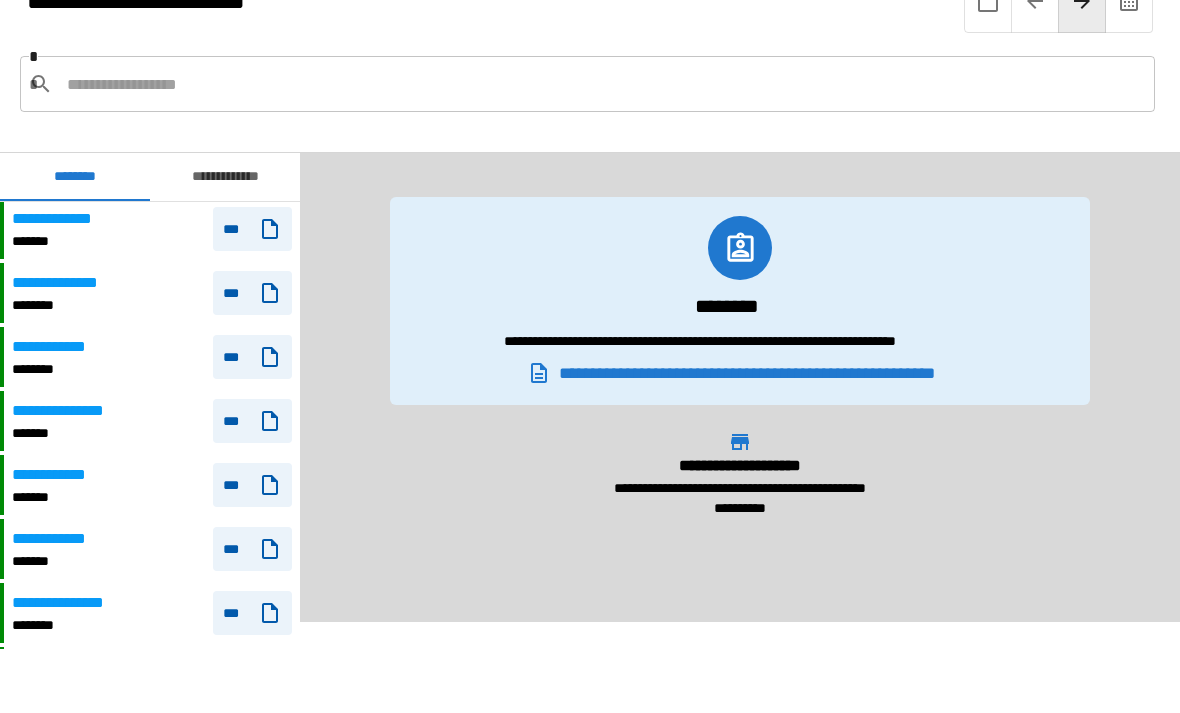 scroll, scrollTop: 863, scrollLeft: 0, axis: vertical 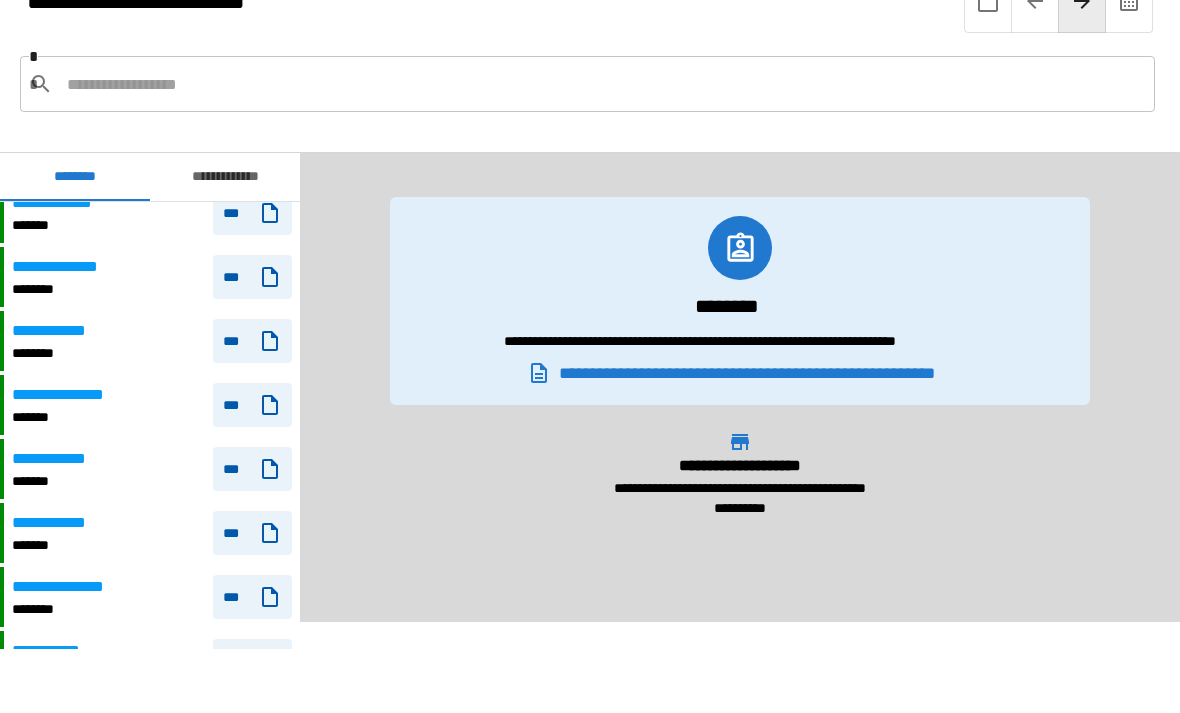 click on "**********" at bounding box center [152, 533] 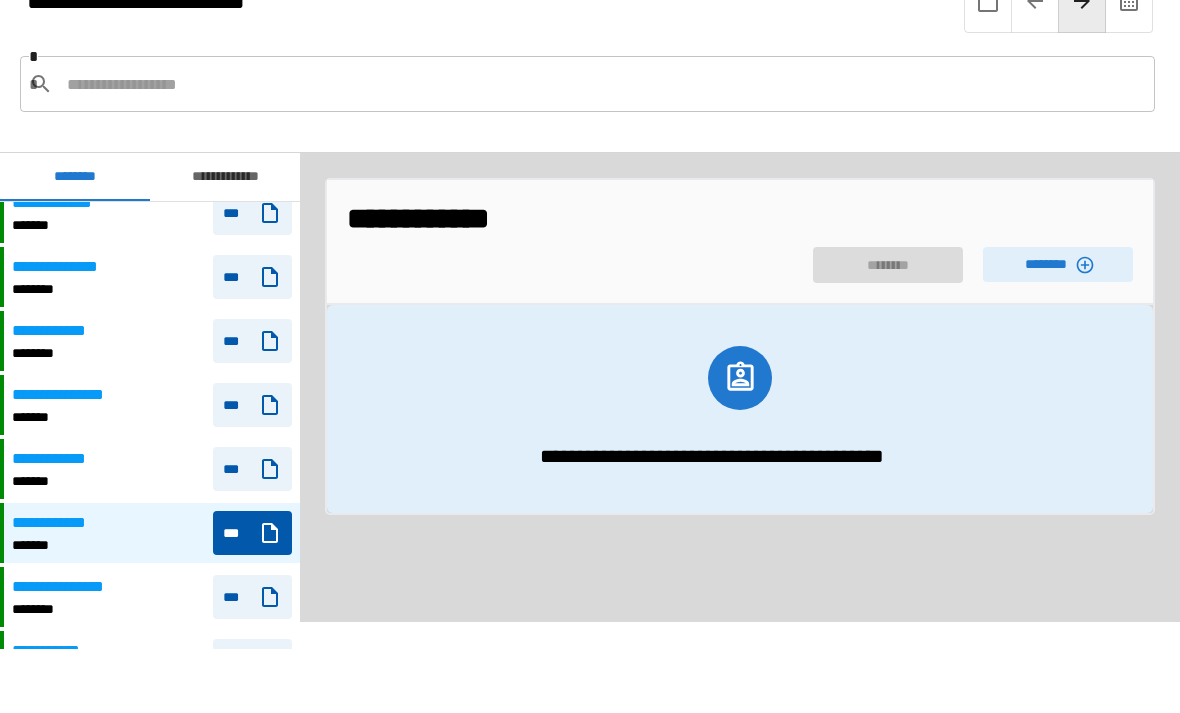 click on "********" at bounding box center [1058, 264] 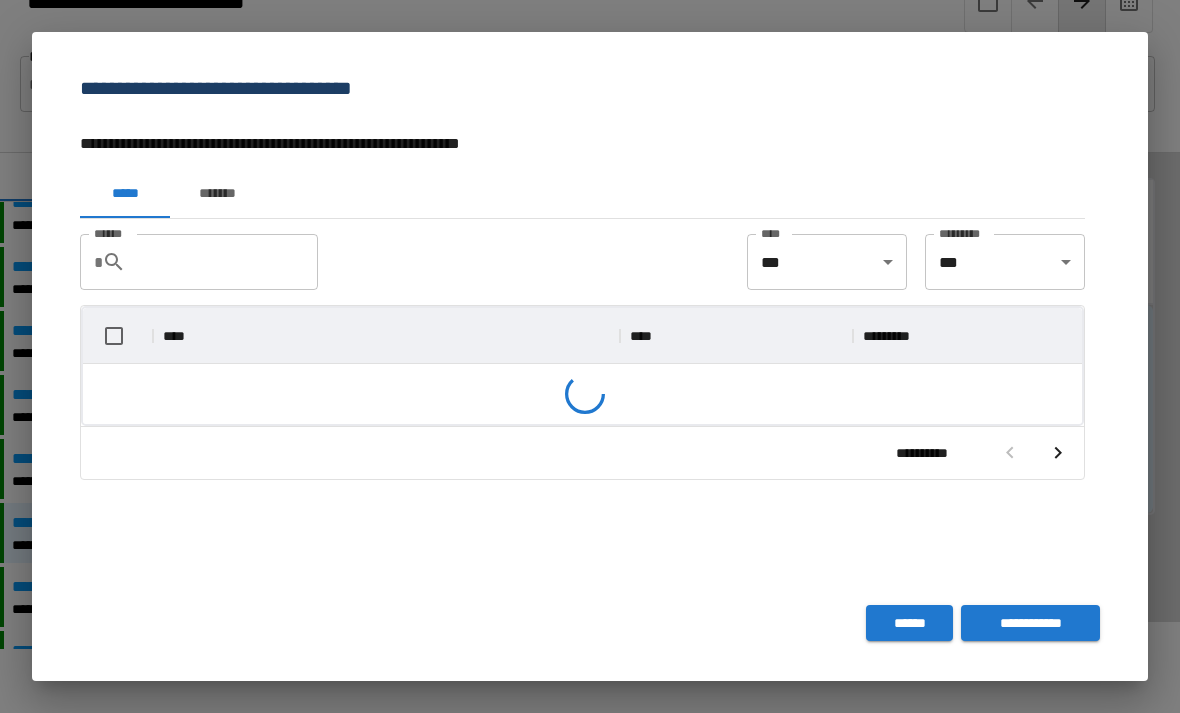 scroll, scrollTop: 1, scrollLeft: 1, axis: both 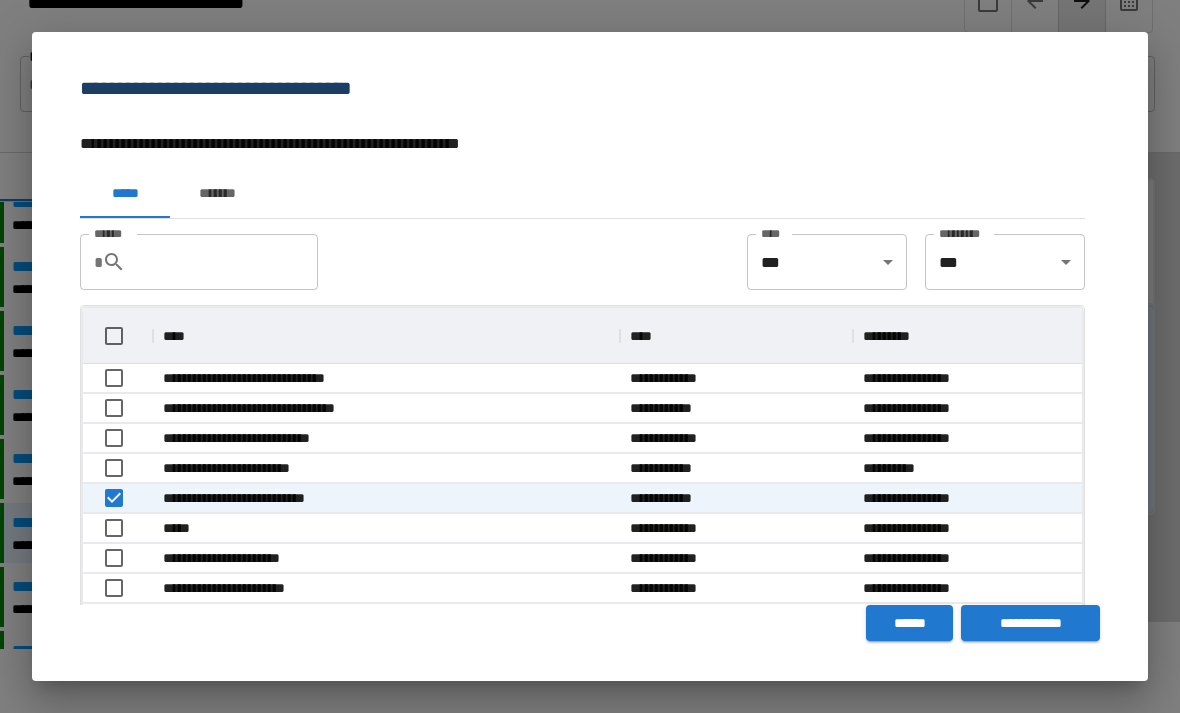 click on "**********" at bounding box center (1030, 623) 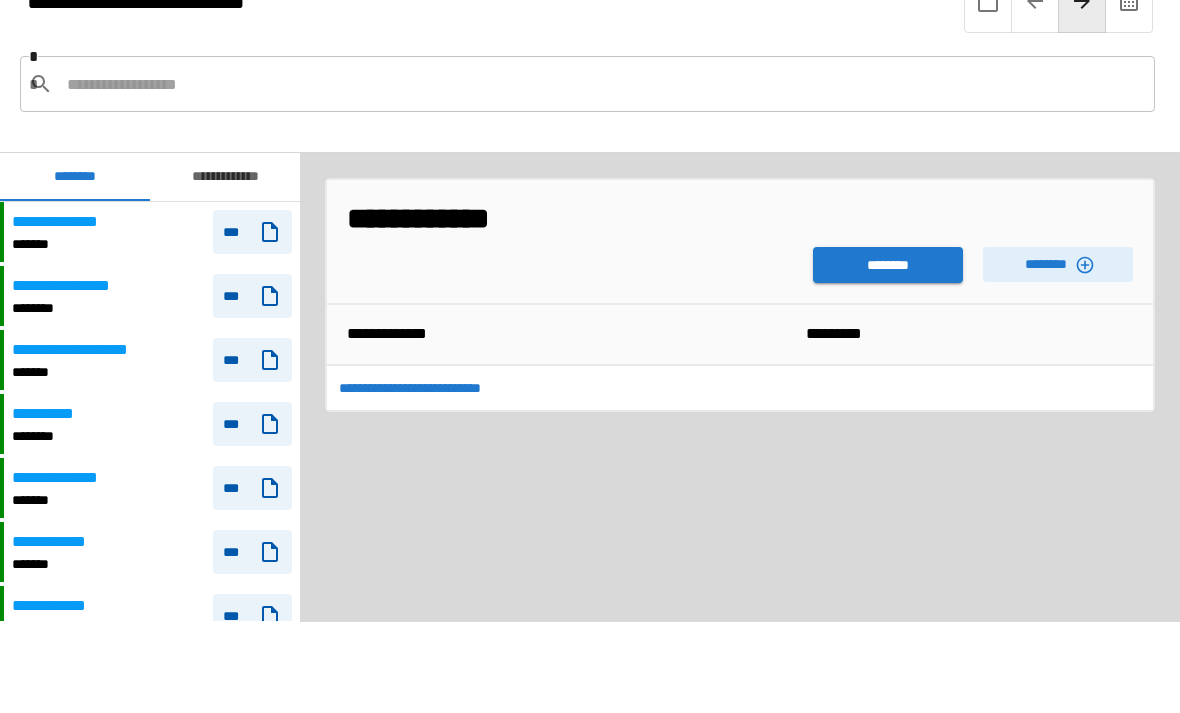 click on "********" at bounding box center [888, 265] 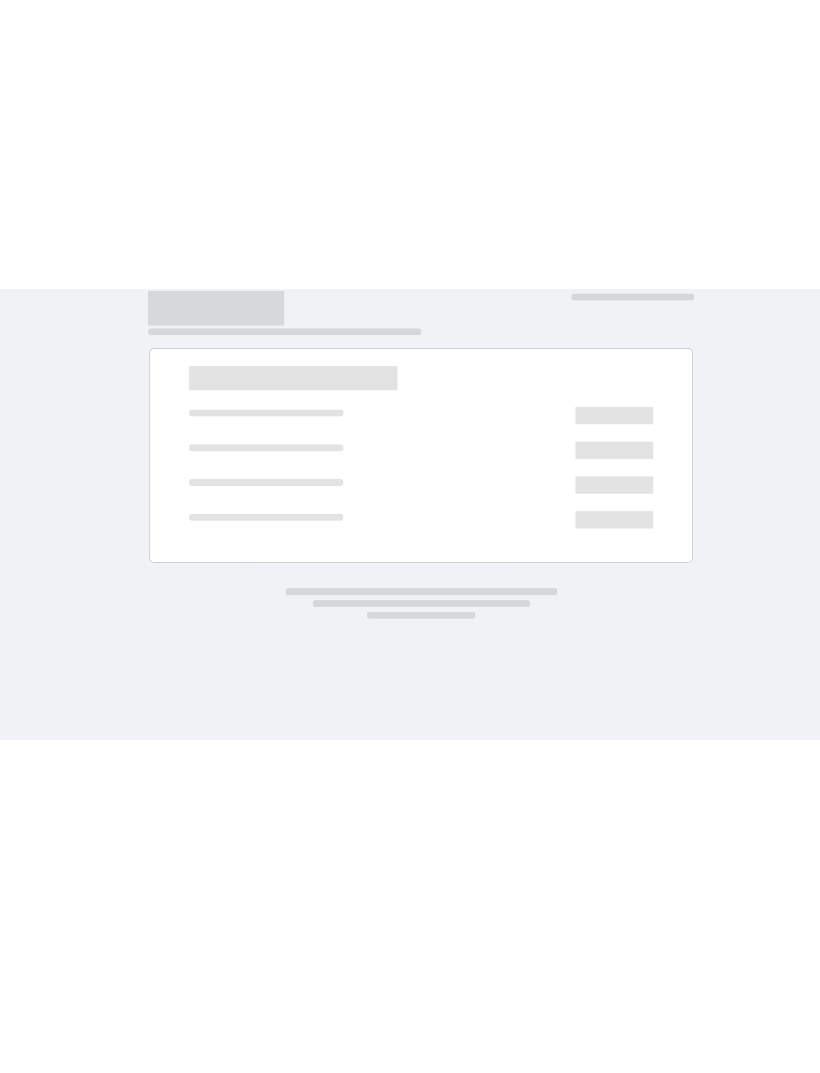 scroll, scrollTop: 1, scrollLeft: 0, axis: vertical 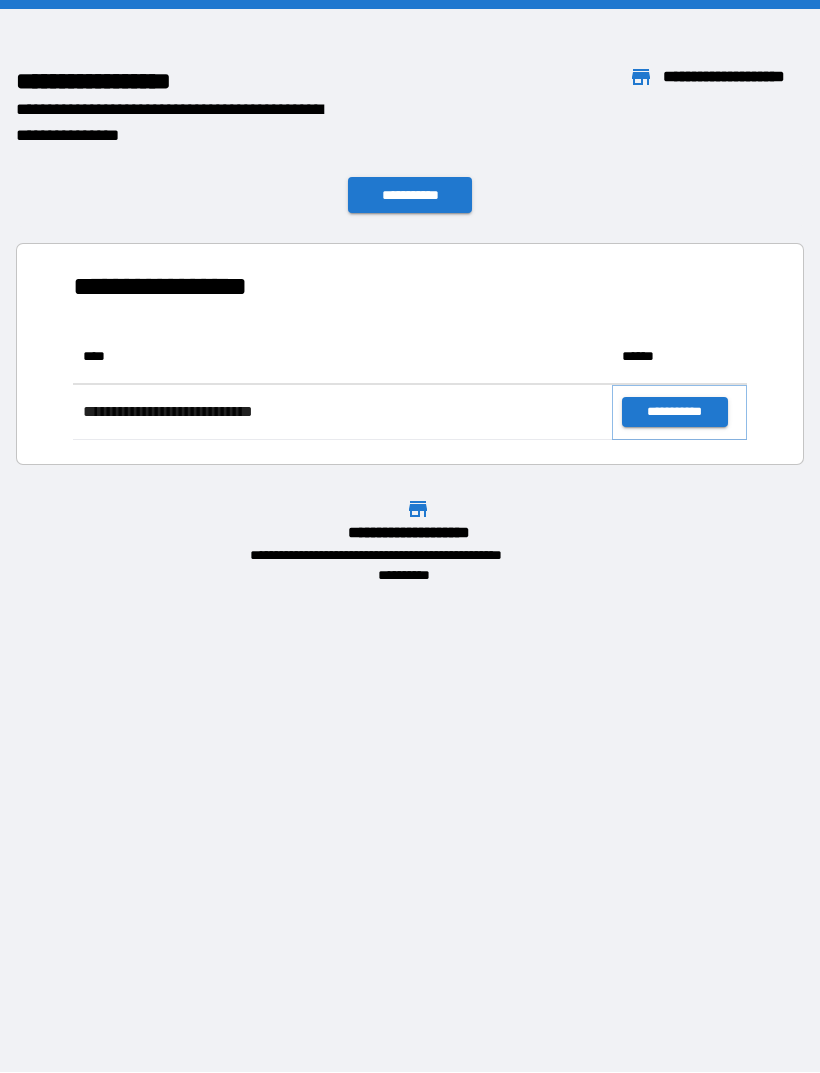 click on "**********" at bounding box center (674, 412) 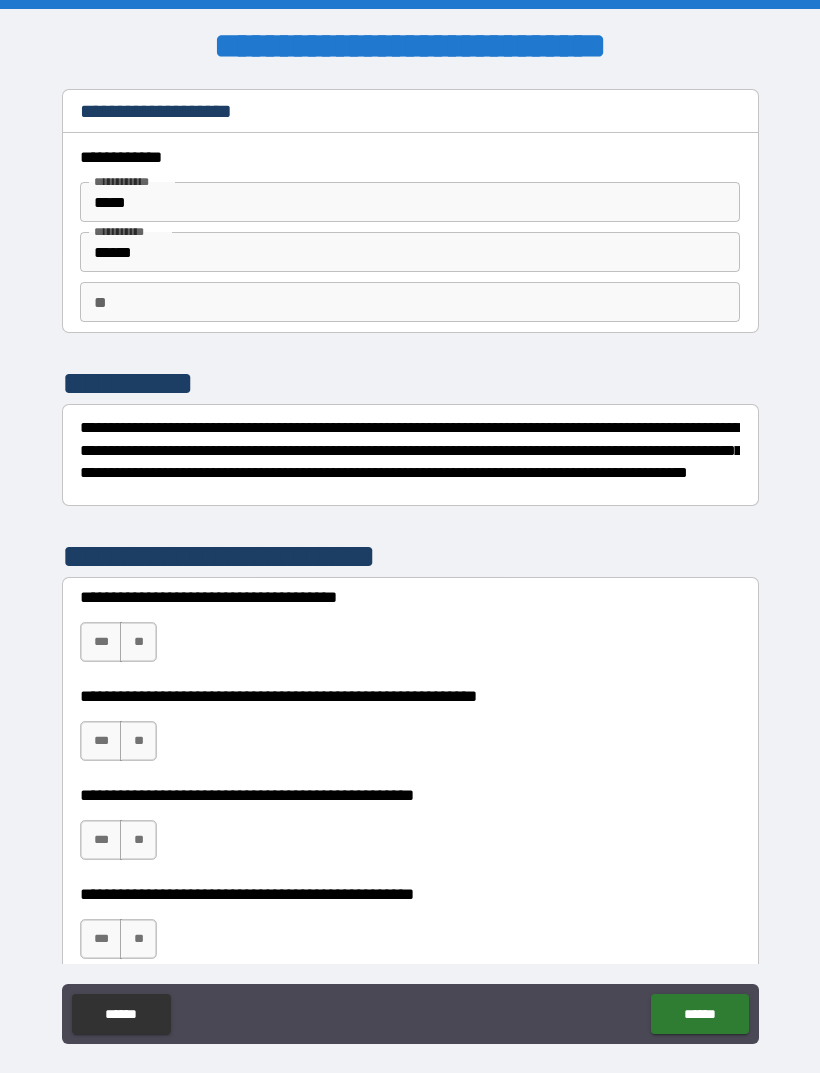 click on "**" at bounding box center [138, 642] 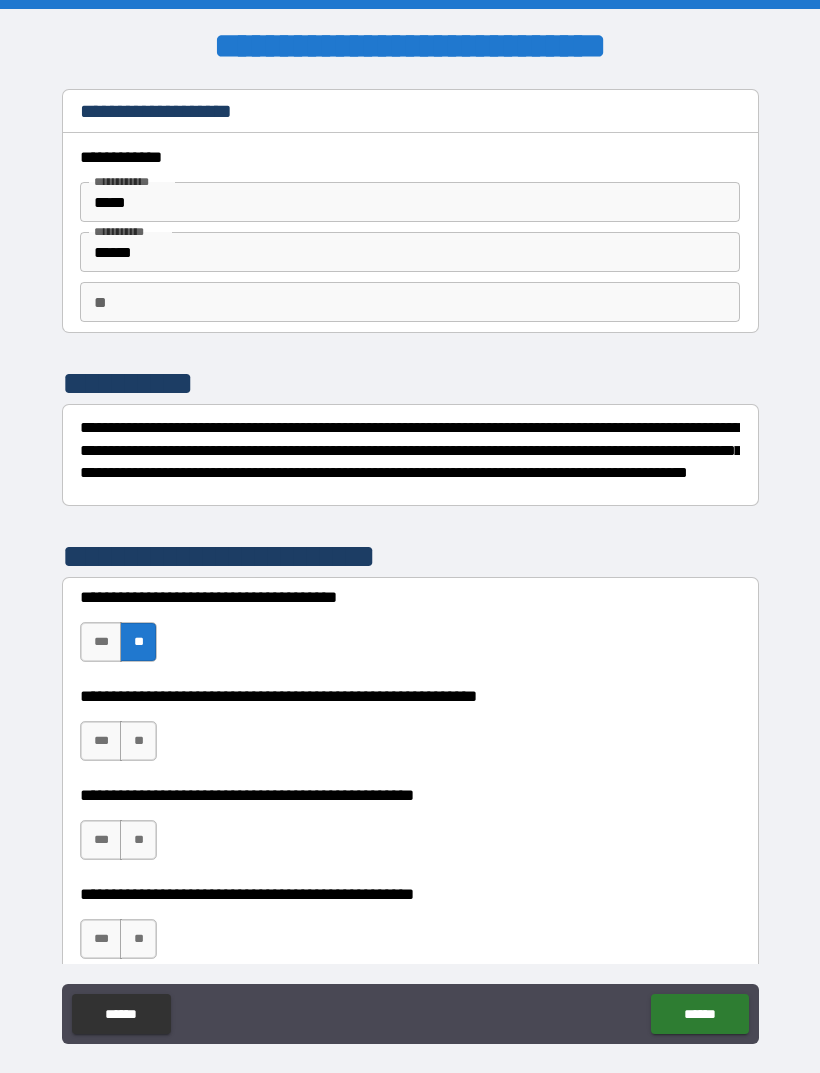 click on "**" at bounding box center [138, 741] 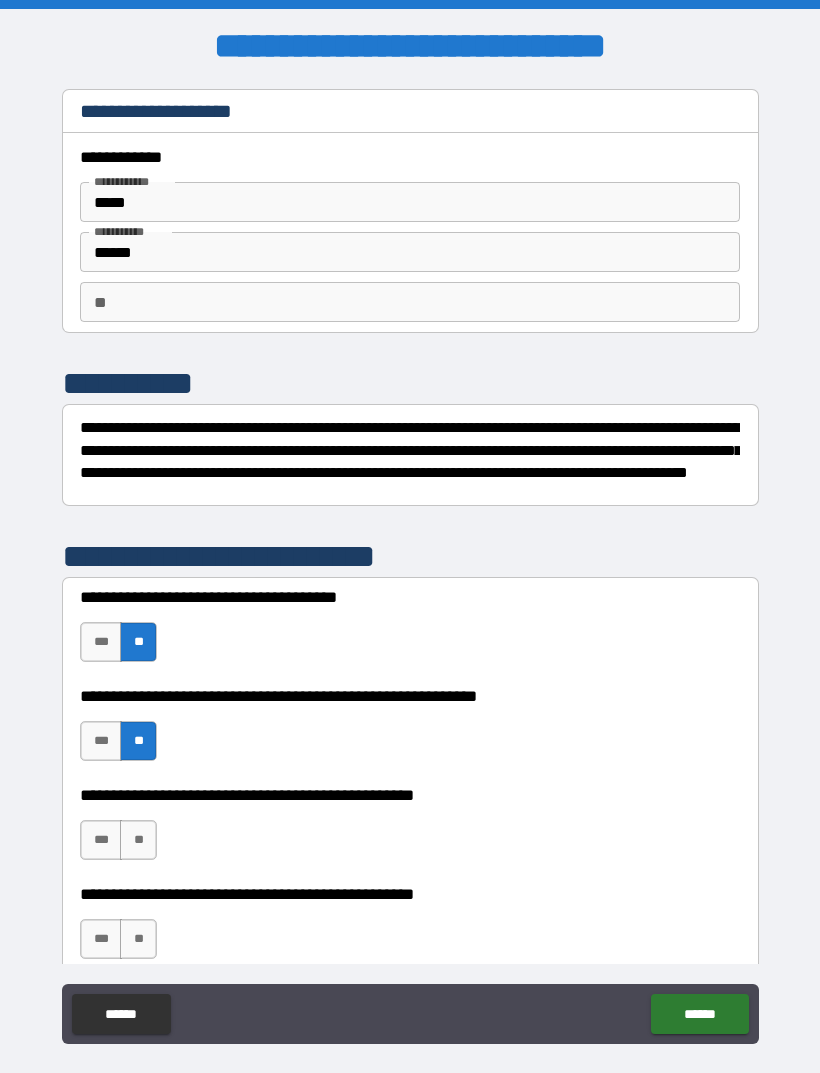 click on "**" at bounding box center (138, 840) 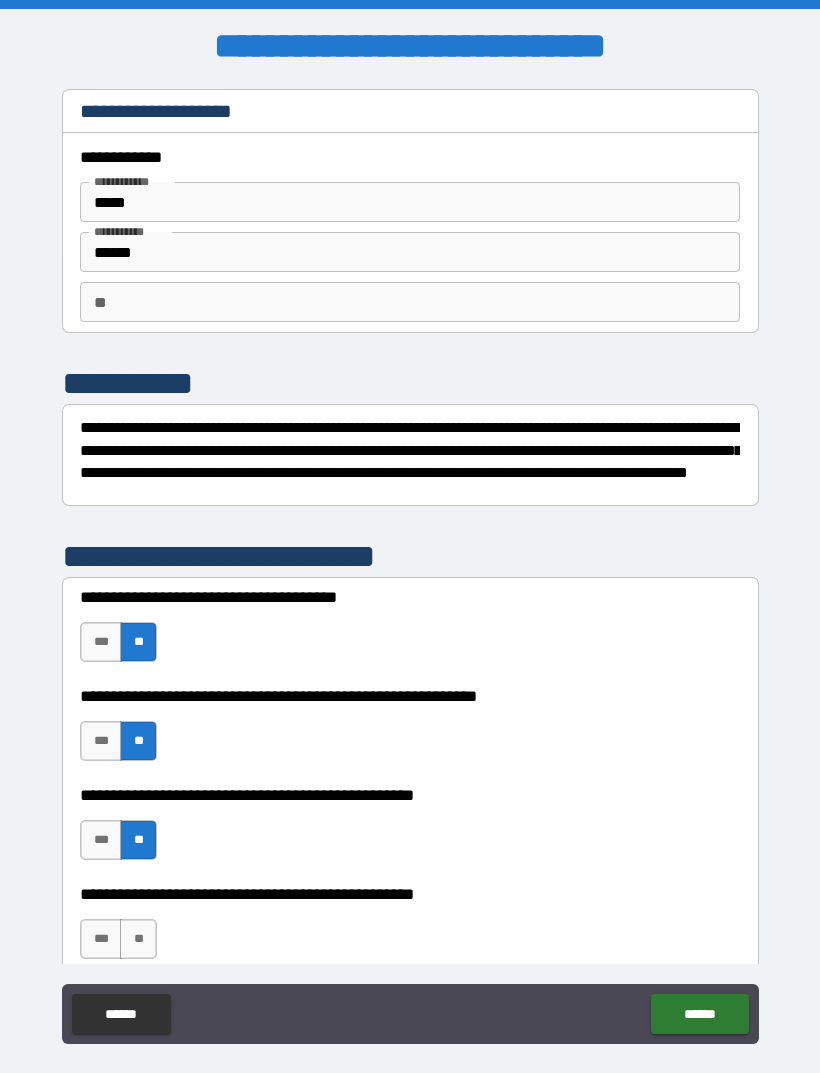 click on "**" at bounding box center (138, 939) 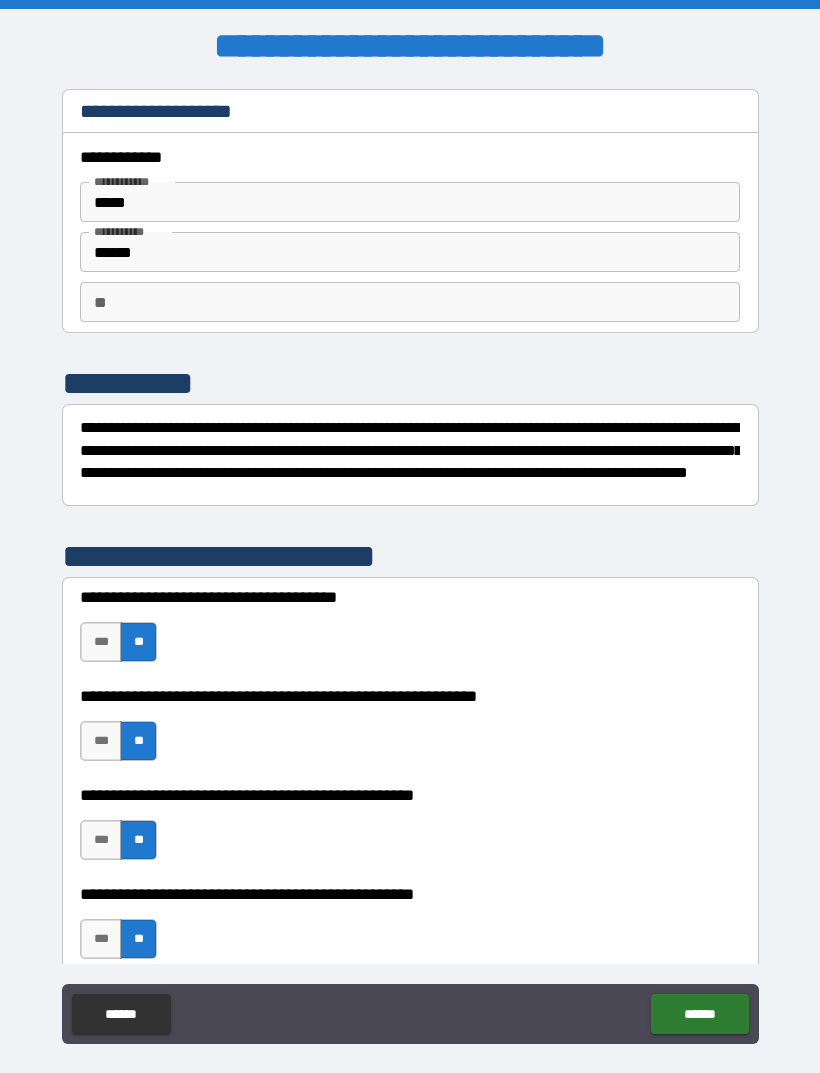 click on "******" at bounding box center [699, 1014] 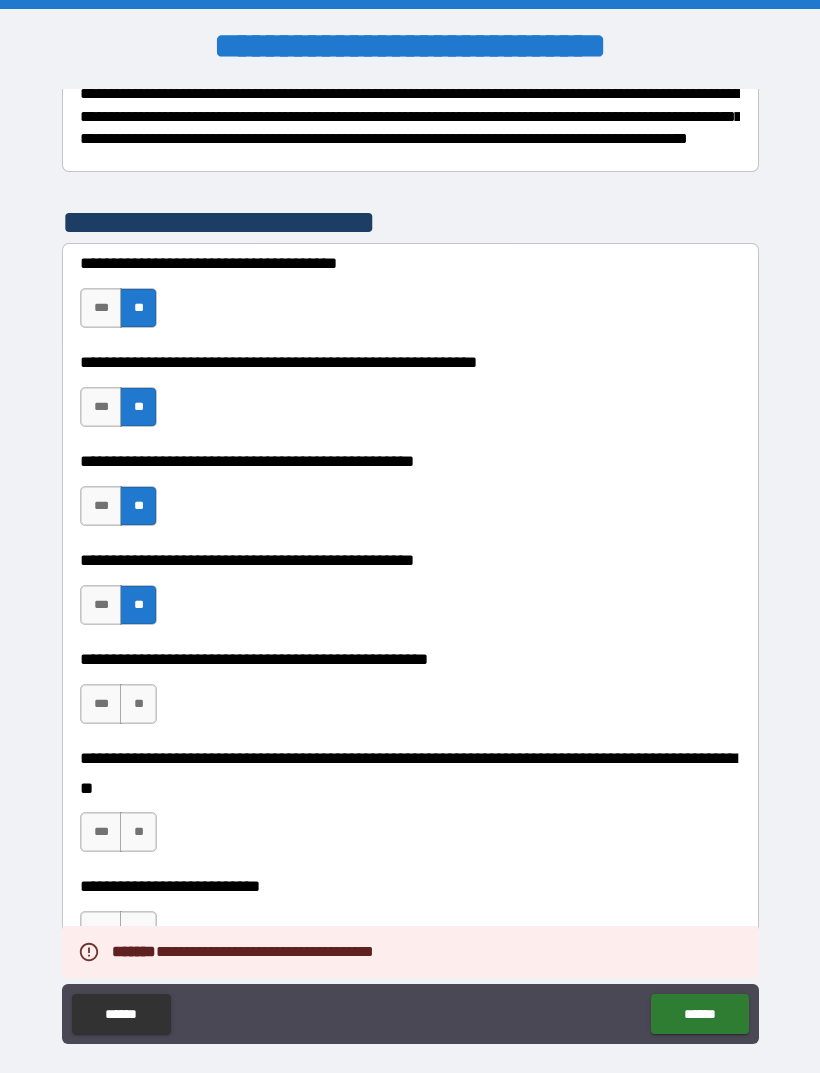 scroll, scrollTop: 343, scrollLeft: 0, axis: vertical 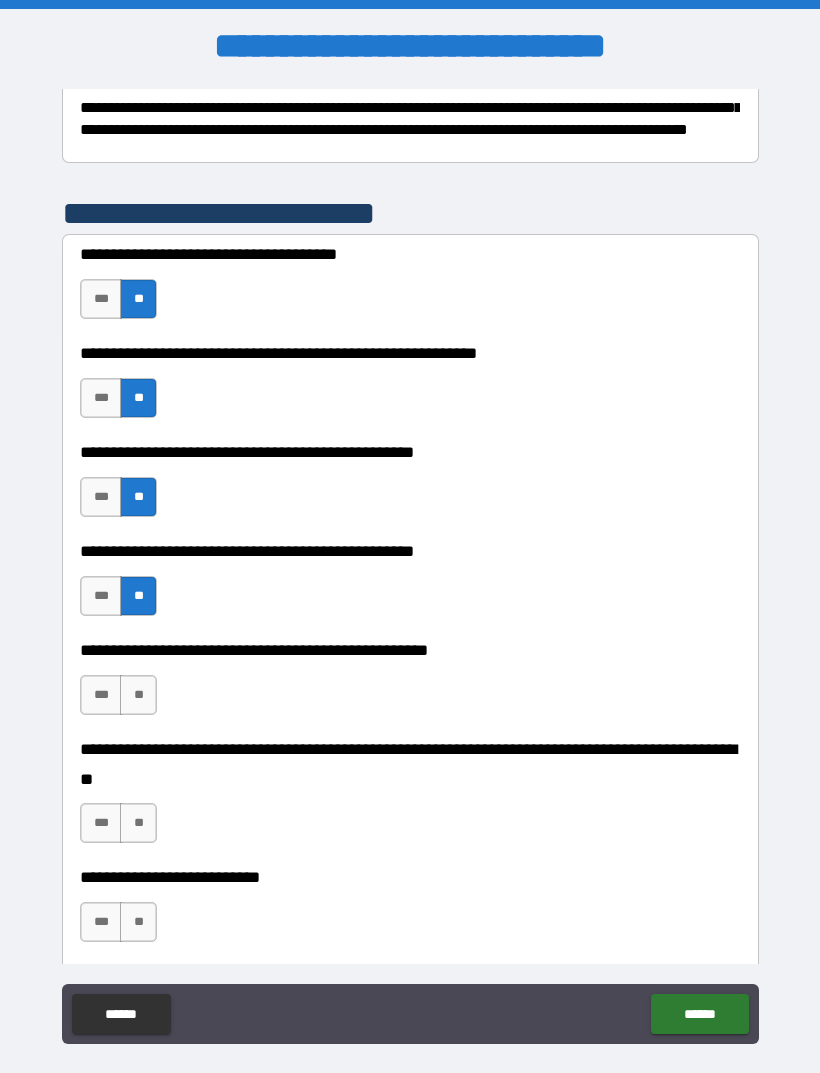 click on "**" at bounding box center (138, 695) 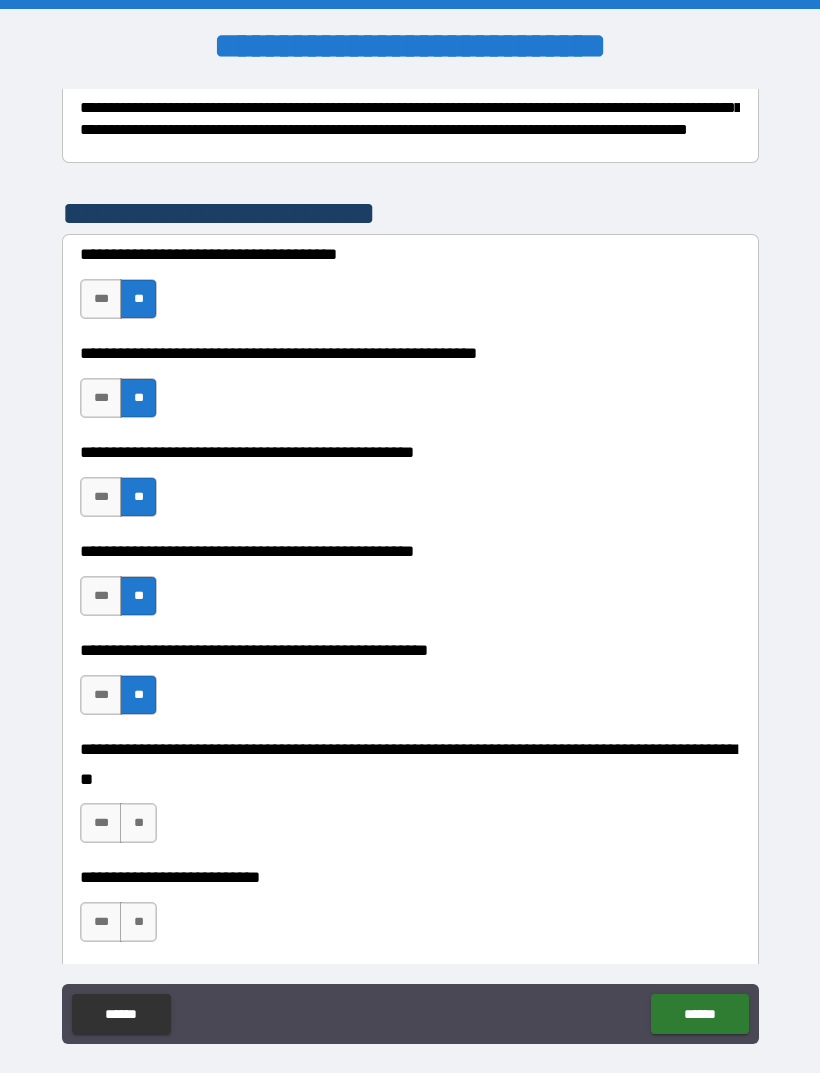click on "**" at bounding box center [138, 823] 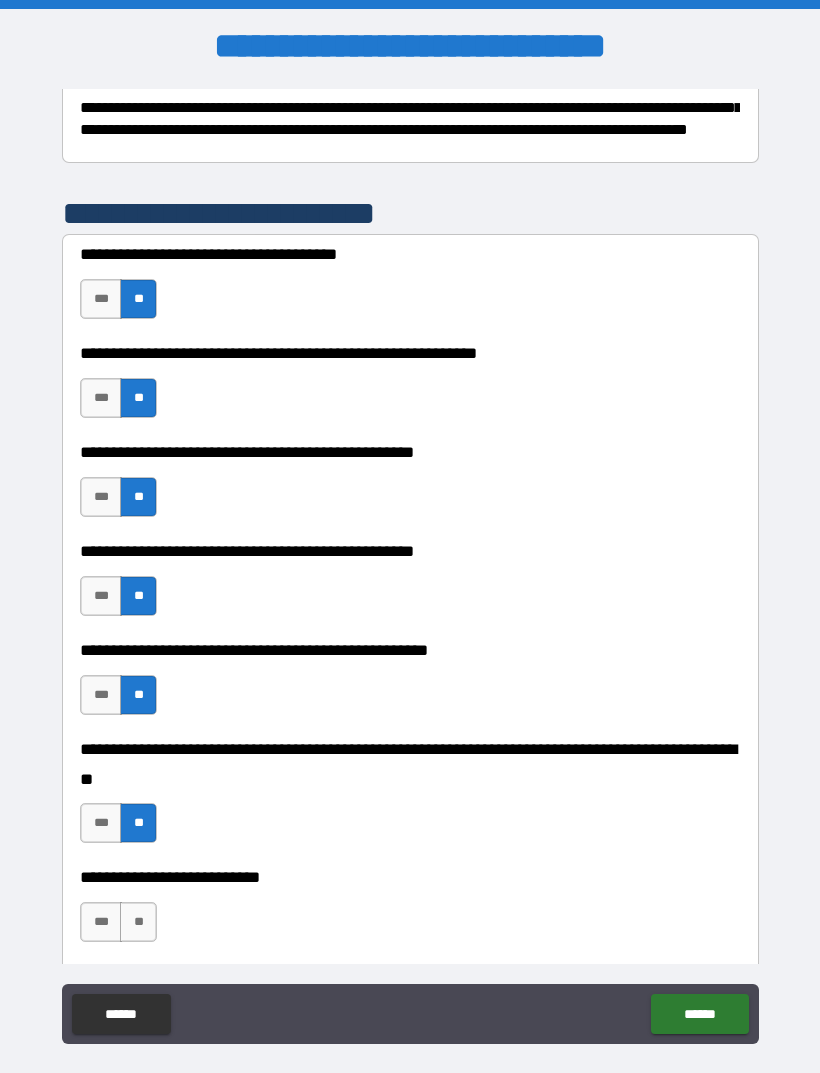 click on "**" at bounding box center (138, 922) 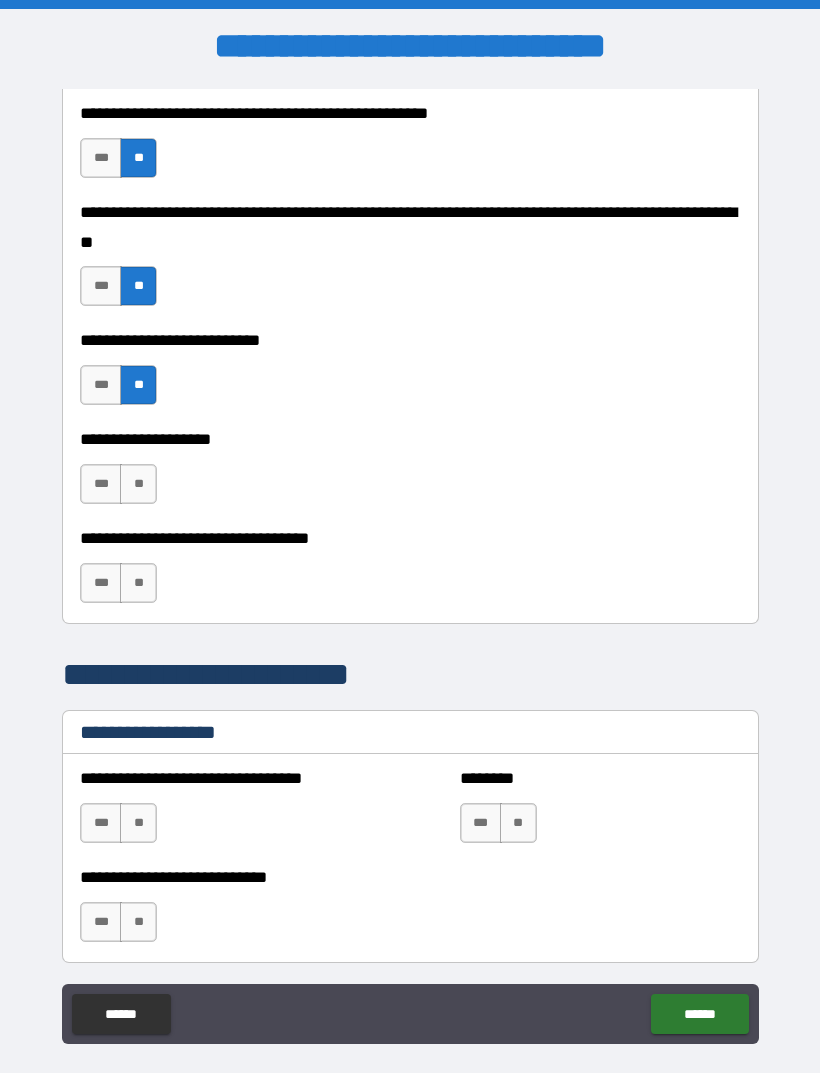 scroll, scrollTop: 881, scrollLeft: 0, axis: vertical 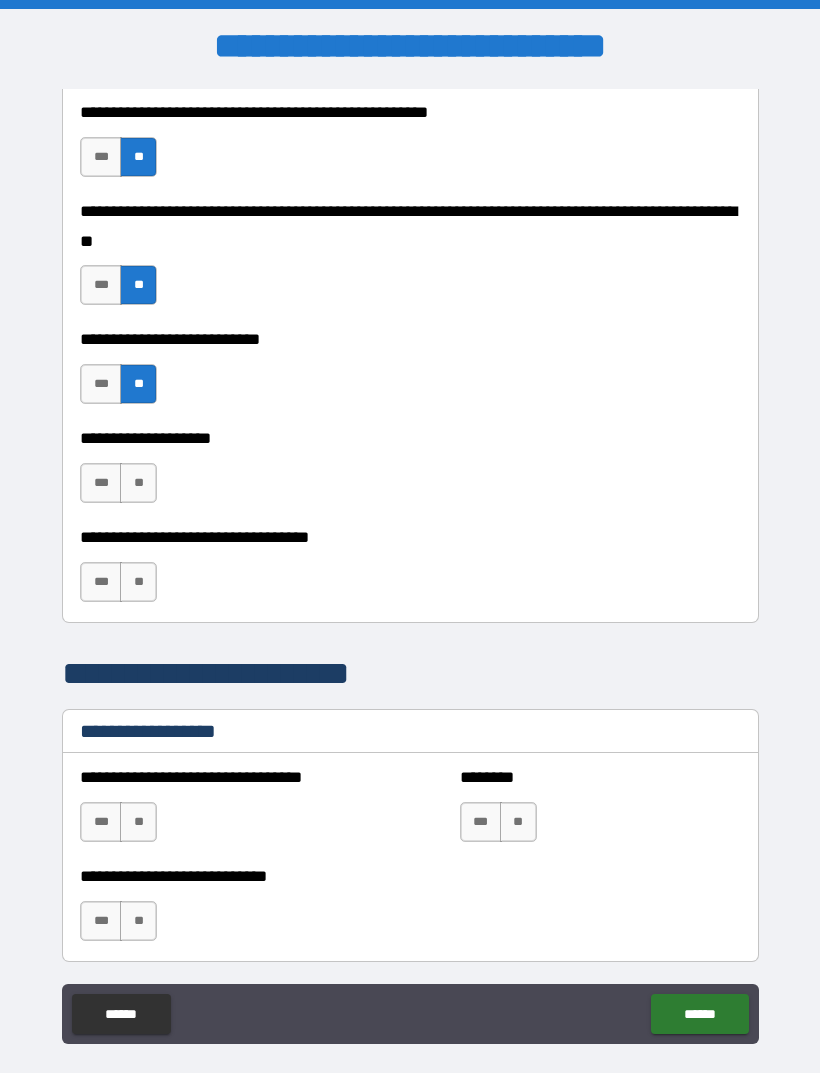 click on "**" at bounding box center (138, 483) 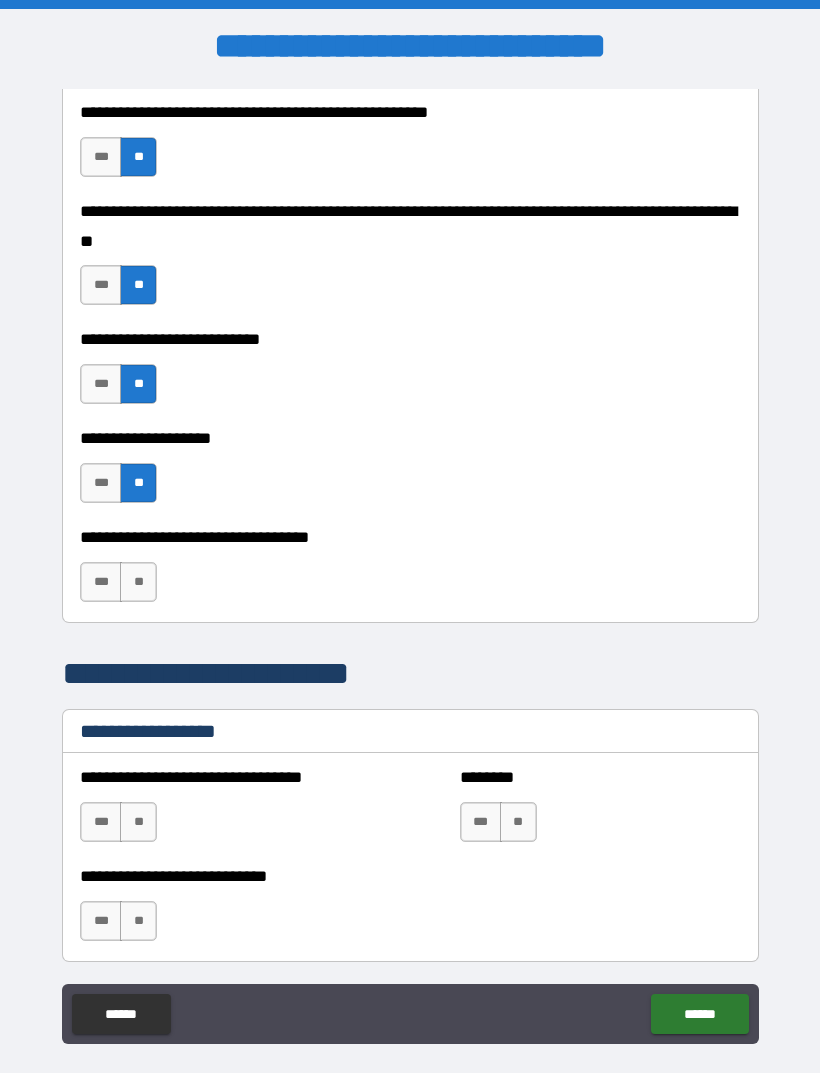 click on "**" at bounding box center [138, 582] 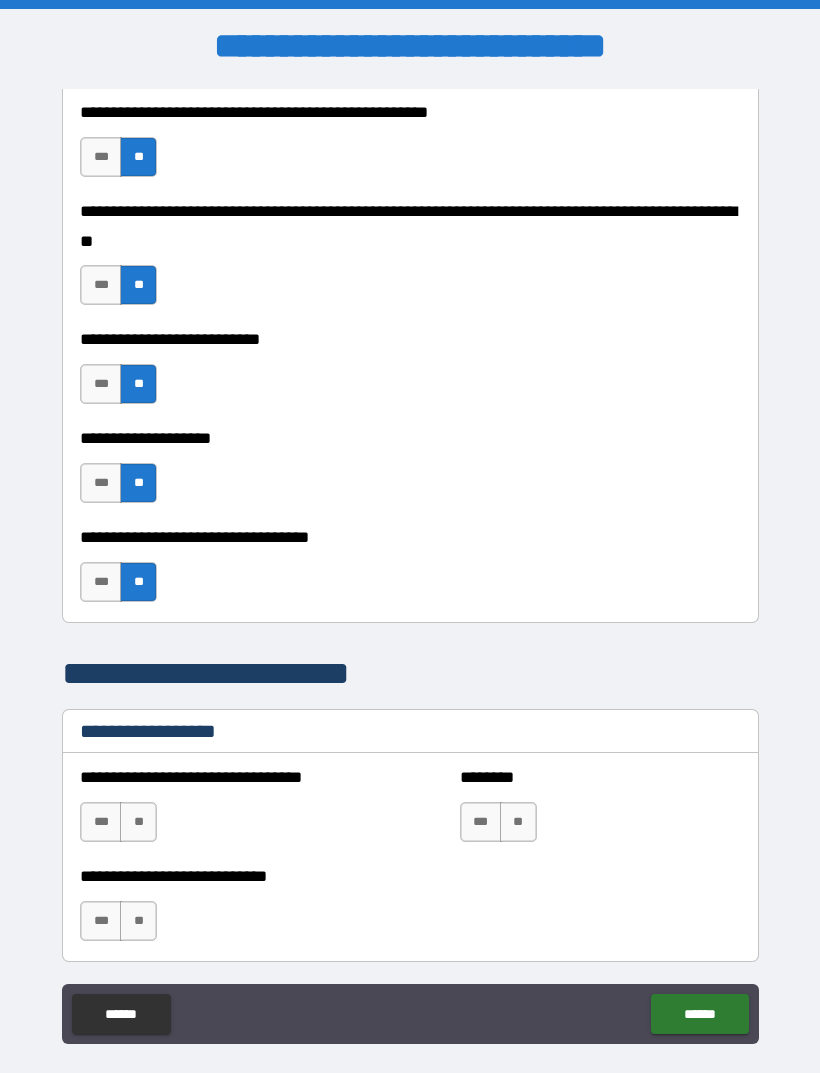 click on "**" at bounding box center [138, 822] 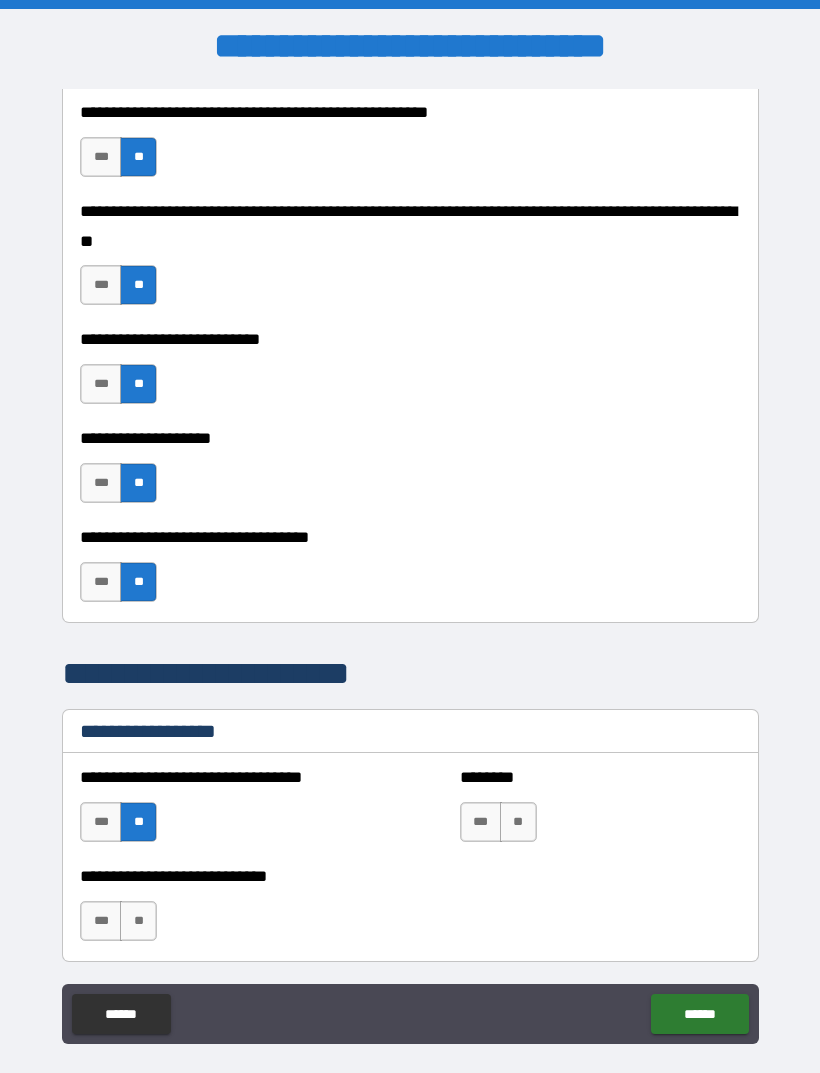 click on "**" at bounding box center (518, 822) 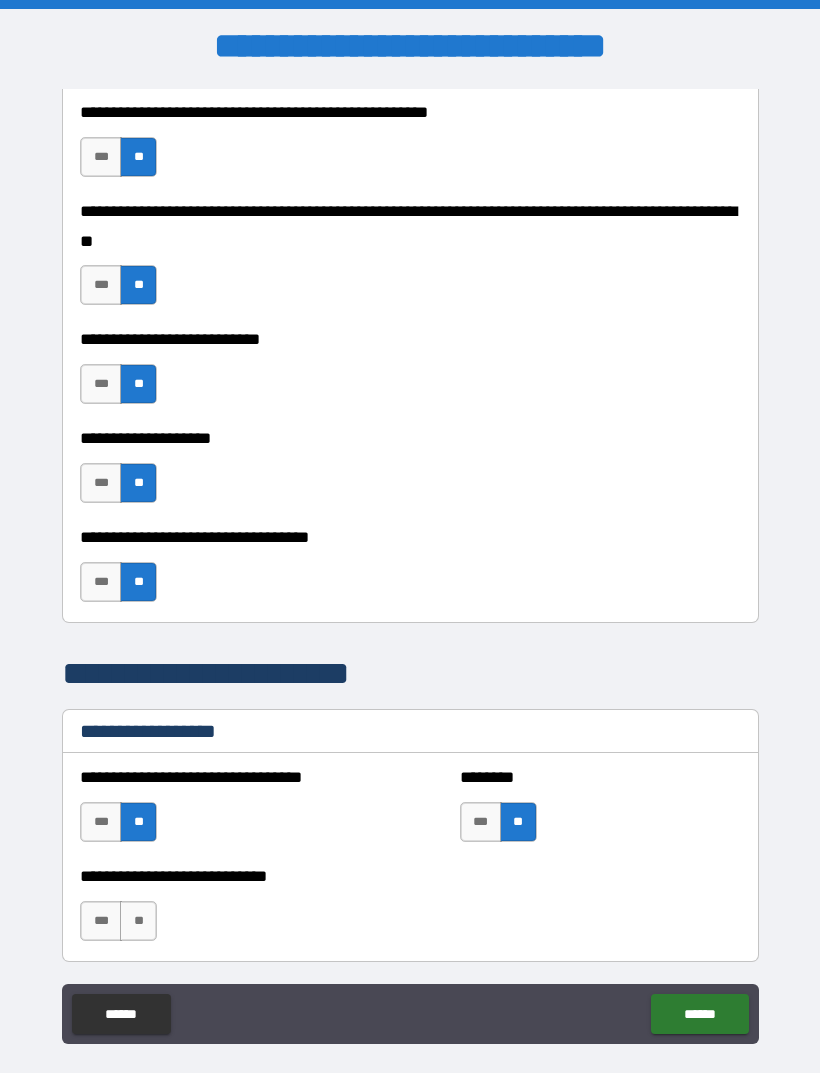 click on "**" at bounding box center (138, 921) 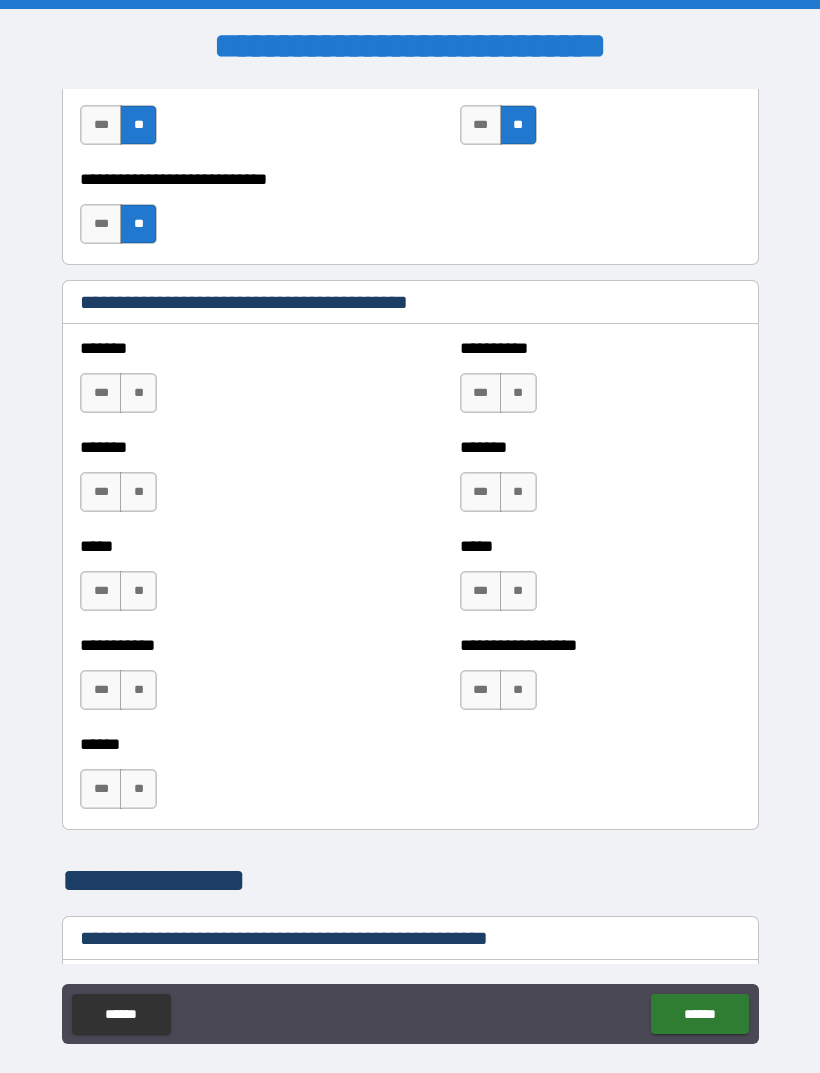 scroll, scrollTop: 1579, scrollLeft: 0, axis: vertical 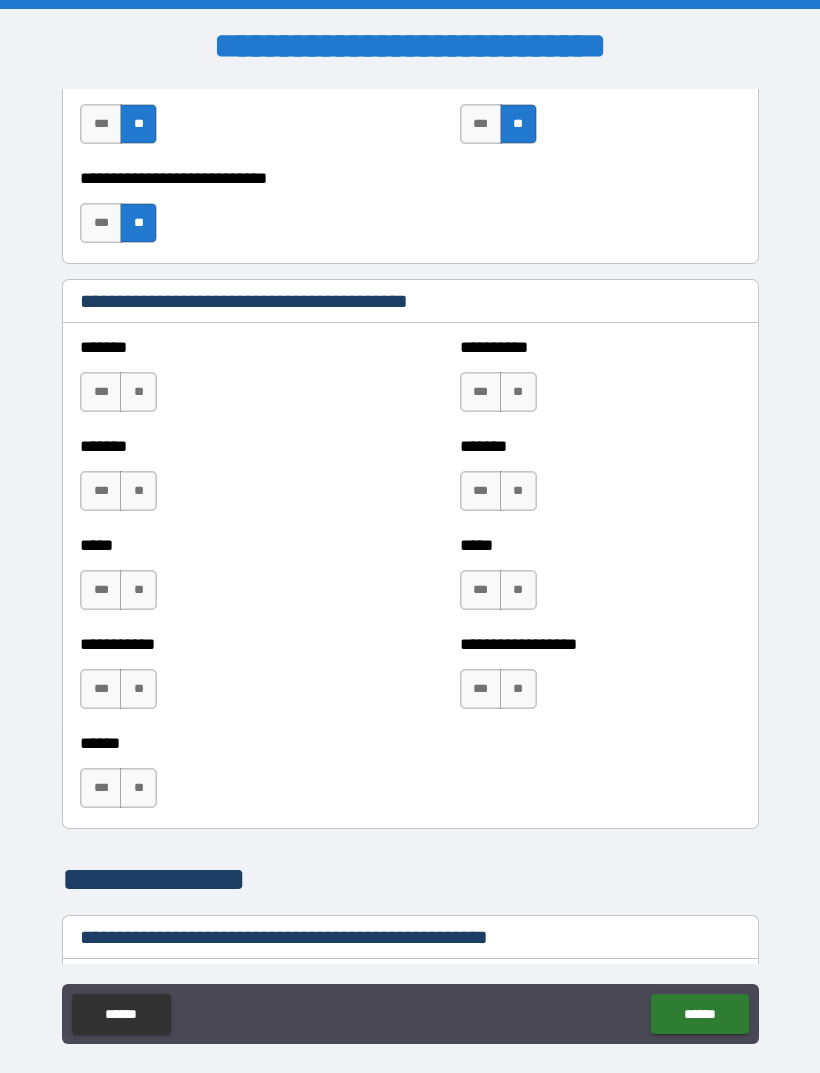 click on "***" at bounding box center [481, 392] 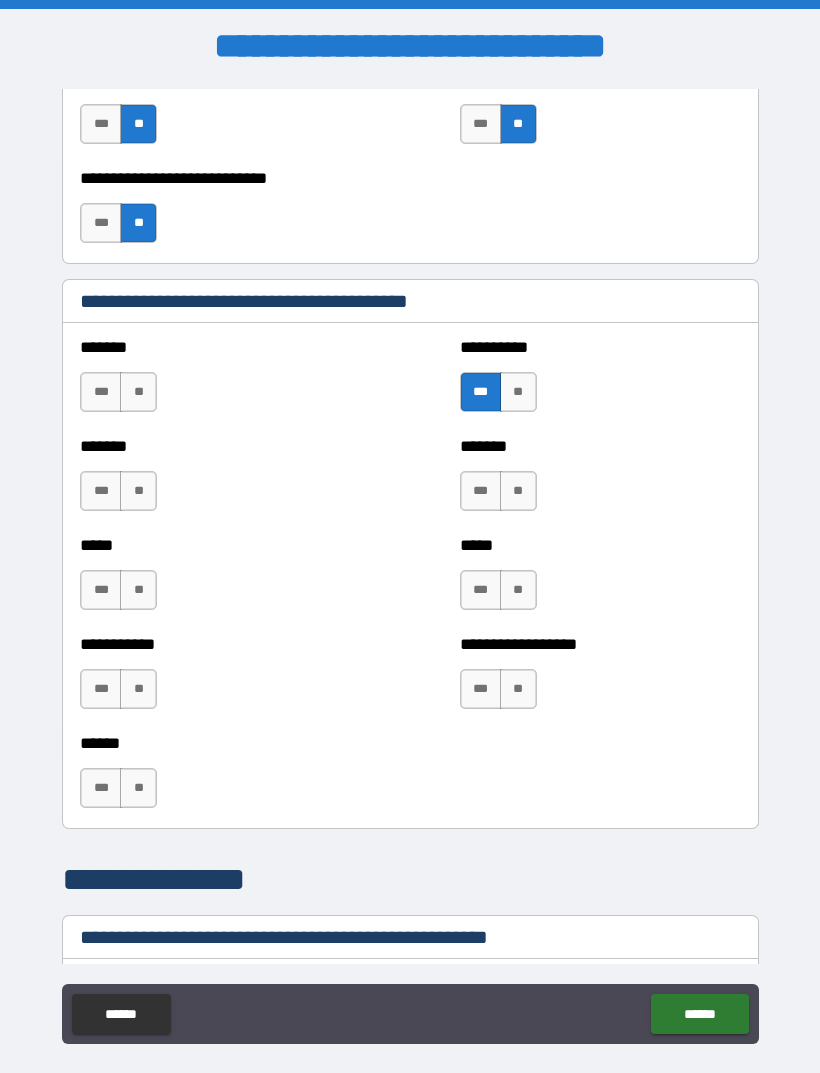 click on "**" at bounding box center (138, 392) 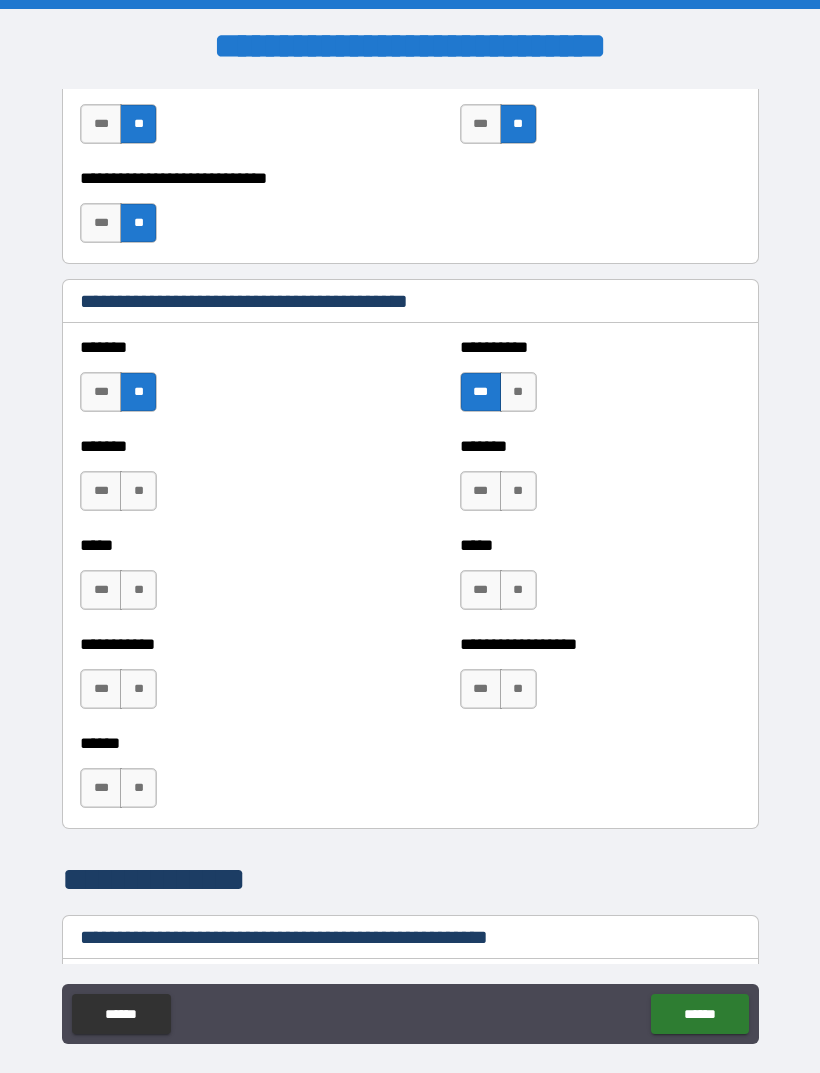 click on "**" at bounding box center (138, 491) 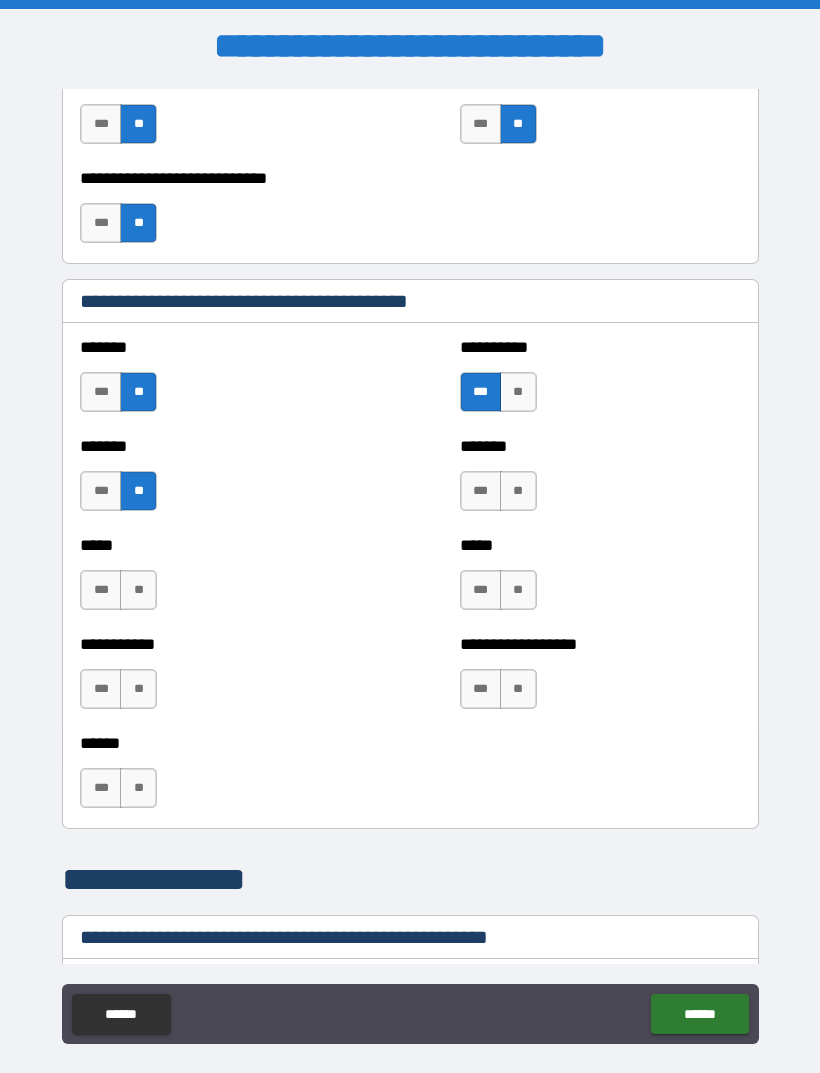 click on "**" at bounding box center (138, 590) 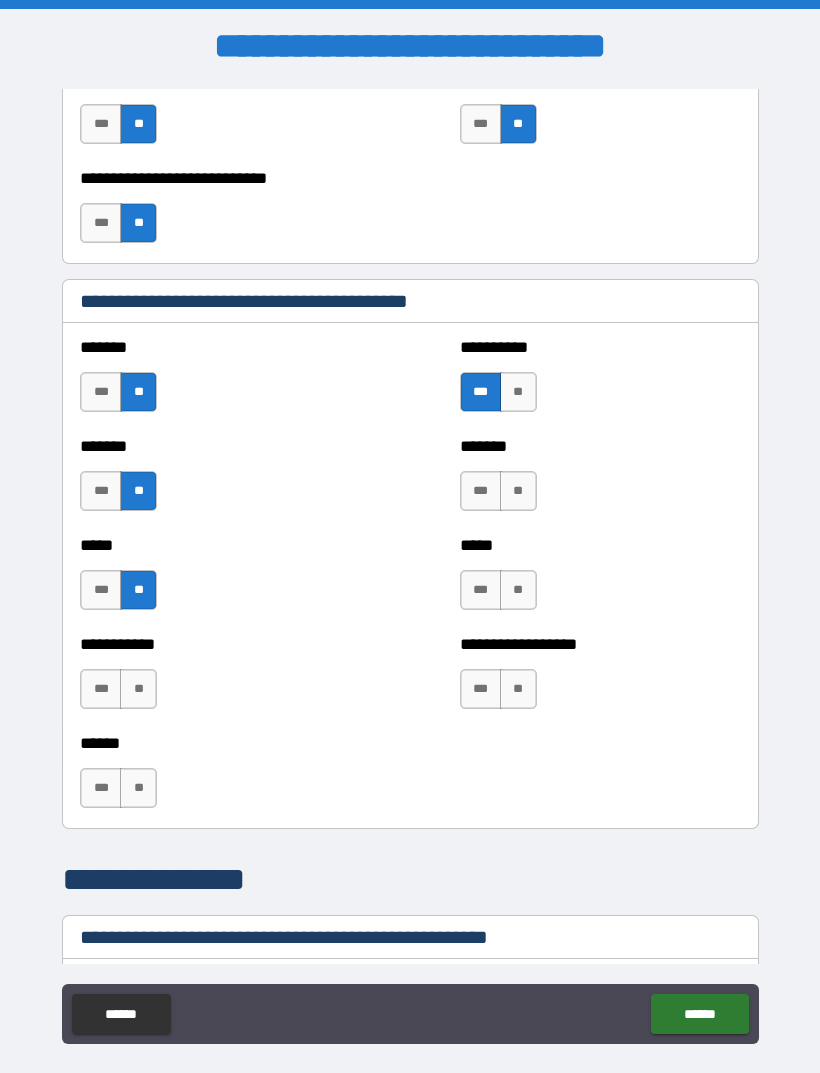 click on "**" at bounding box center (138, 689) 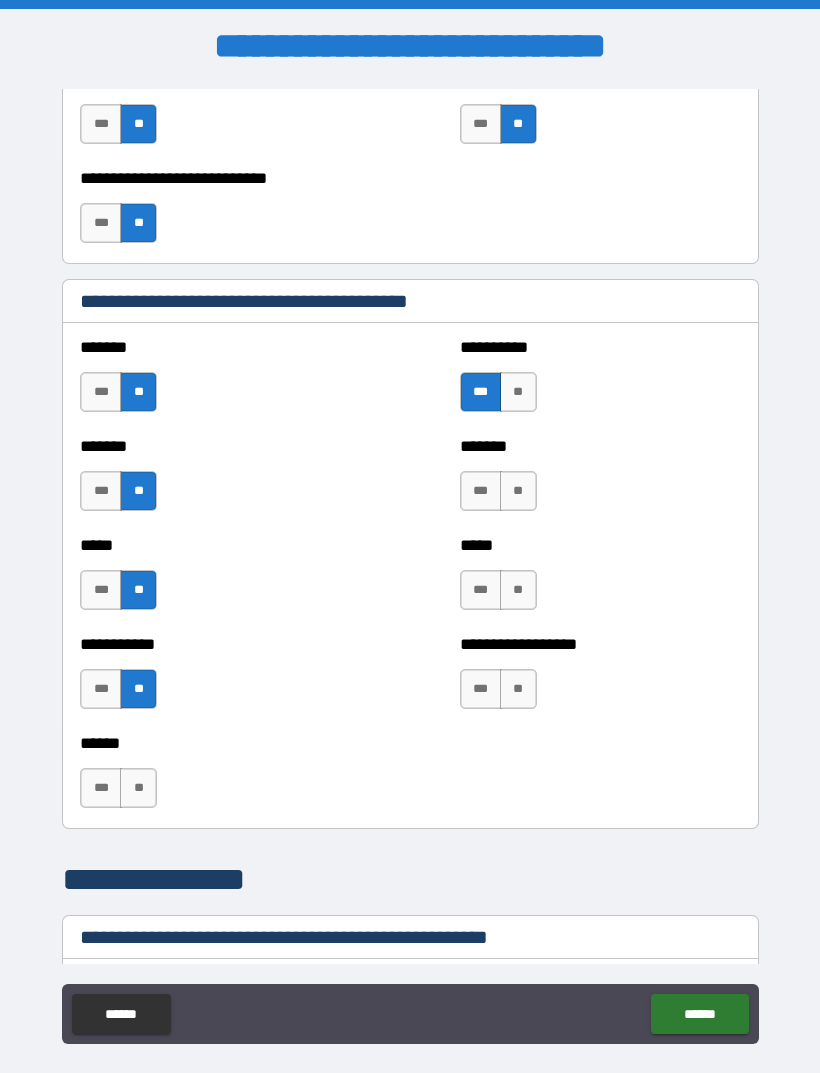 click on "**" at bounding box center (138, 788) 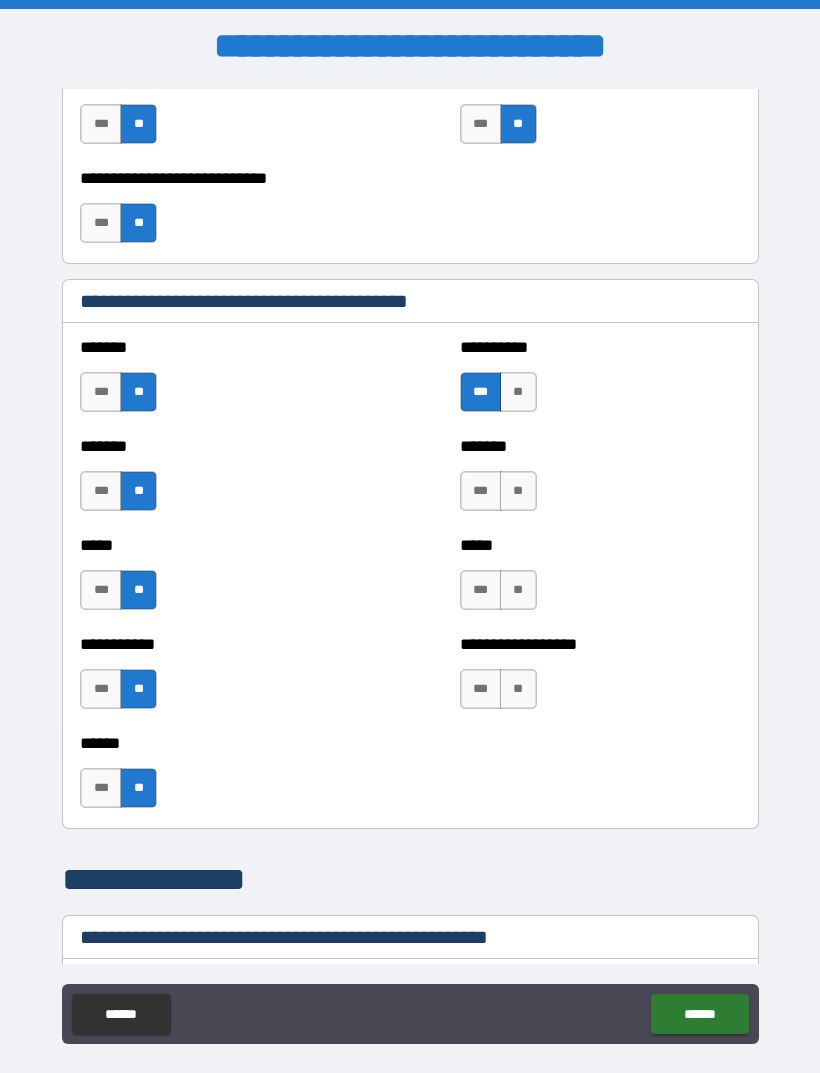 click on "**" at bounding box center [518, 689] 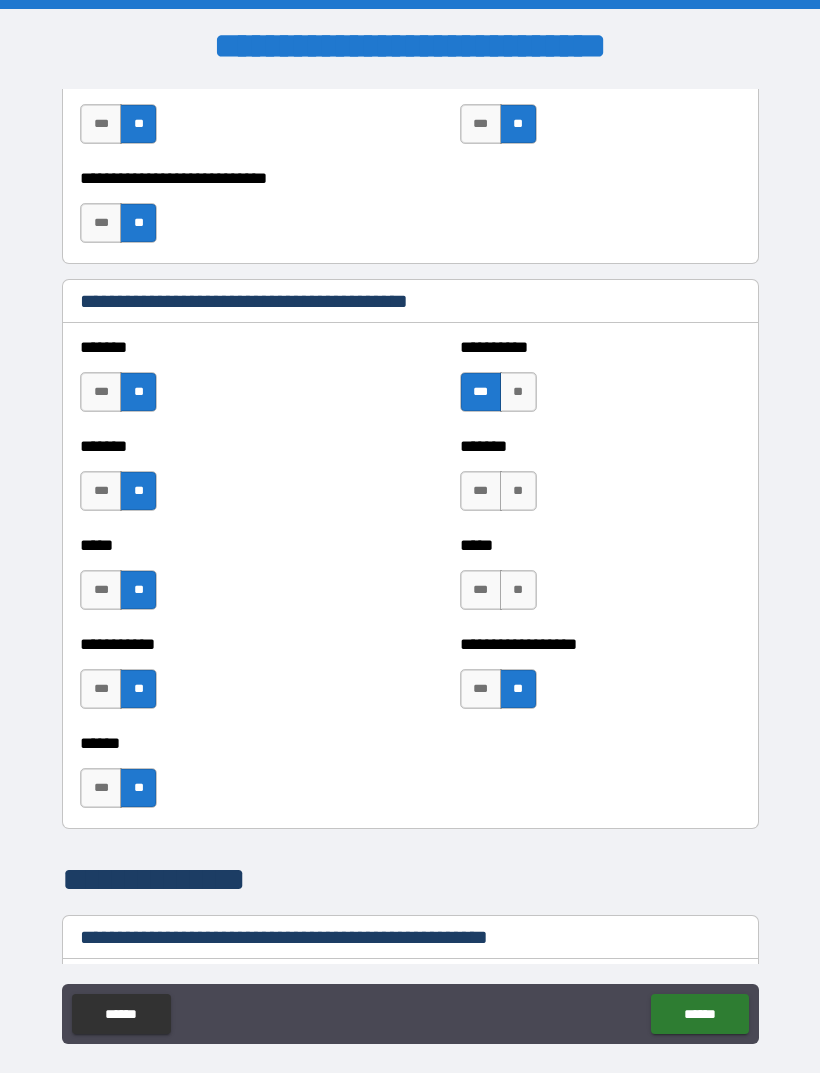 click on "**" at bounding box center [518, 590] 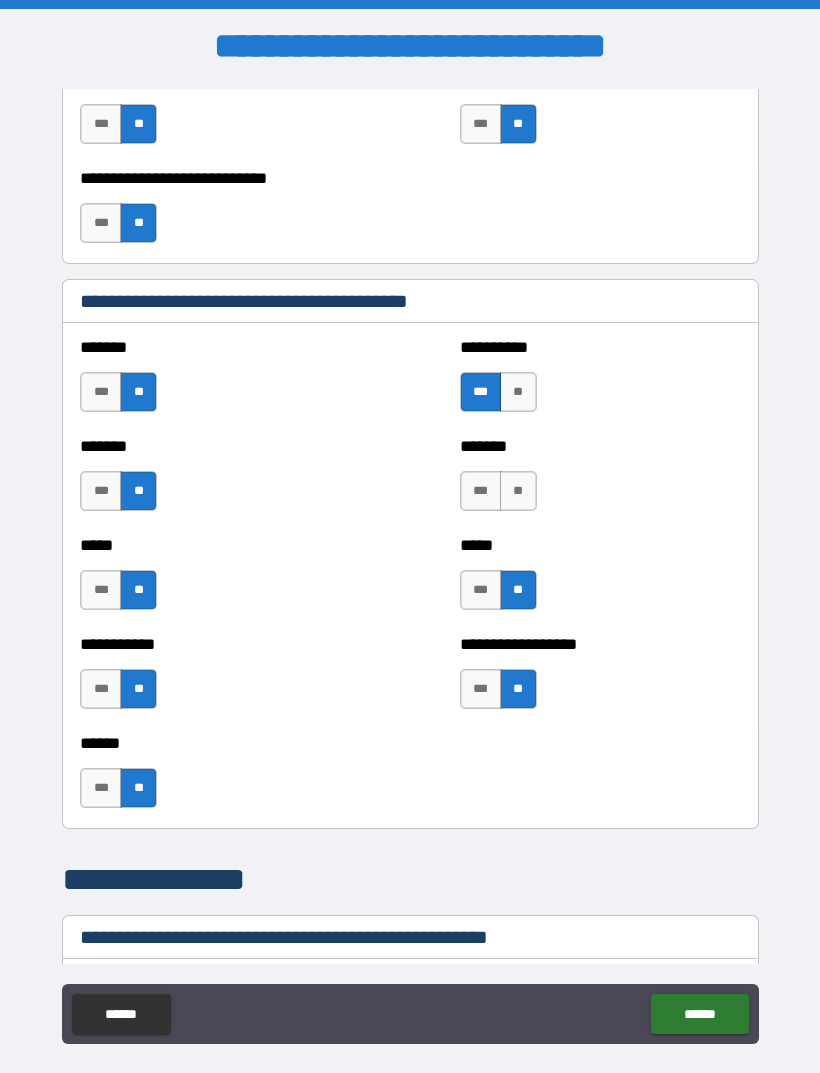 click on "**" at bounding box center (518, 491) 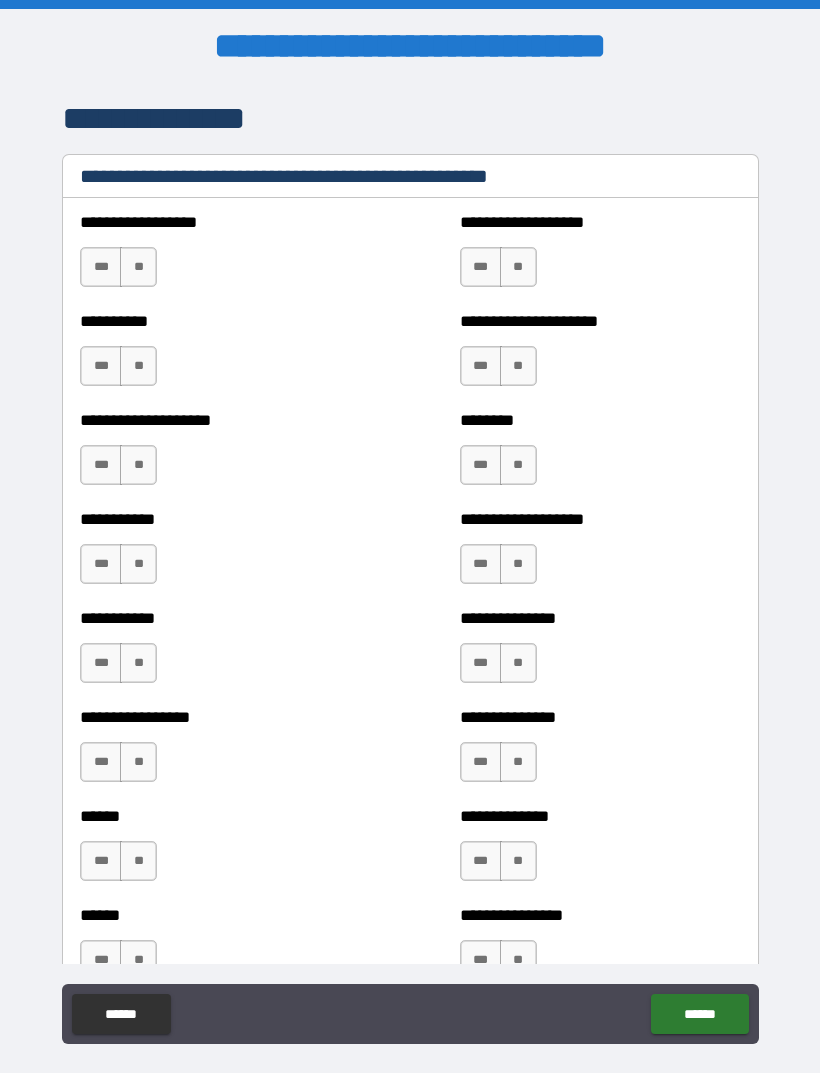 scroll, scrollTop: 2344, scrollLeft: 0, axis: vertical 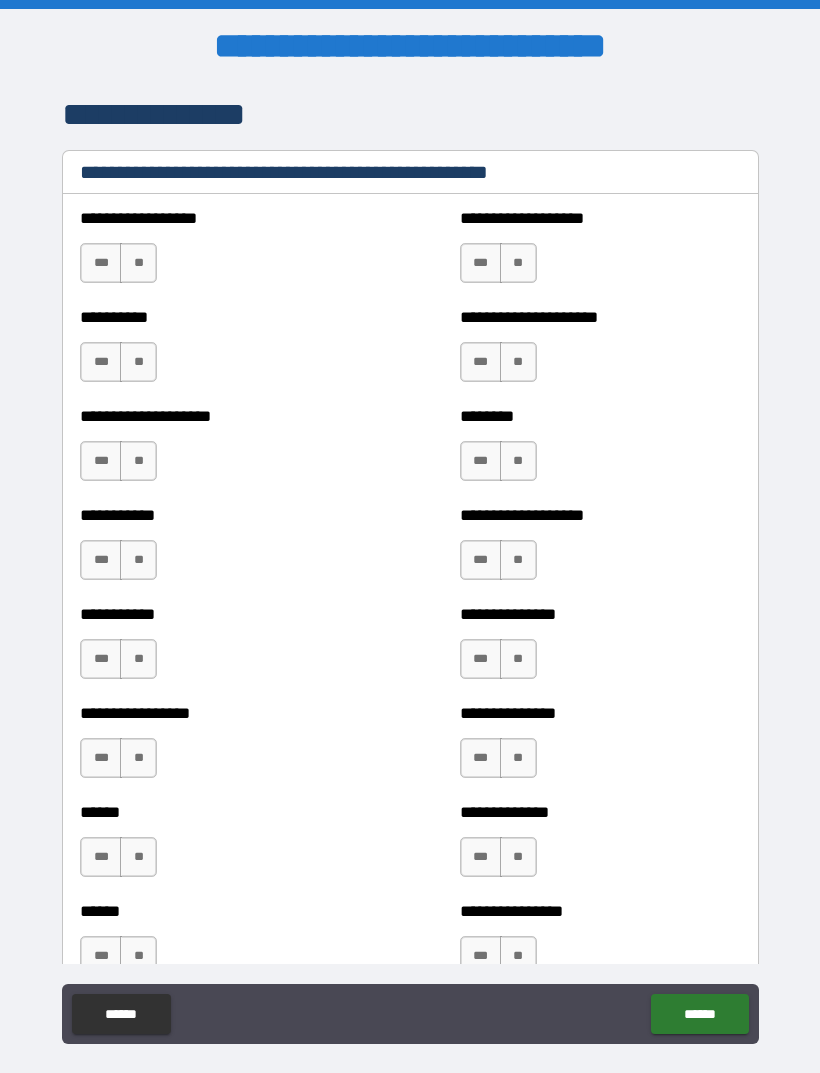 click on "**" at bounding box center [138, 263] 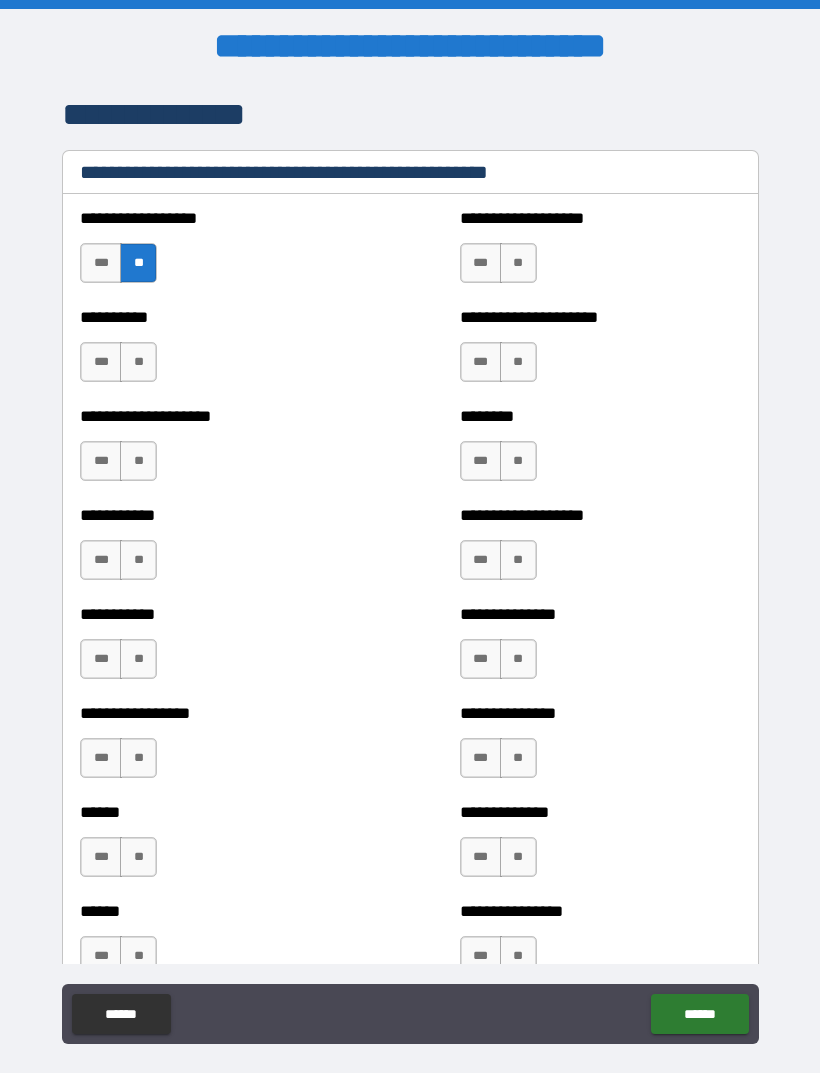 click on "**" at bounding box center (138, 362) 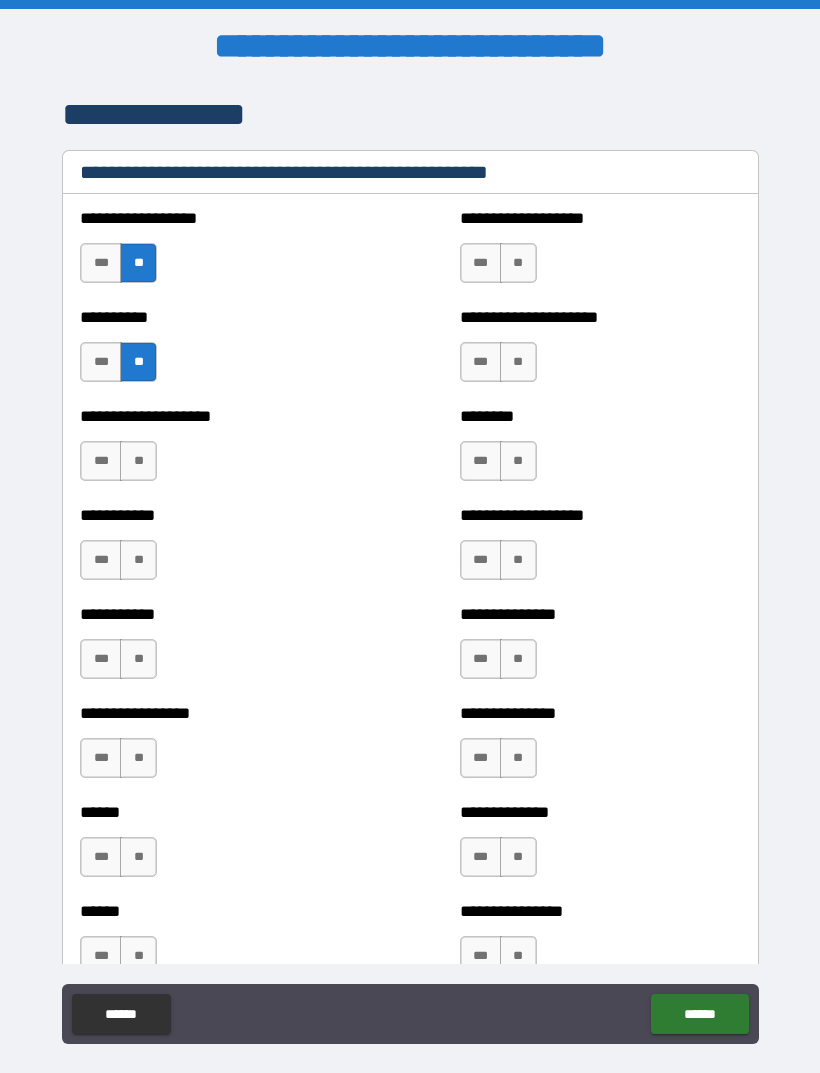 click on "**" at bounding box center [138, 461] 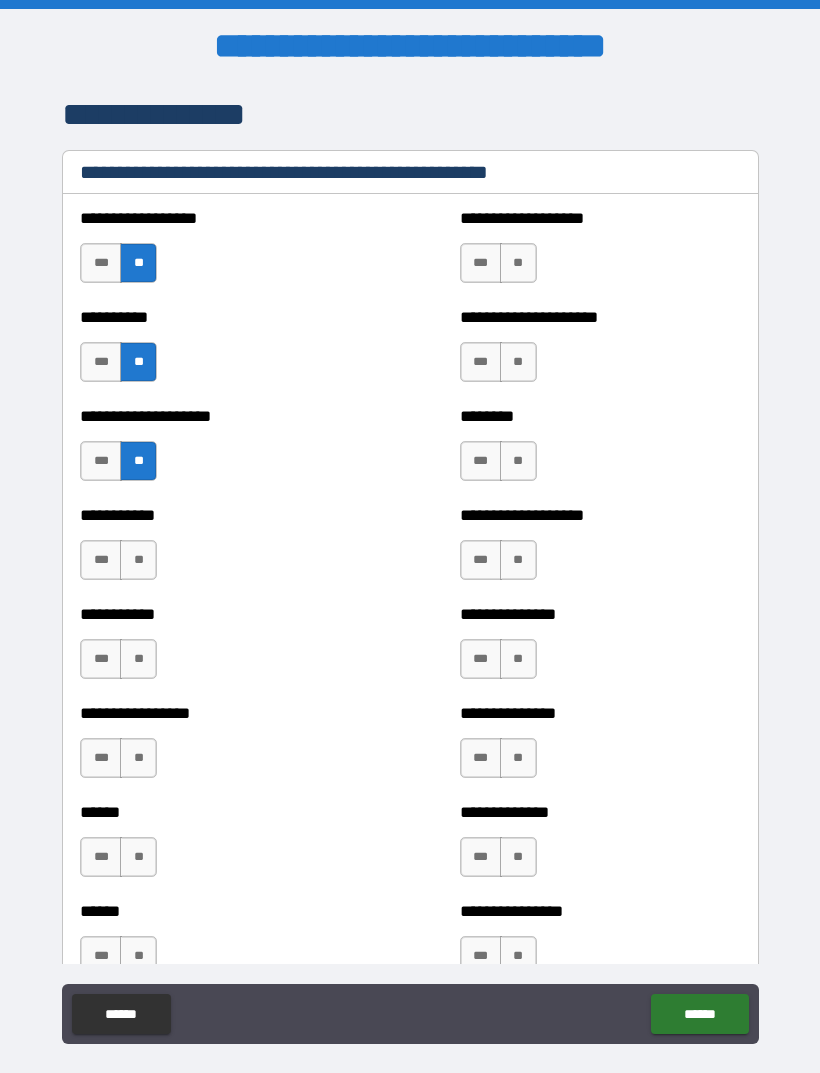 click on "**" at bounding box center [138, 560] 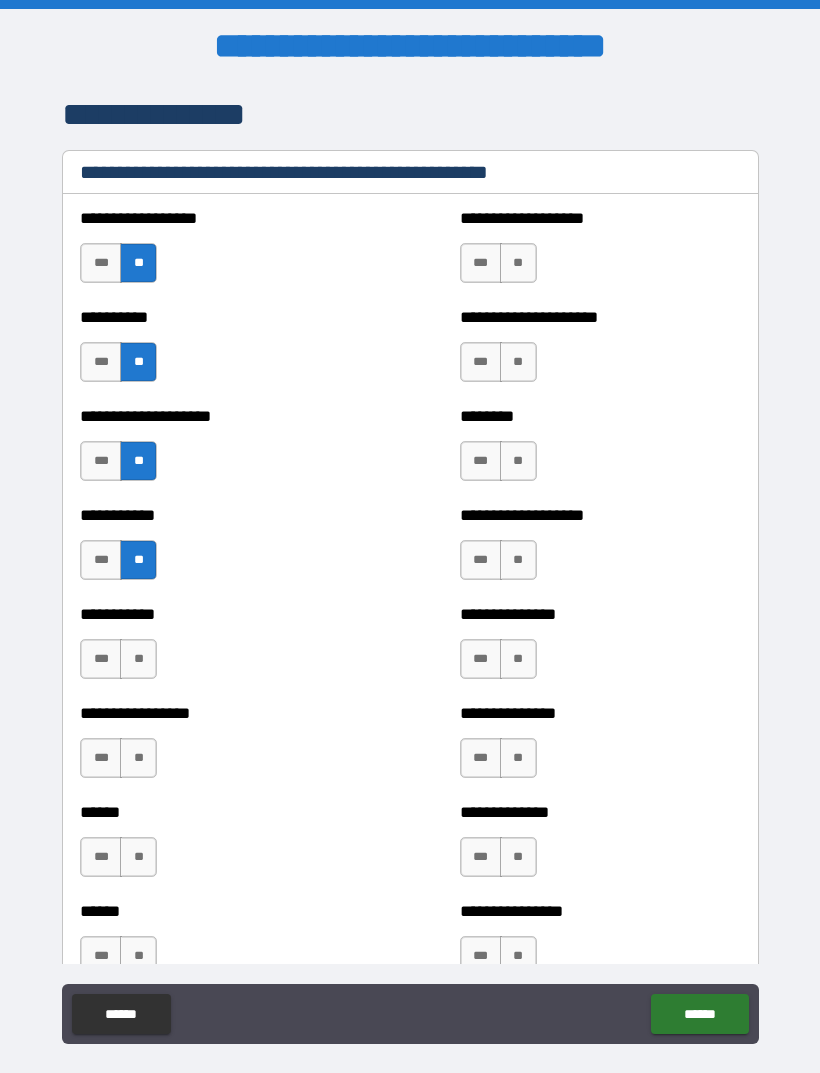 click on "**" at bounding box center [138, 659] 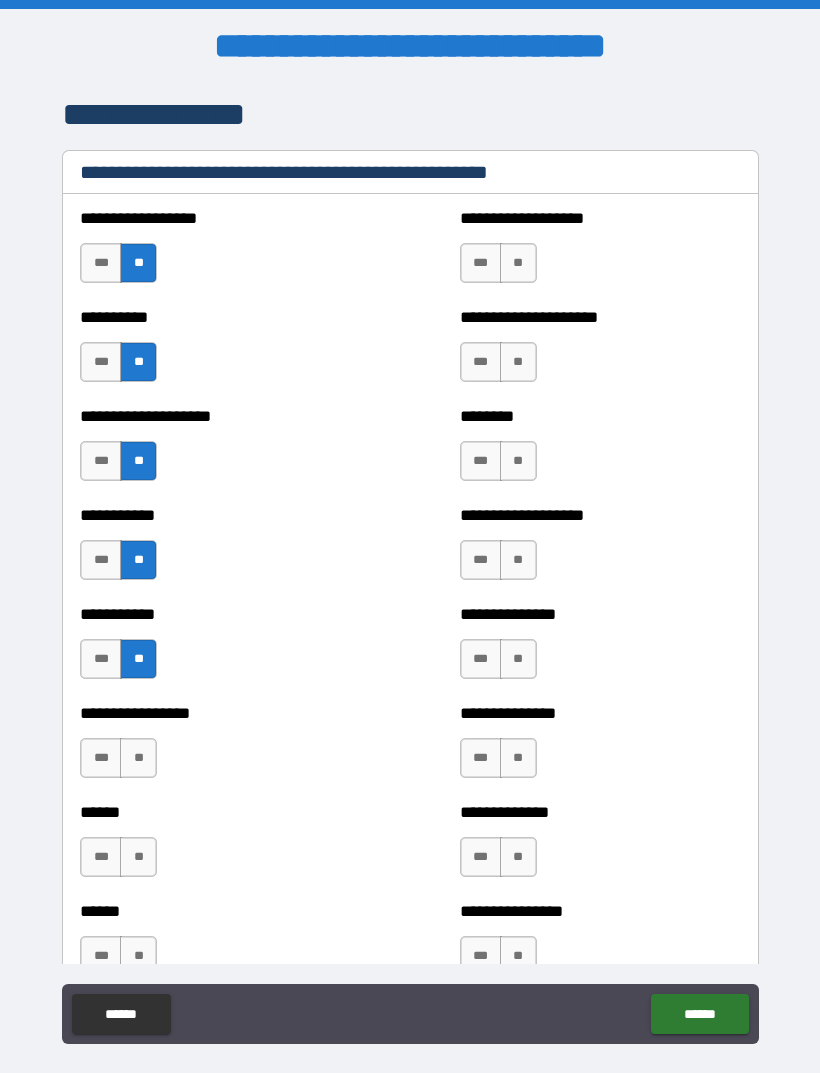 click on "**" at bounding box center [138, 758] 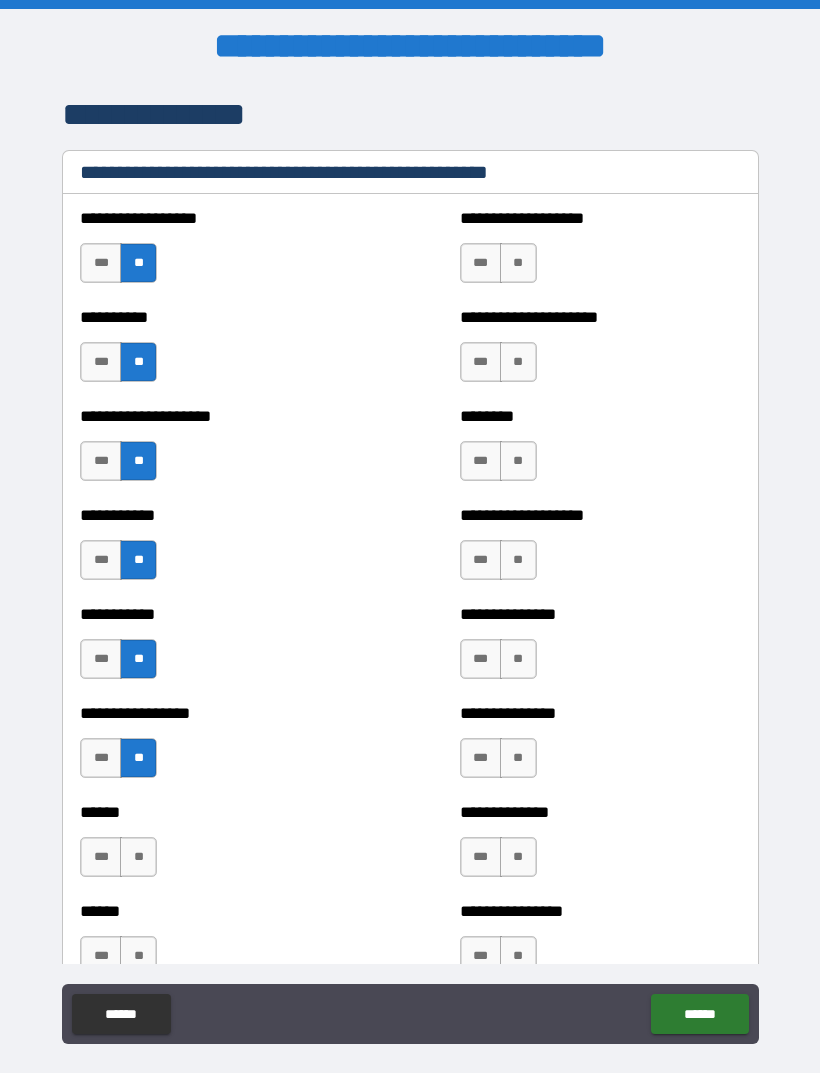 click on "**" at bounding box center (138, 857) 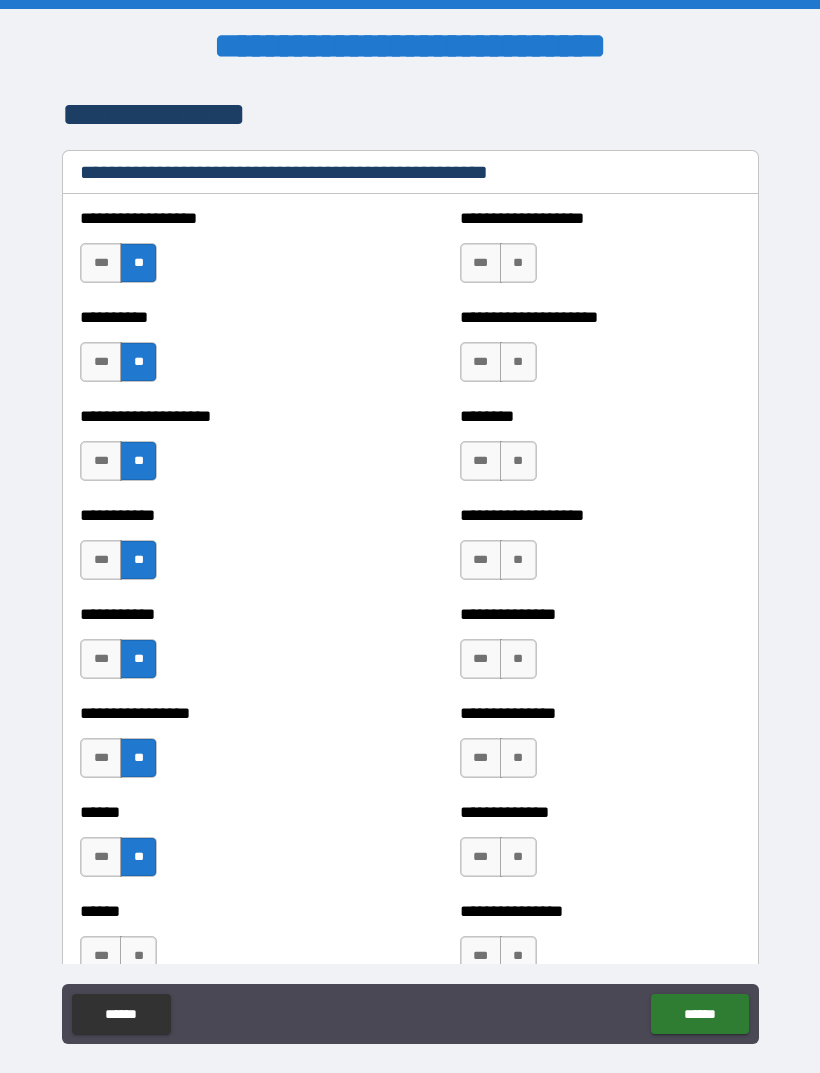 click on "**" at bounding box center [138, 956] 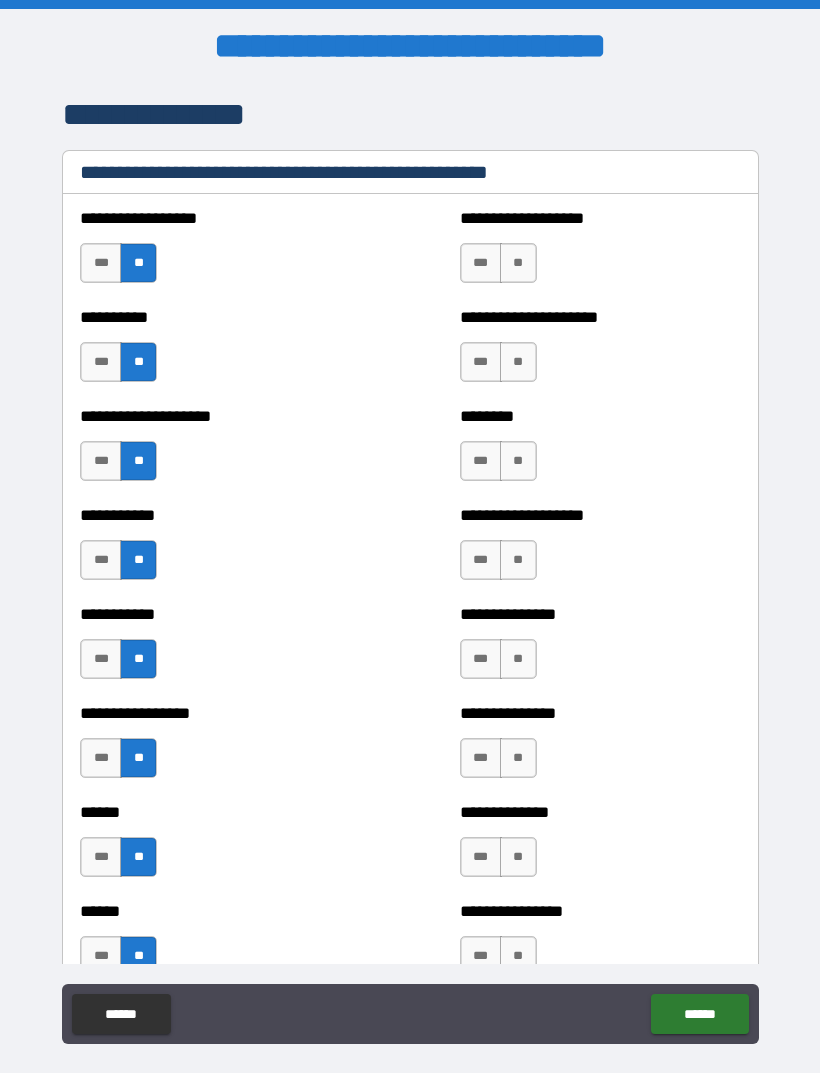 click on "**" at bounding box center [518, 956] 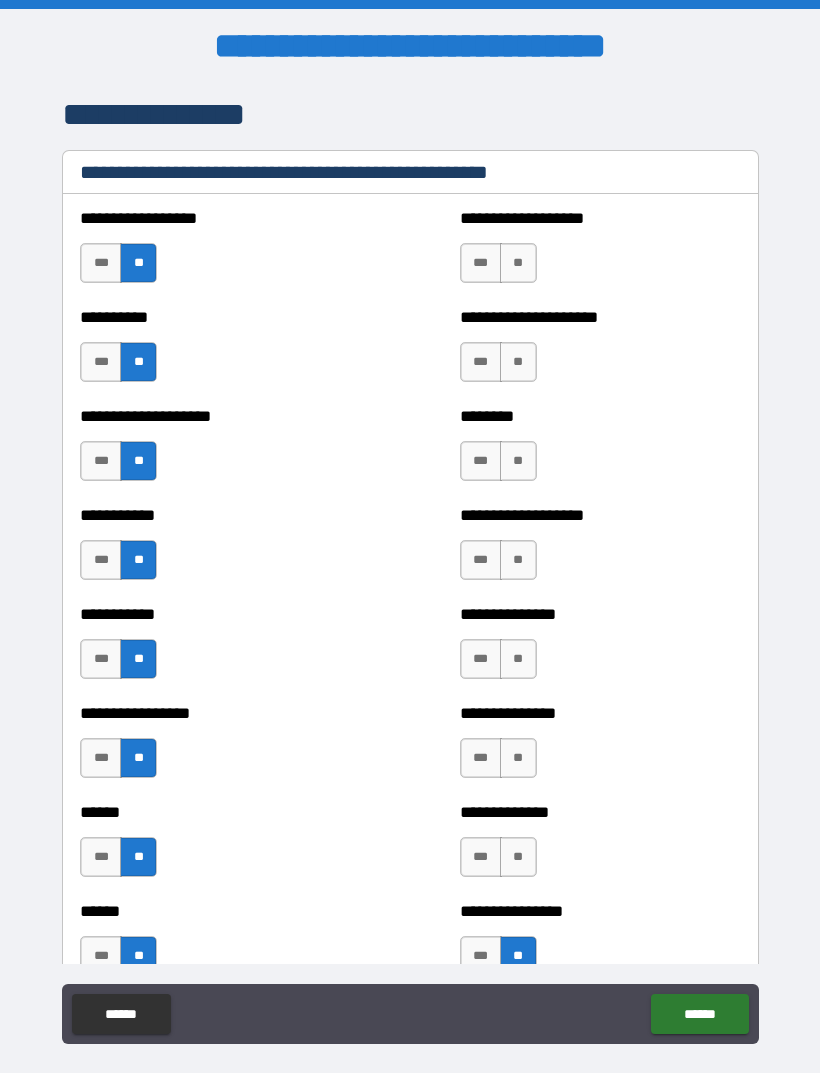 click on "**" at bounding box center (518, 857) 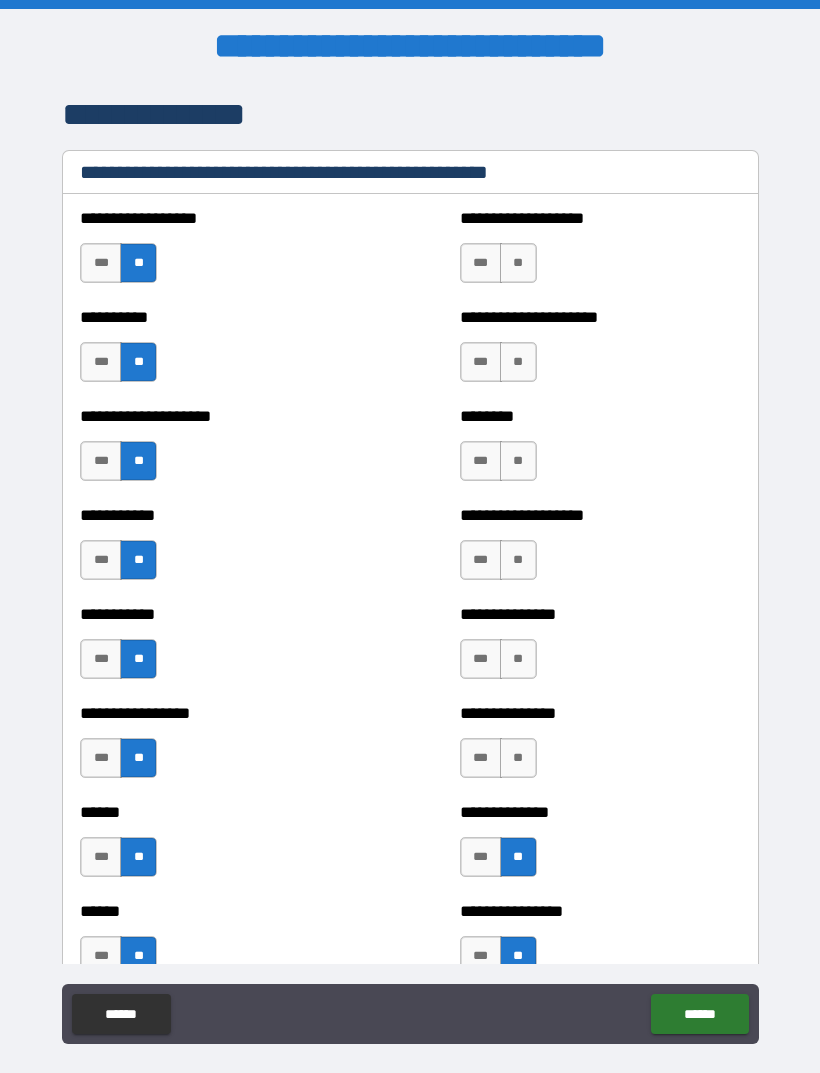 click on "**" at bounding box center (518, 758) 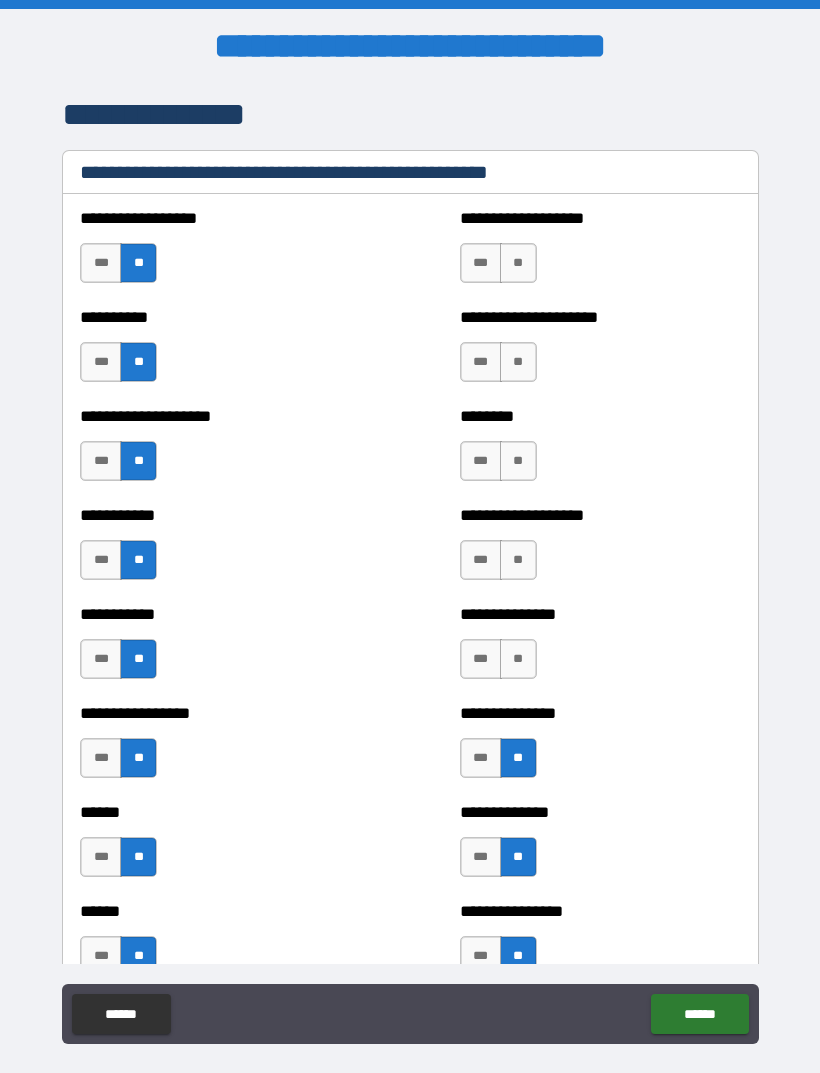 click on "**" at bounding box center (518, 659) 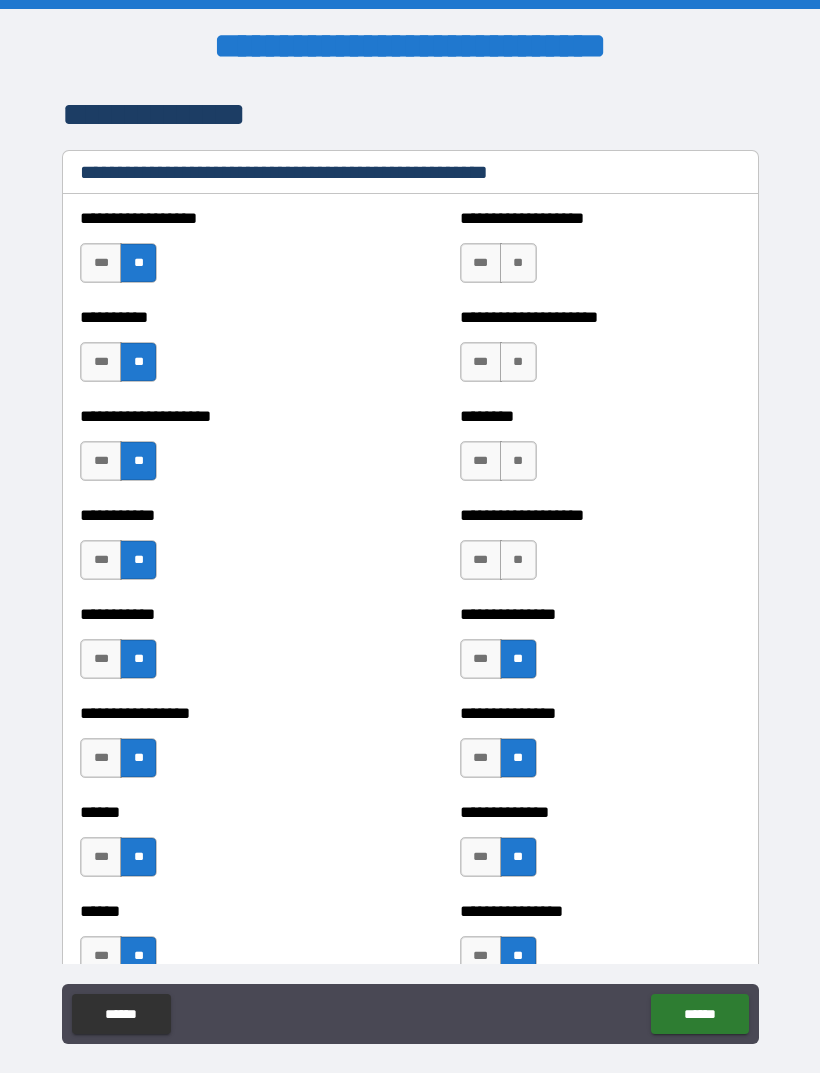 click on "**" at bounding box center (518, 560) 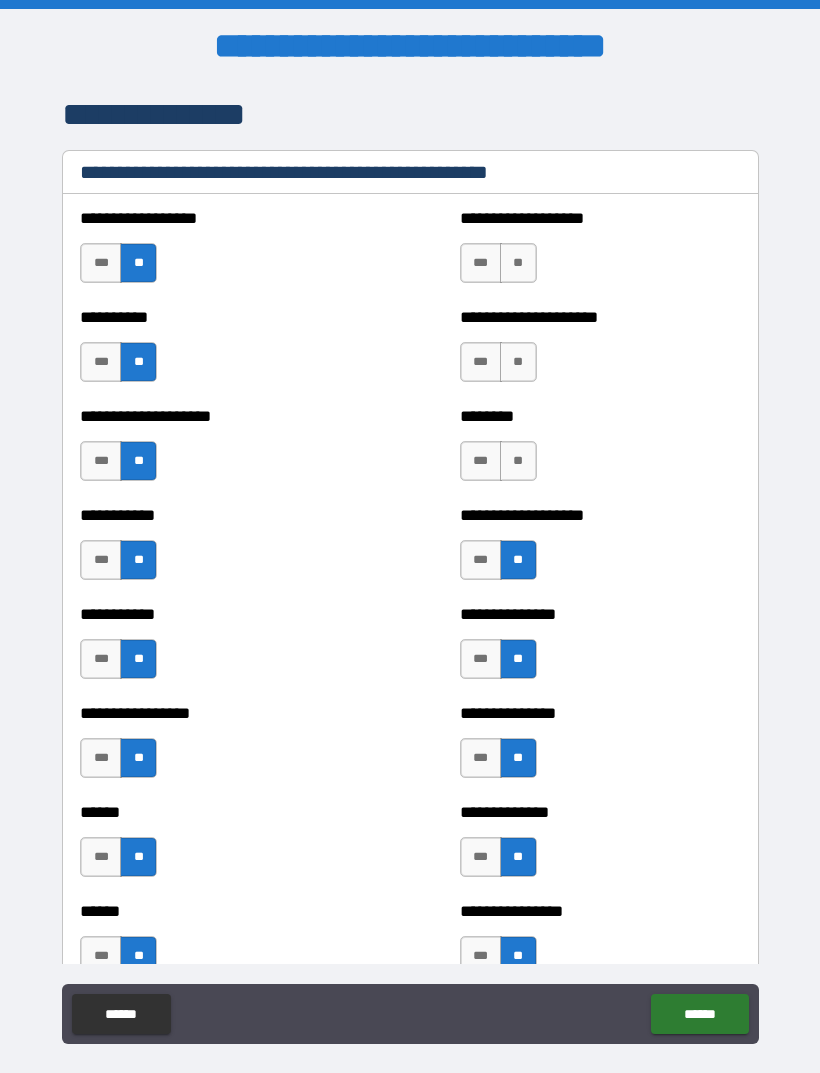 click on "**" at bounding box center (518, 461) 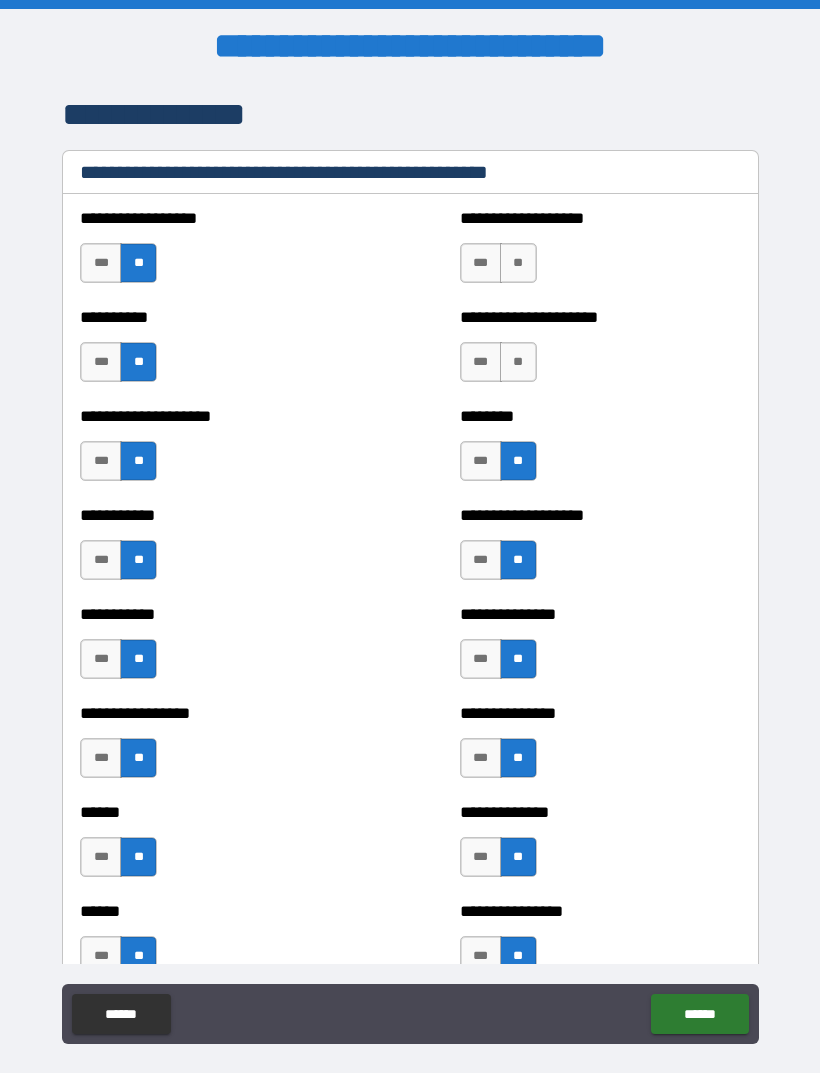 click on "**" at bounding box center (518, 362) 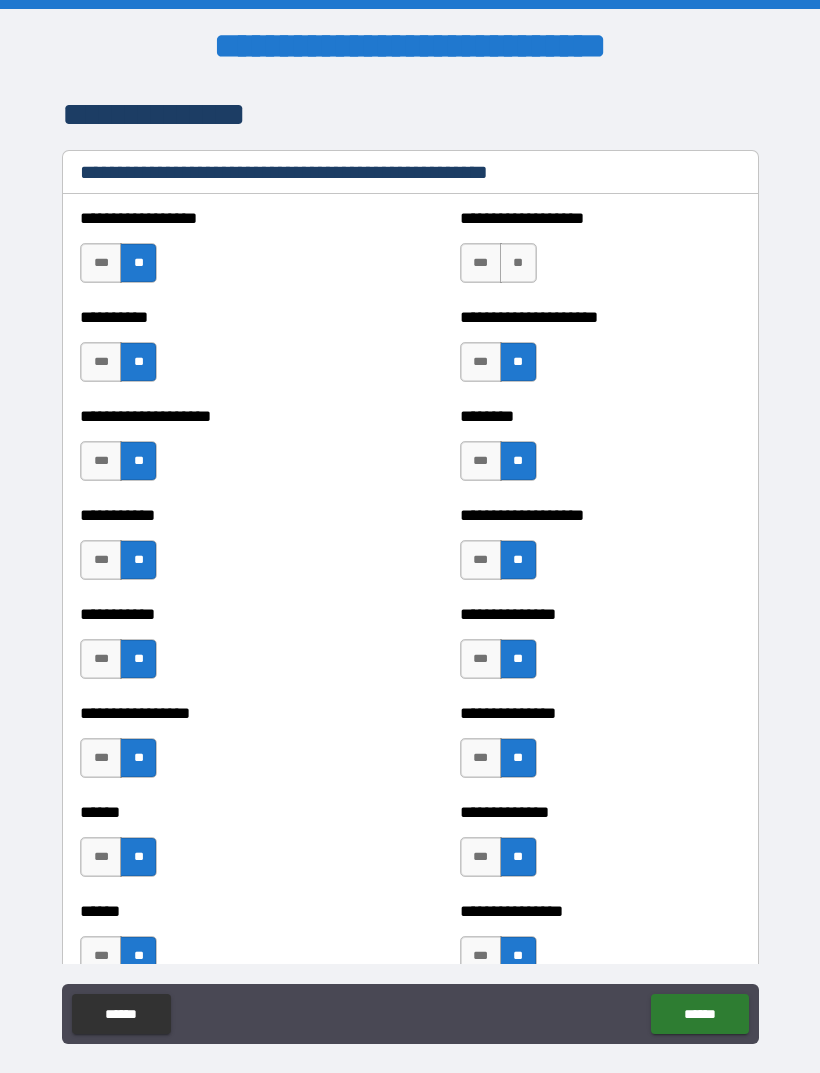 click on "**" at bounding box center [518, 263] 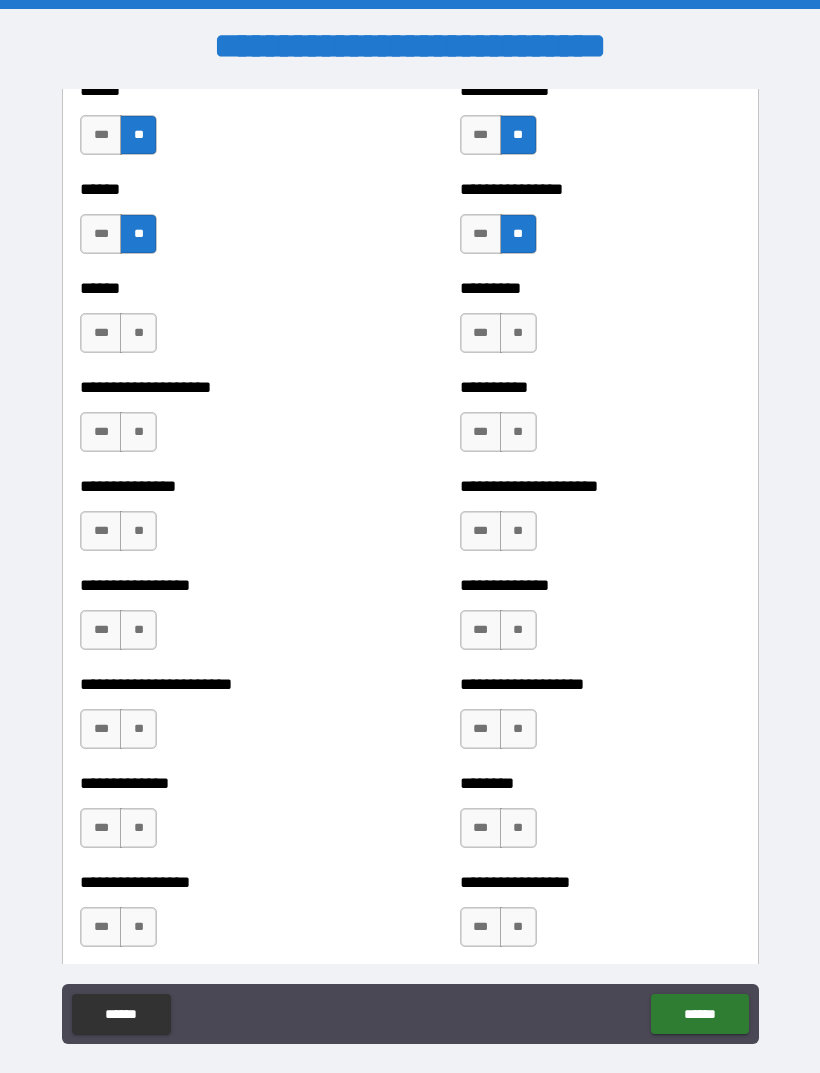 scroll, scrollTop: 3085, scrollLeft: 0, axis: vertical 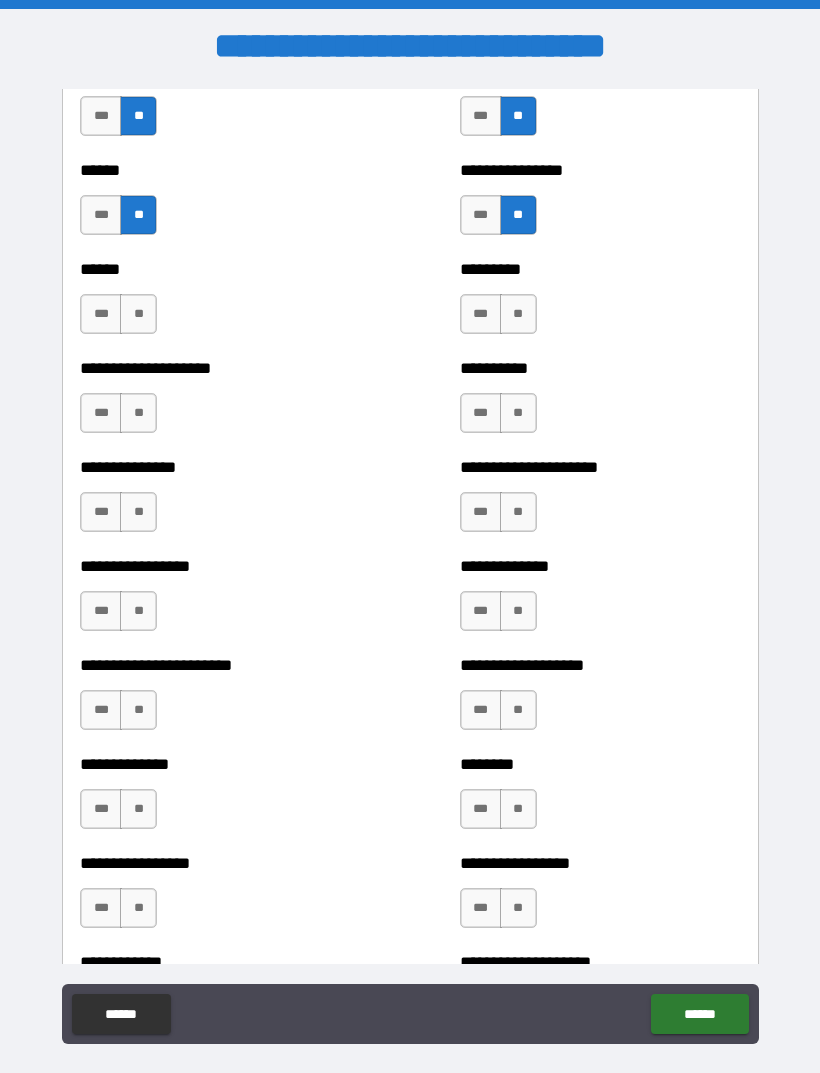 click on "**" at bounding box center (138, 314) 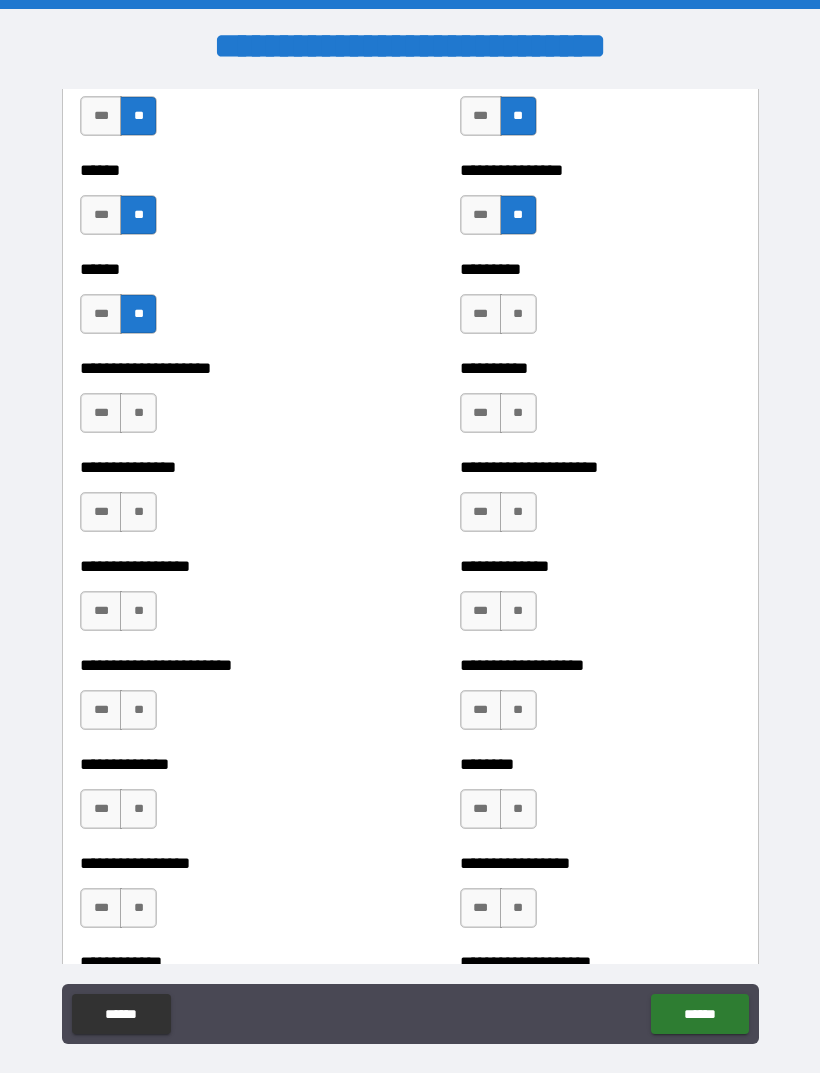 click on "**" at bounding box center (138, 413) 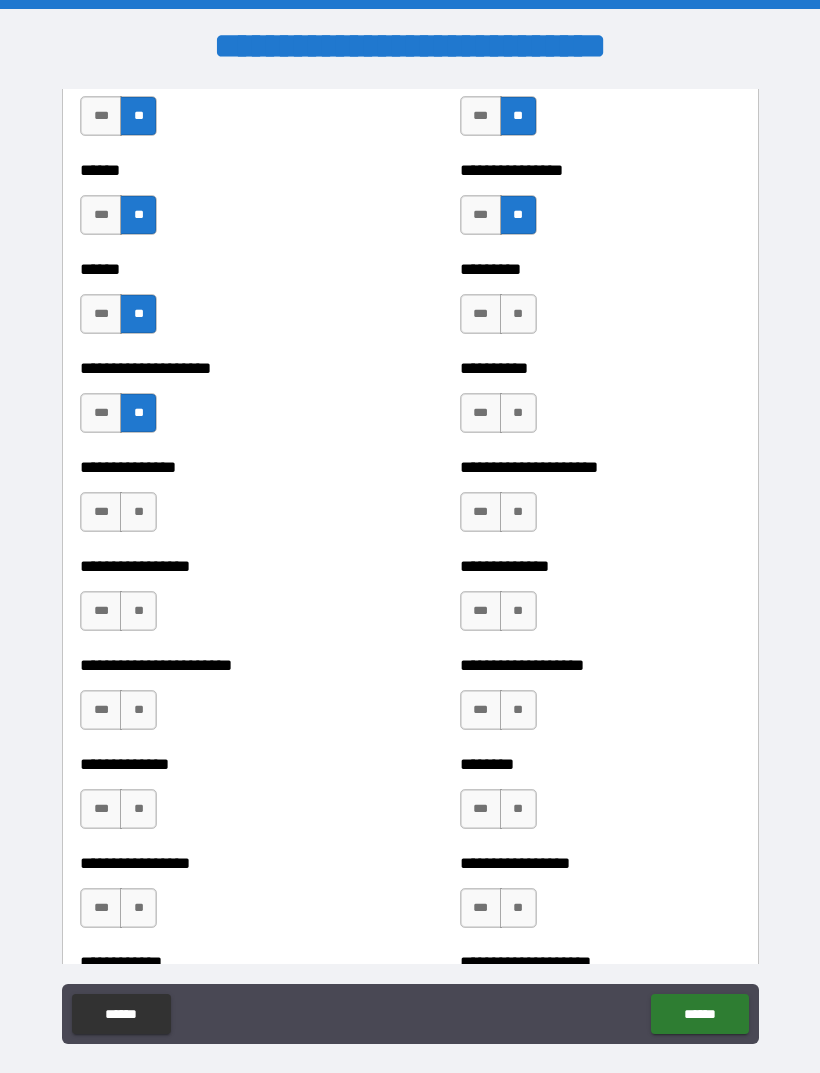 click on "**" at bounding box center (138, 512) 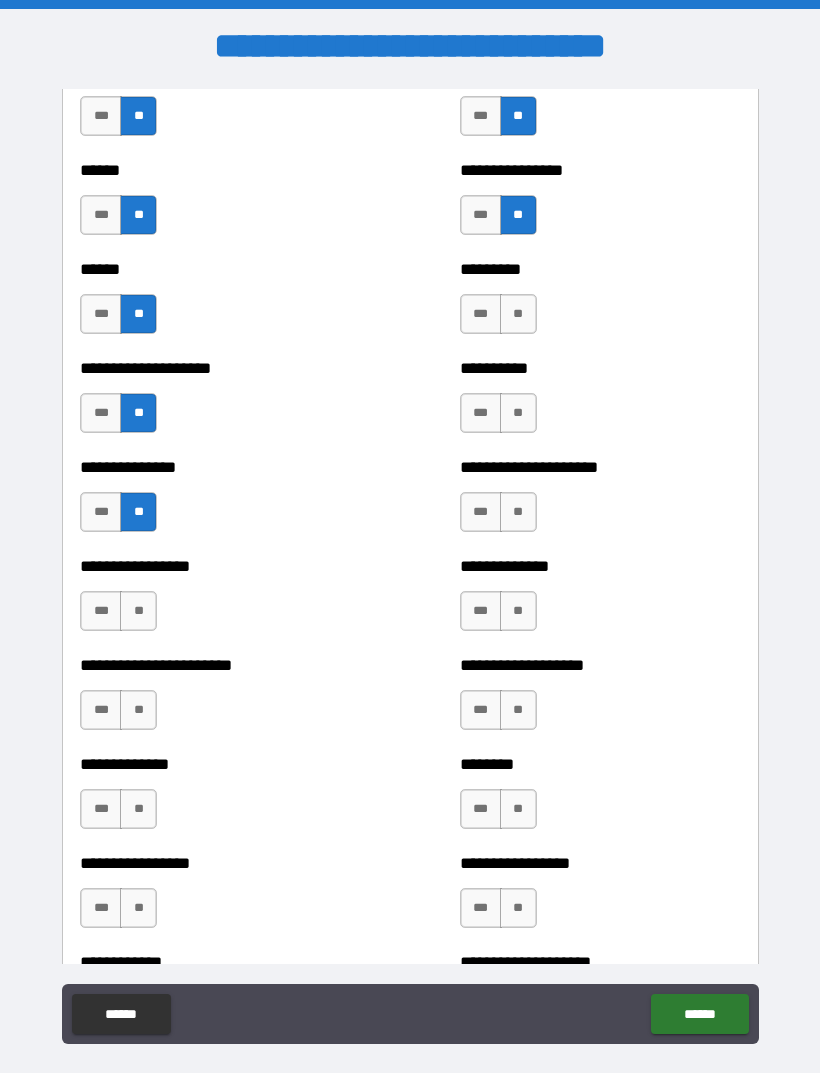click on "**" at bounding box center [138, 611] 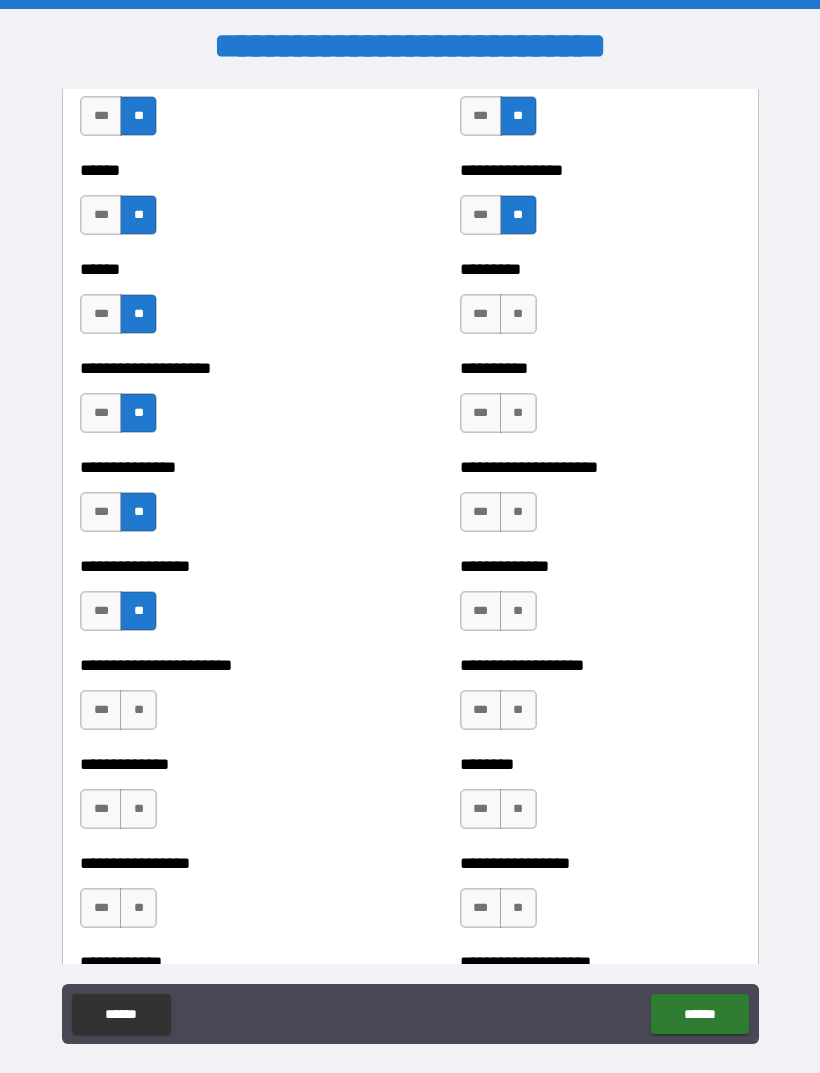 click on "**" at bounding box center (138, 710) 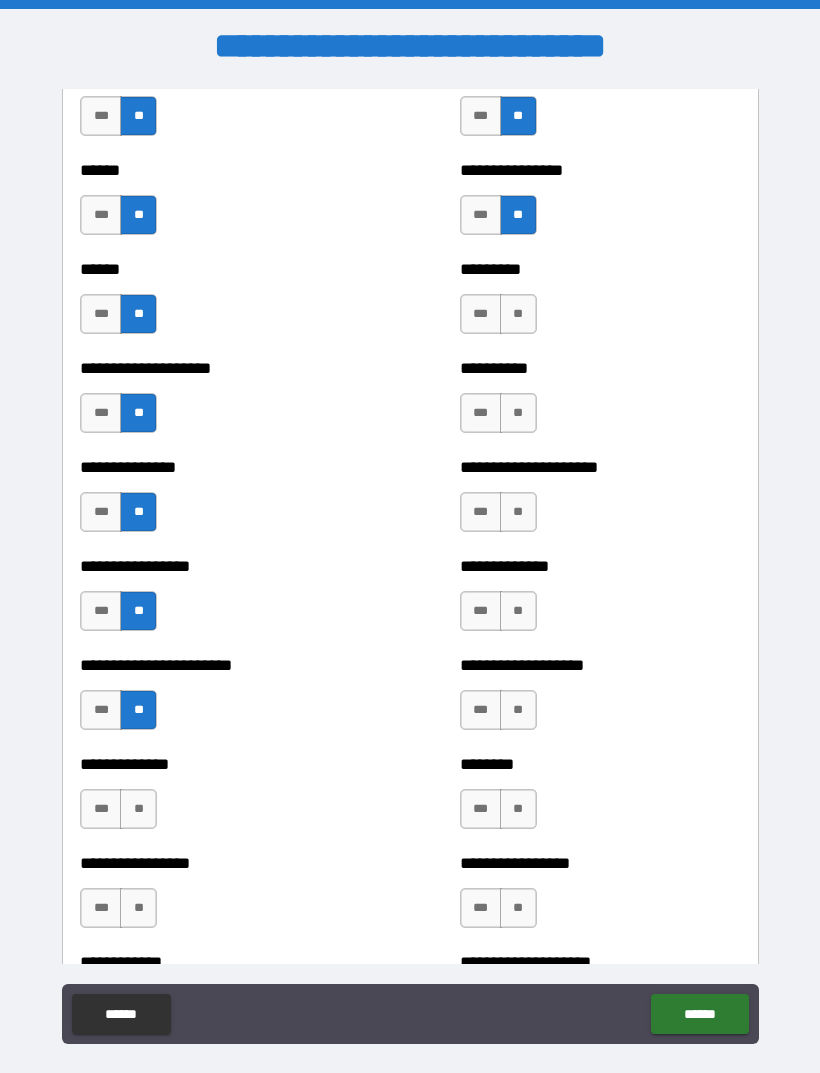 click on "**" at bounding box center [138, 809] 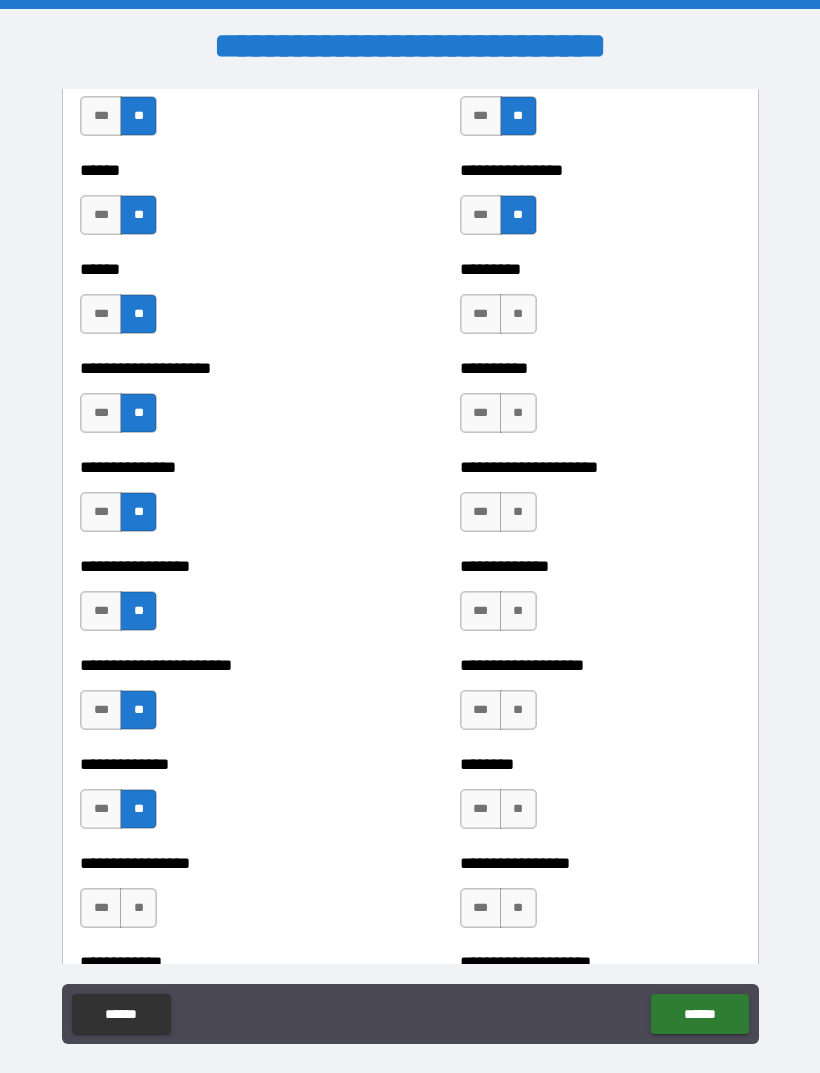 click on "***" at bounding box center [101, 908] 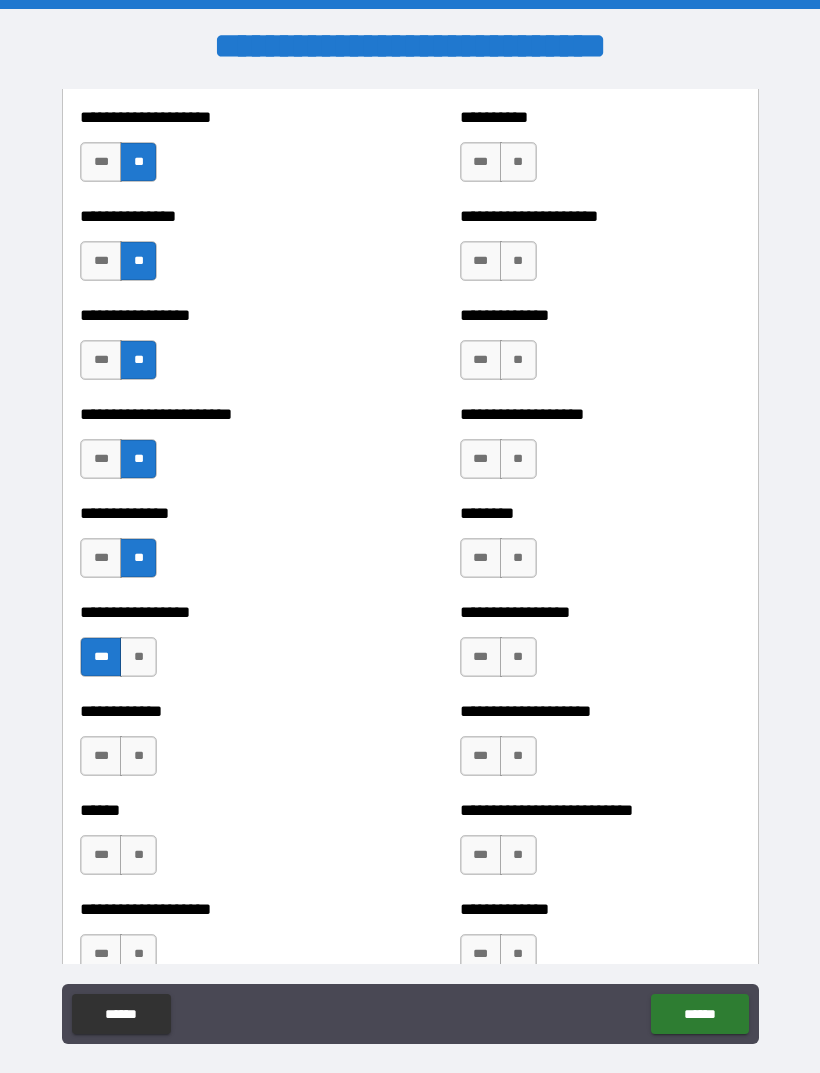 scroll, scrollTop: 3354, scrollLeft: 0, axis: vertical 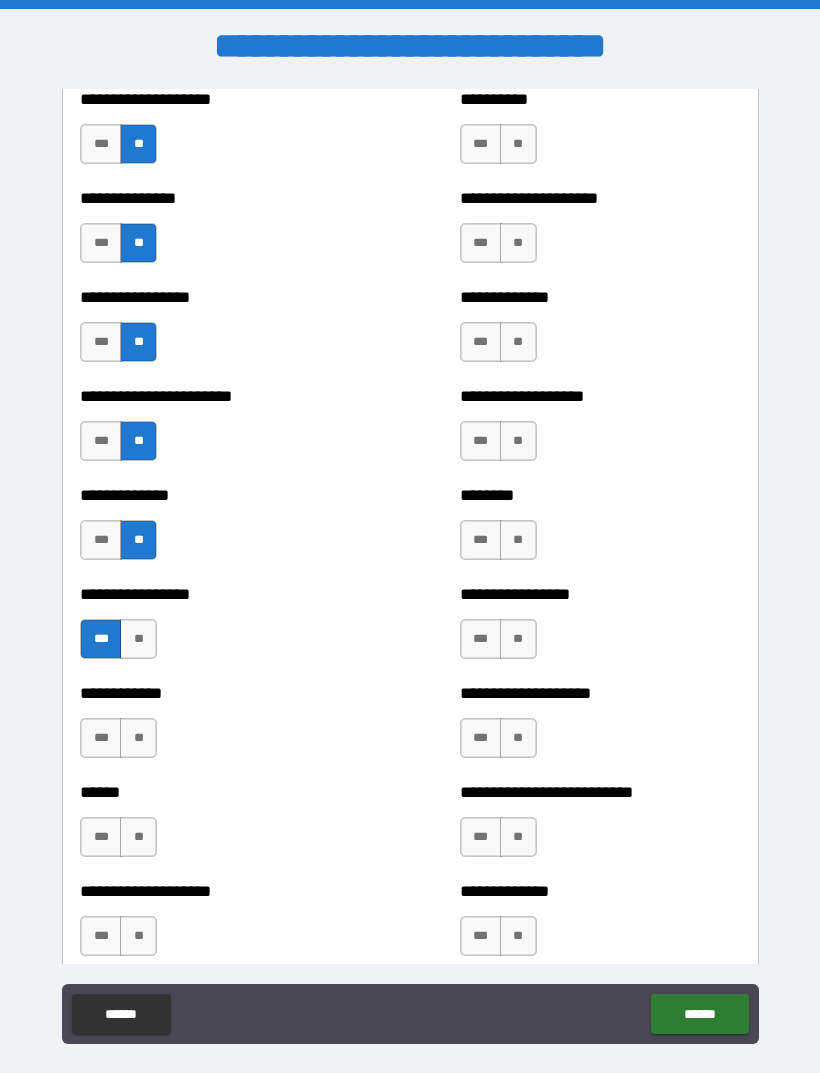 click on "**" at bounding box center [138, 738] 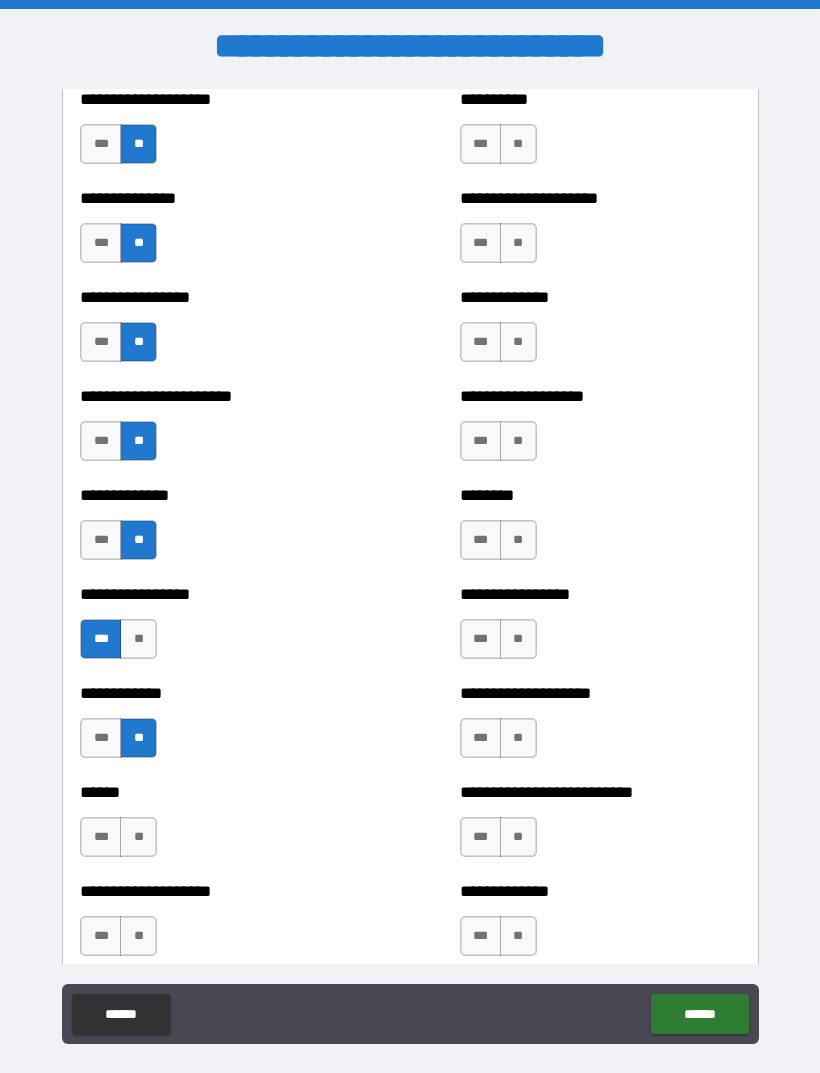 click on "**" at bounding box center [138, 837] 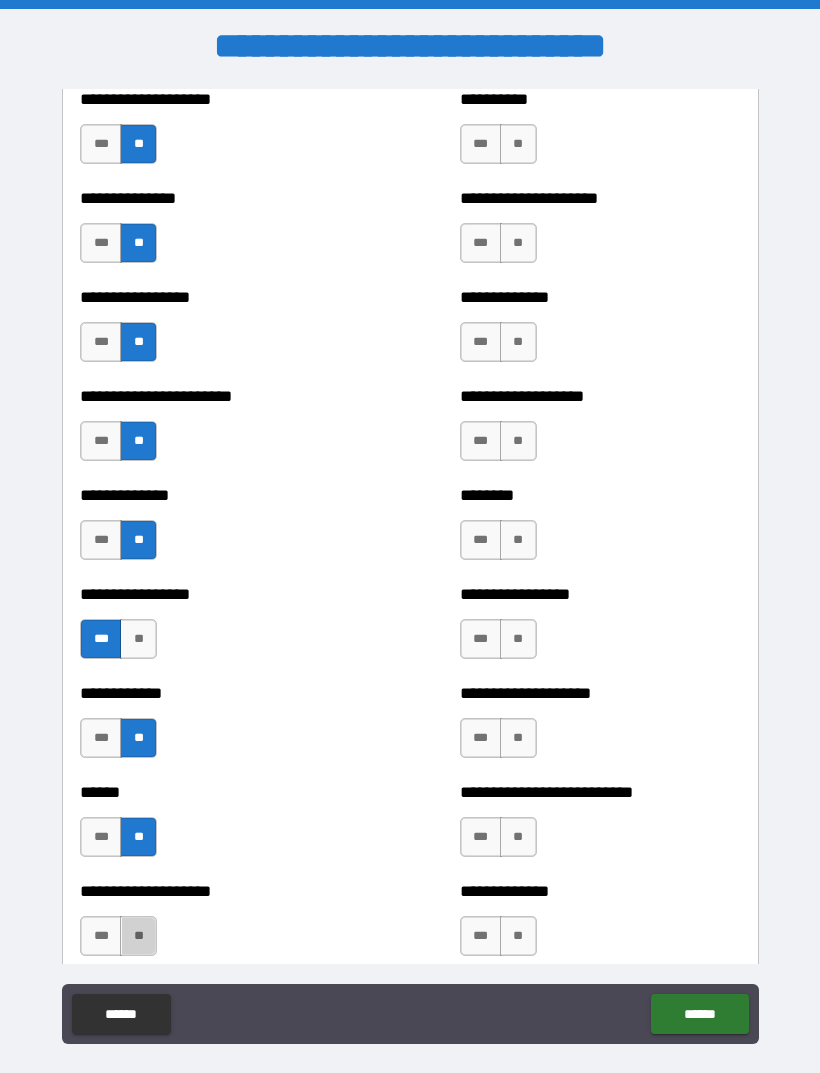click on "**" at bounding box center (138, 936) 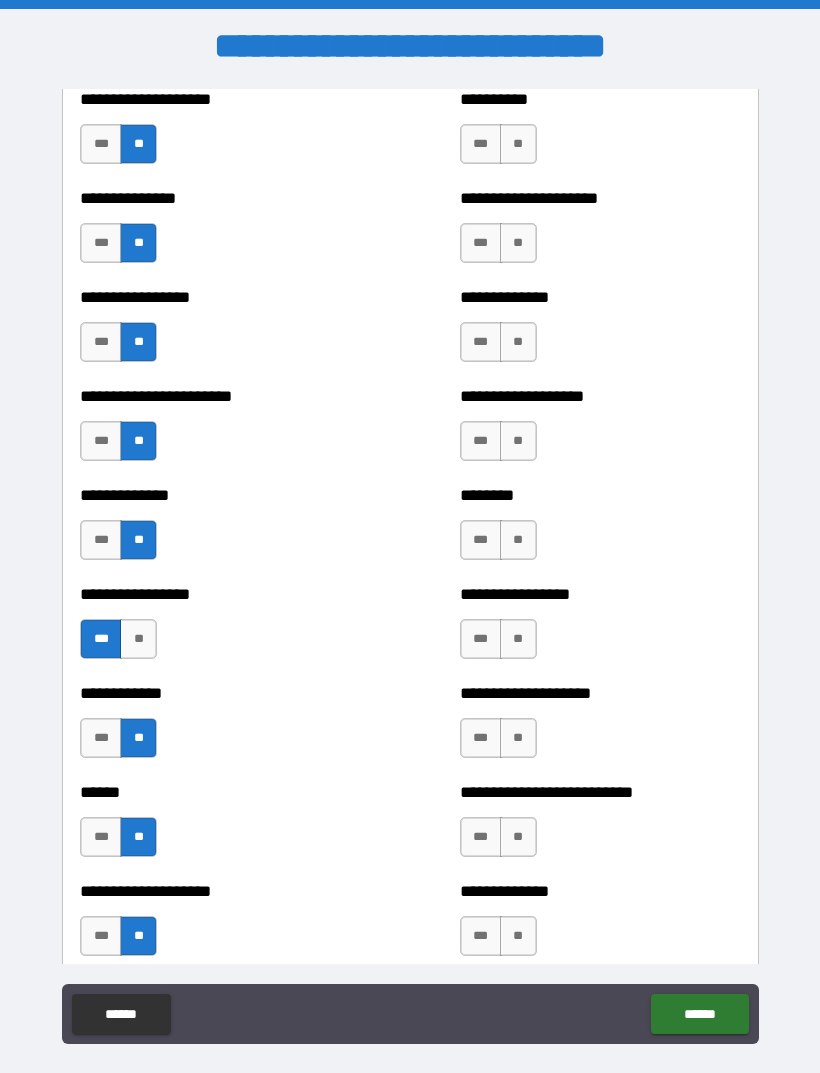 click on "**" at bounding box center (518, 936) 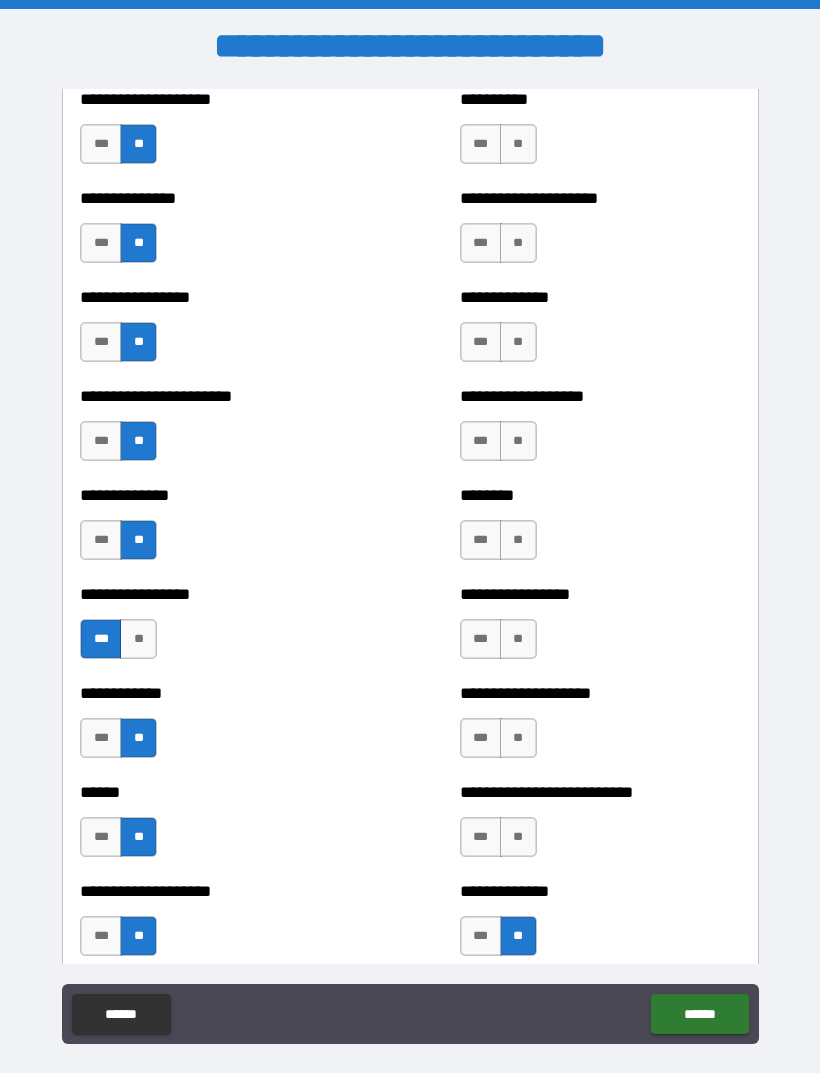 click on "**" at bounding box center (518, 837) 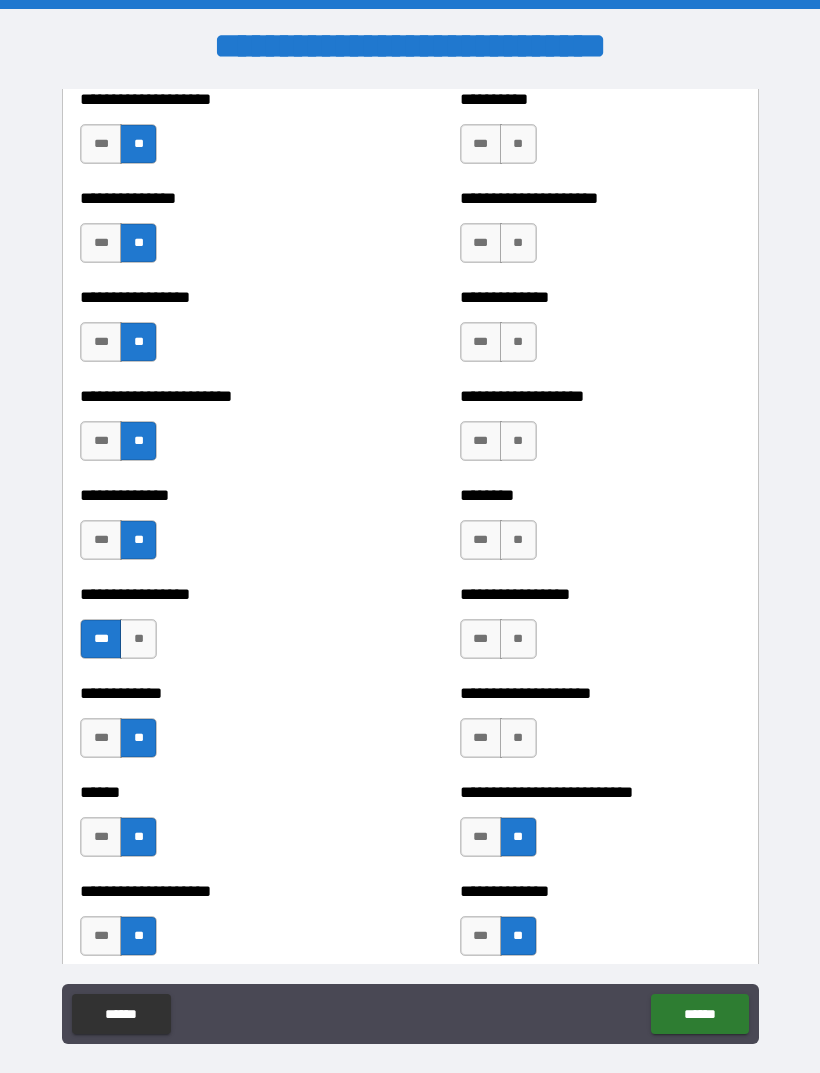 click on "**" at bounding box center (518, 738) 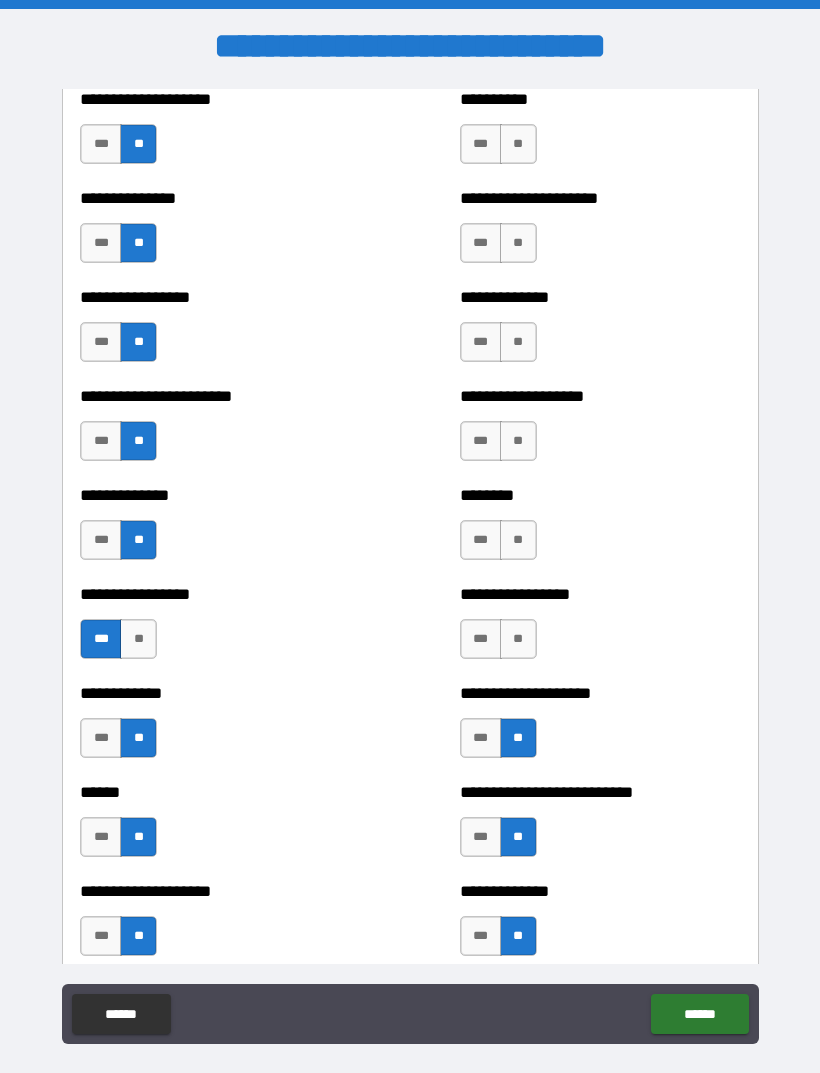 click on "**" at bounding box center [518, 639] 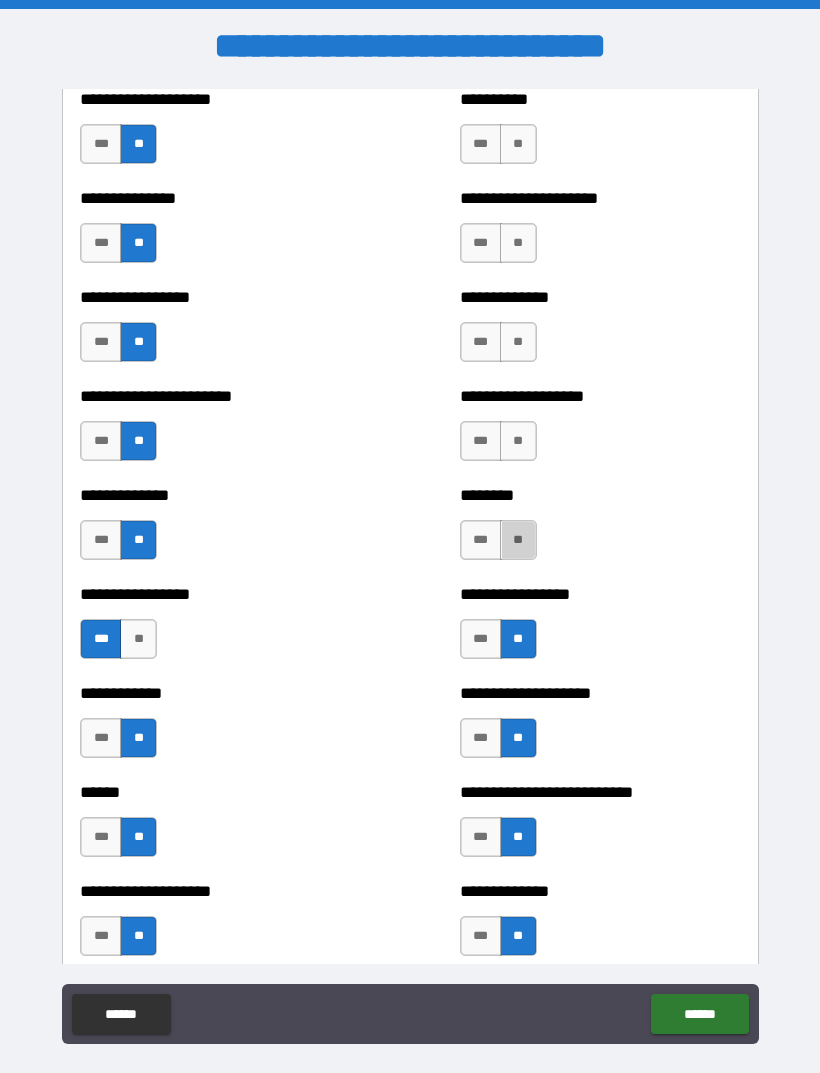 click on "**" at bounding box center (518, 540) 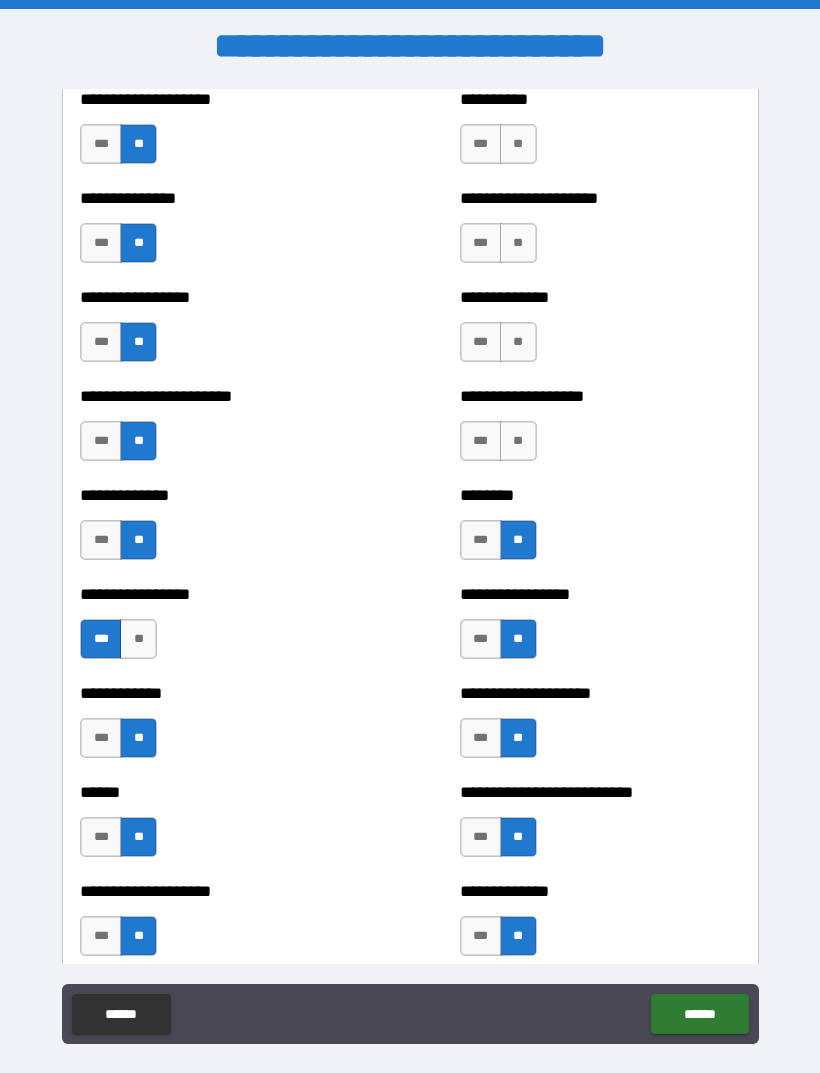 click on "**" at bounding box center [518, 441] 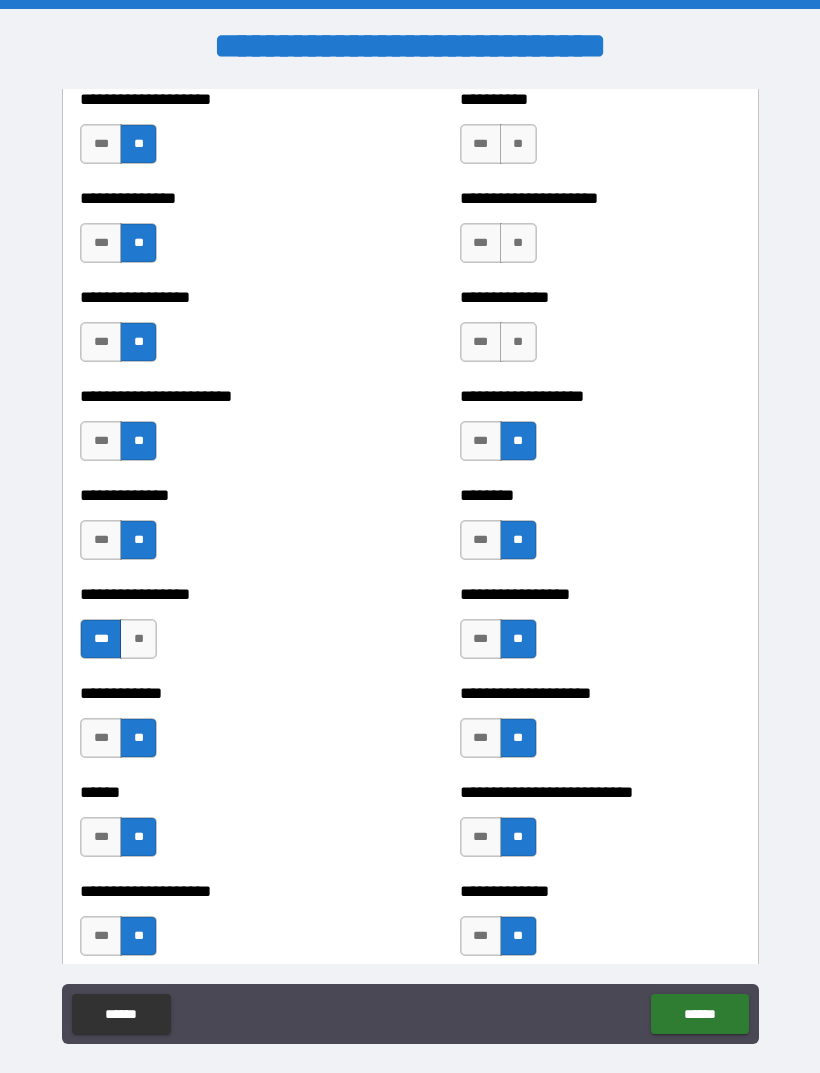 click on "**" at bounding box center (518, 342) 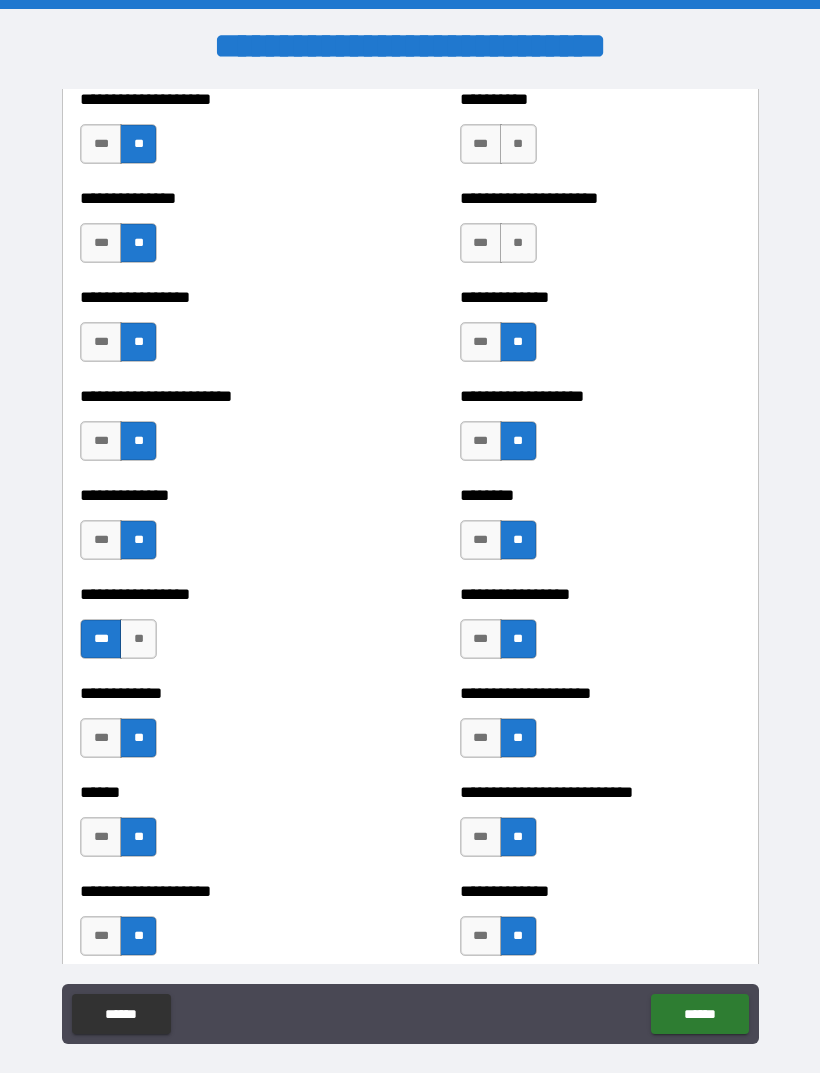 click on "**" at bounding box center (518, 243) 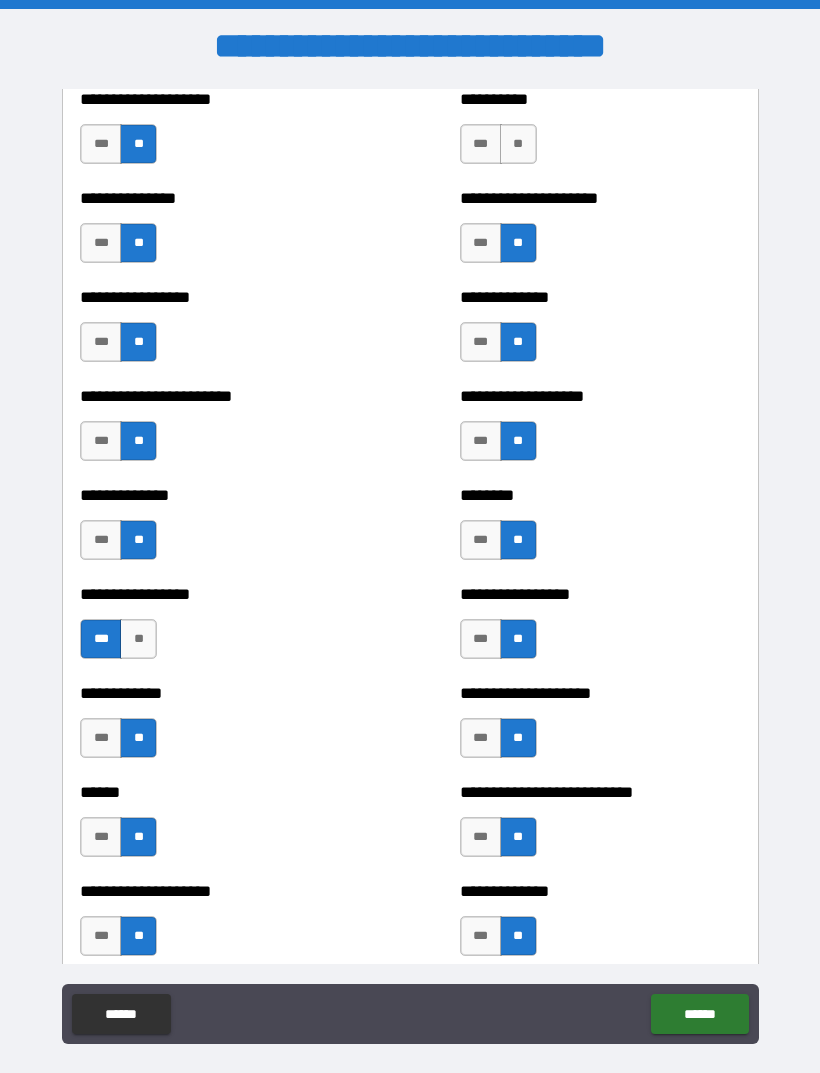 click on "**" at bounding box center [518, 144] 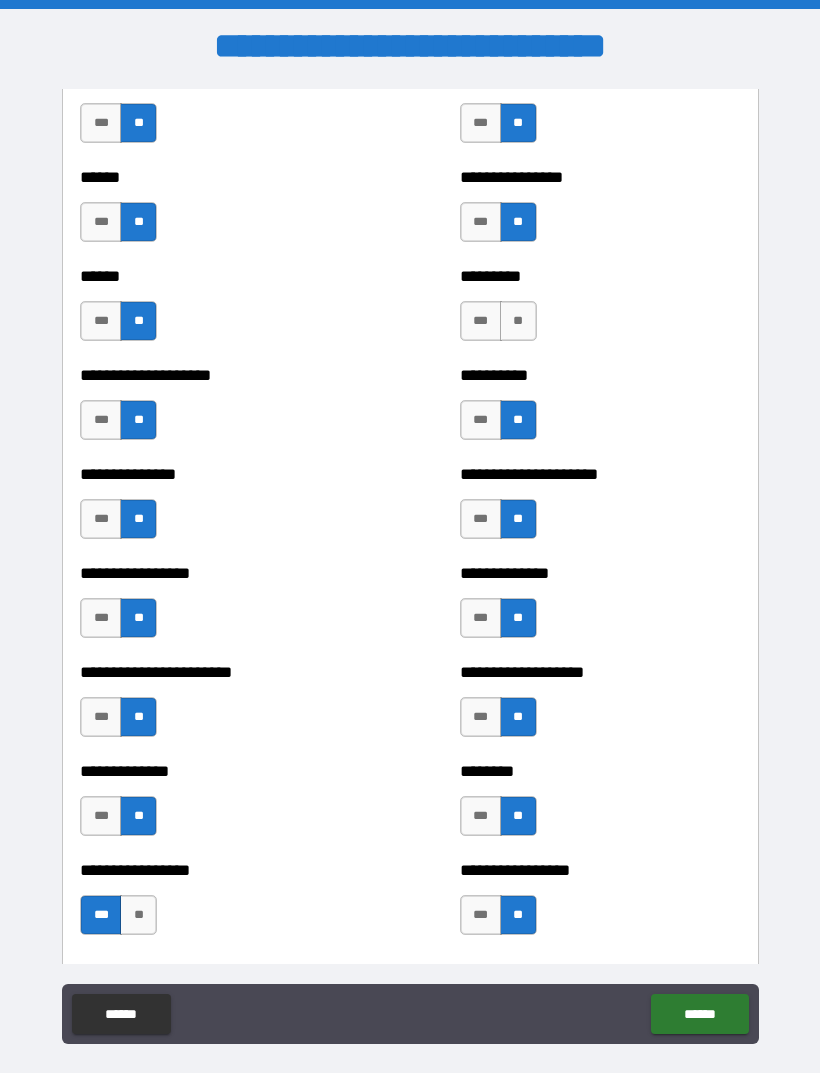 scroll, scrollTop: 3071, scrollLeft: 0, axis: vertical 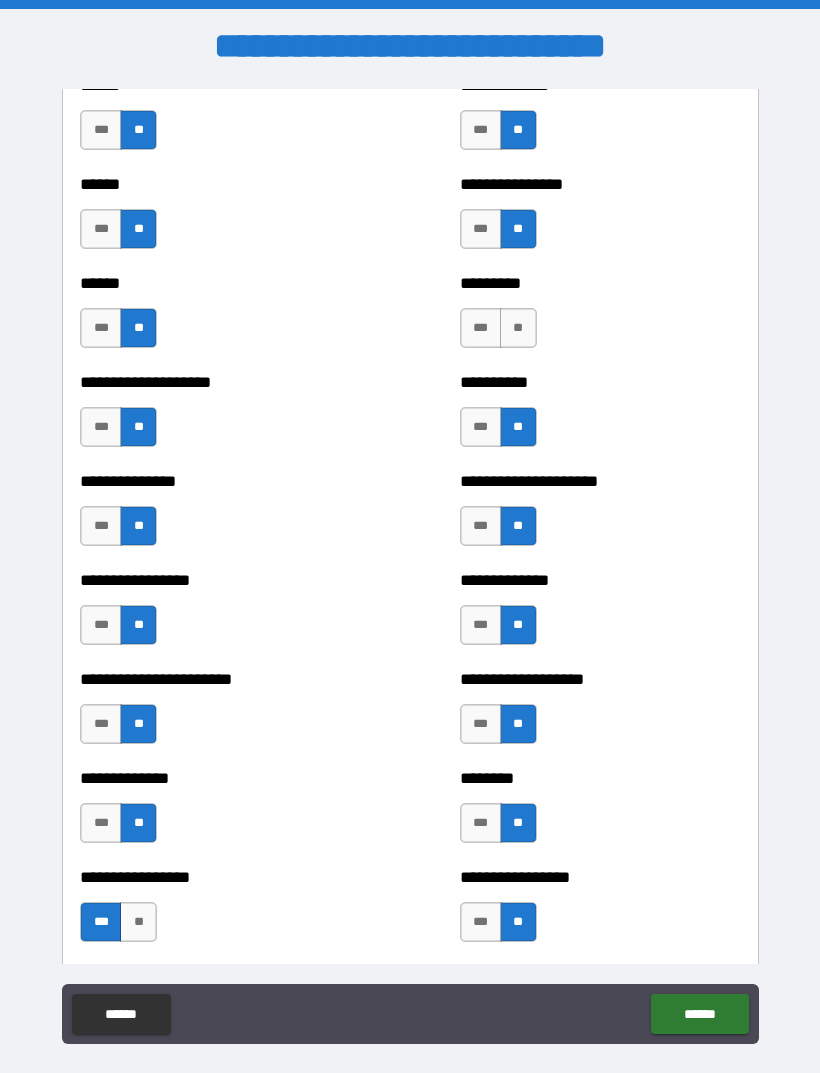 click on "**" at bounding box center (518, 328) 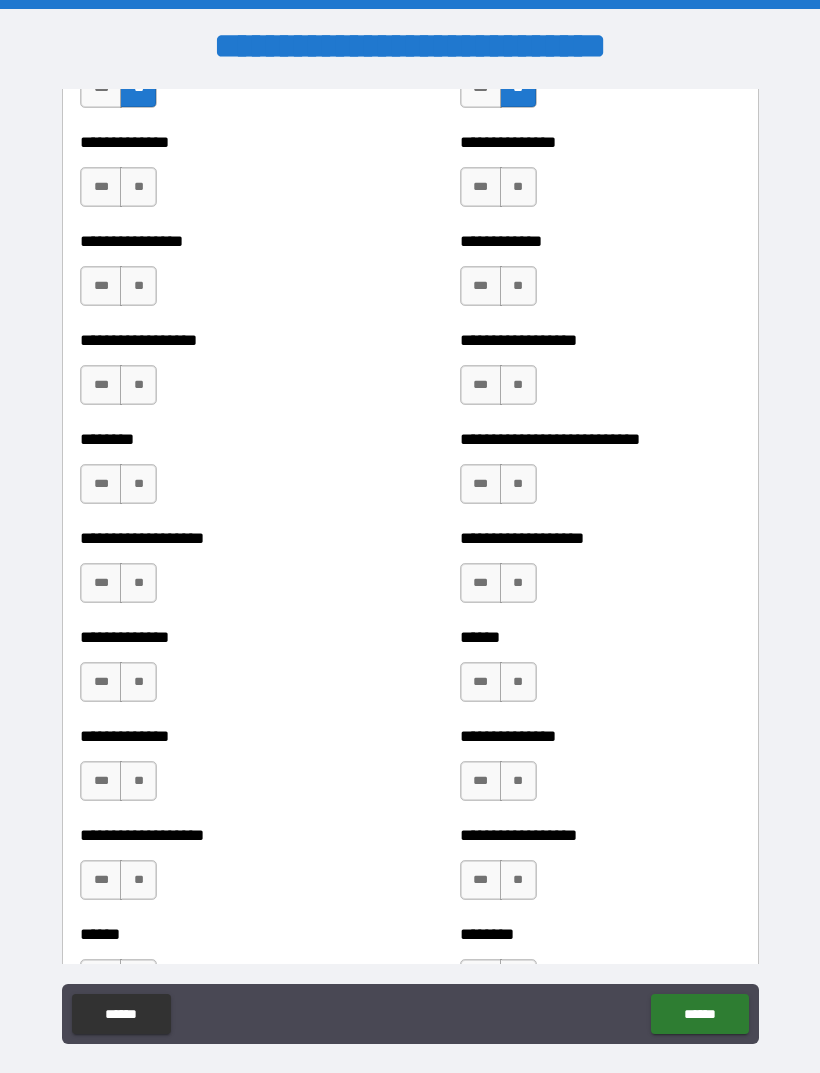 scroll, scrollTop: 4162, scrollLeft: 0, axis: vertical 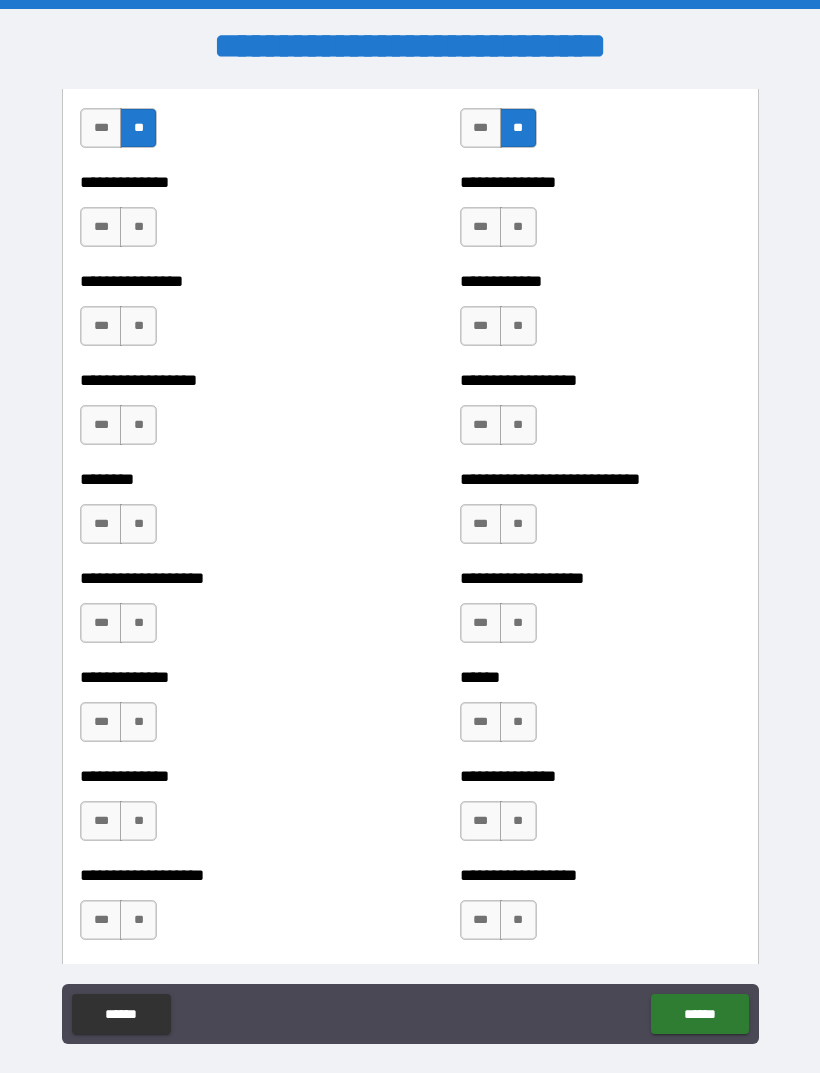 click on "**" at bounding box center (138, 227) 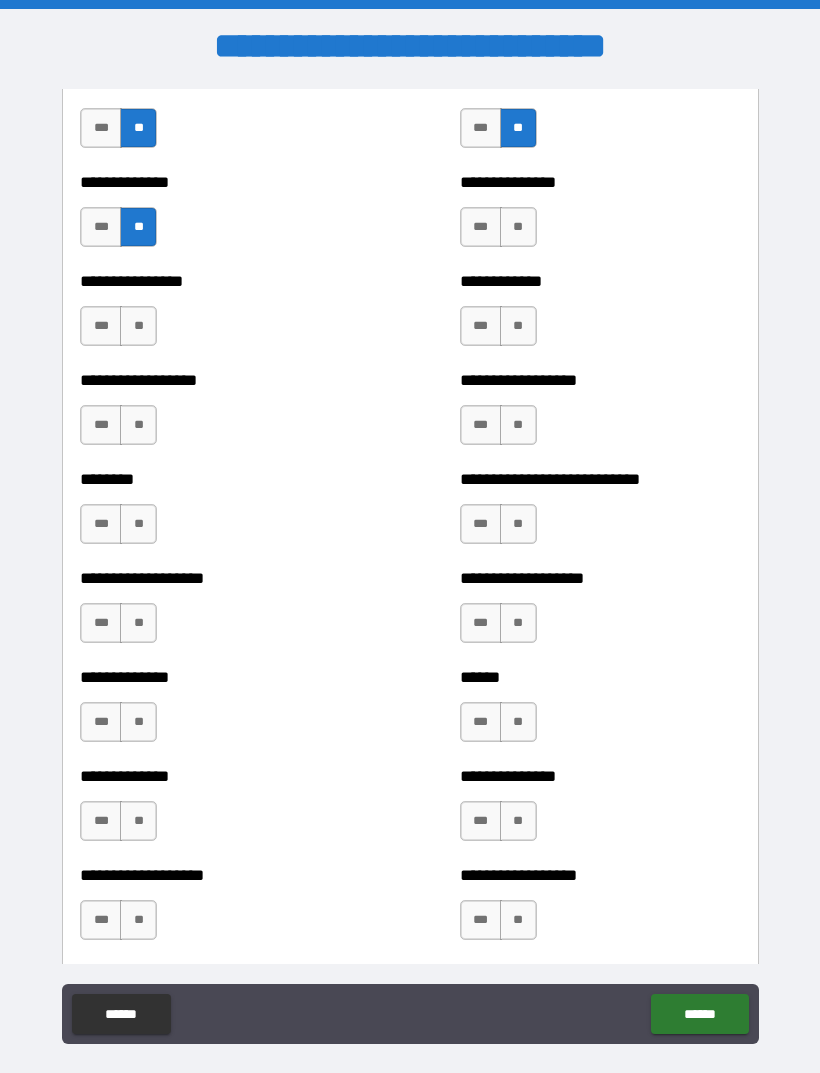 click on "**" at bounding box center (138, 326) 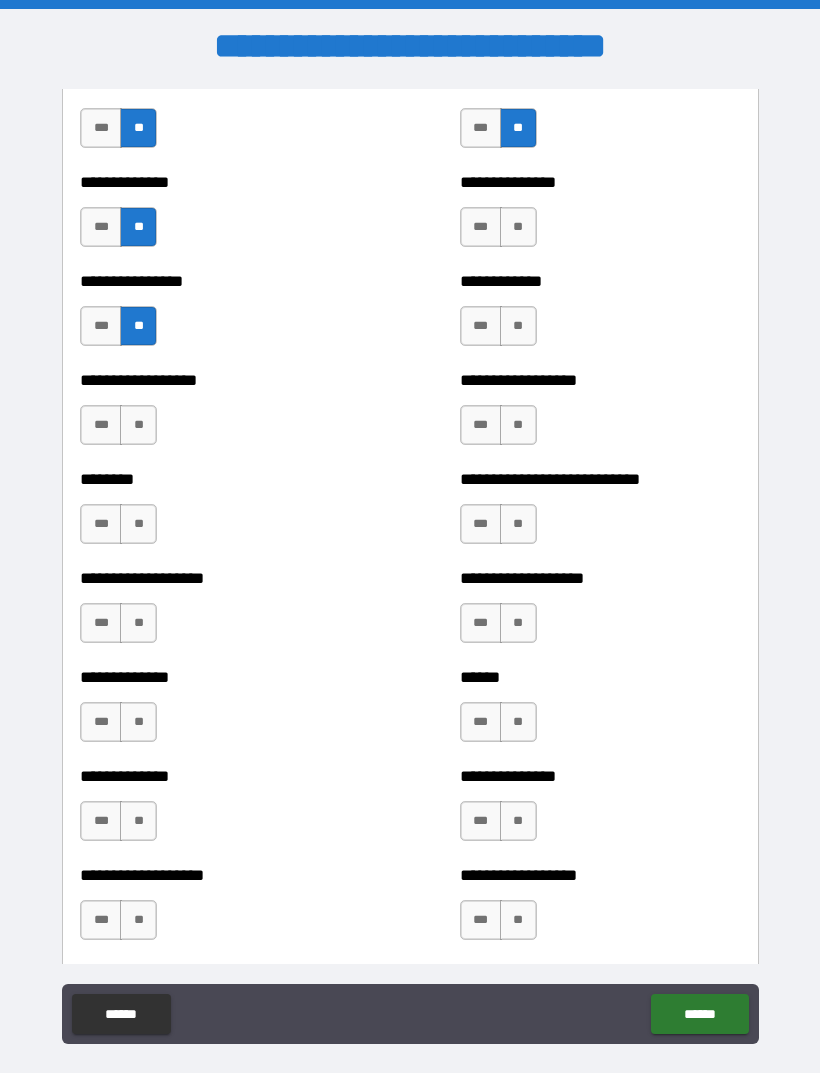 click on "**" at bounding box center (138, 425) 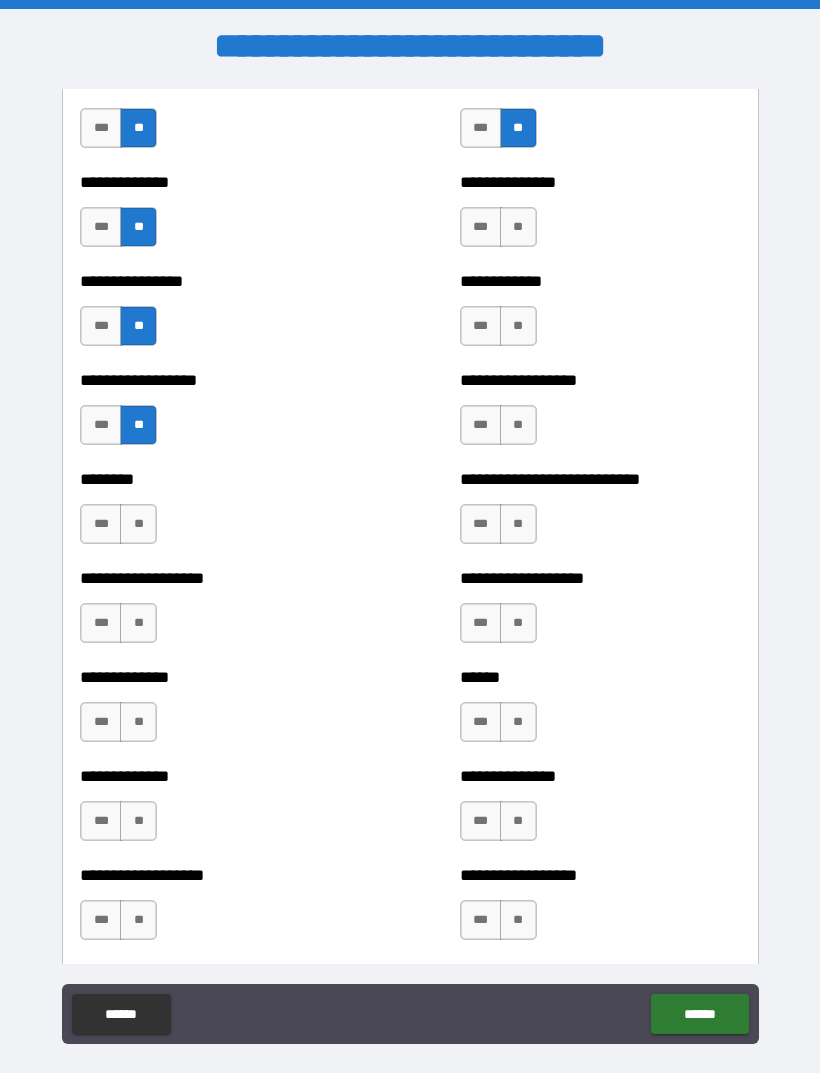 click on "**" at bounding box center (518, 227) 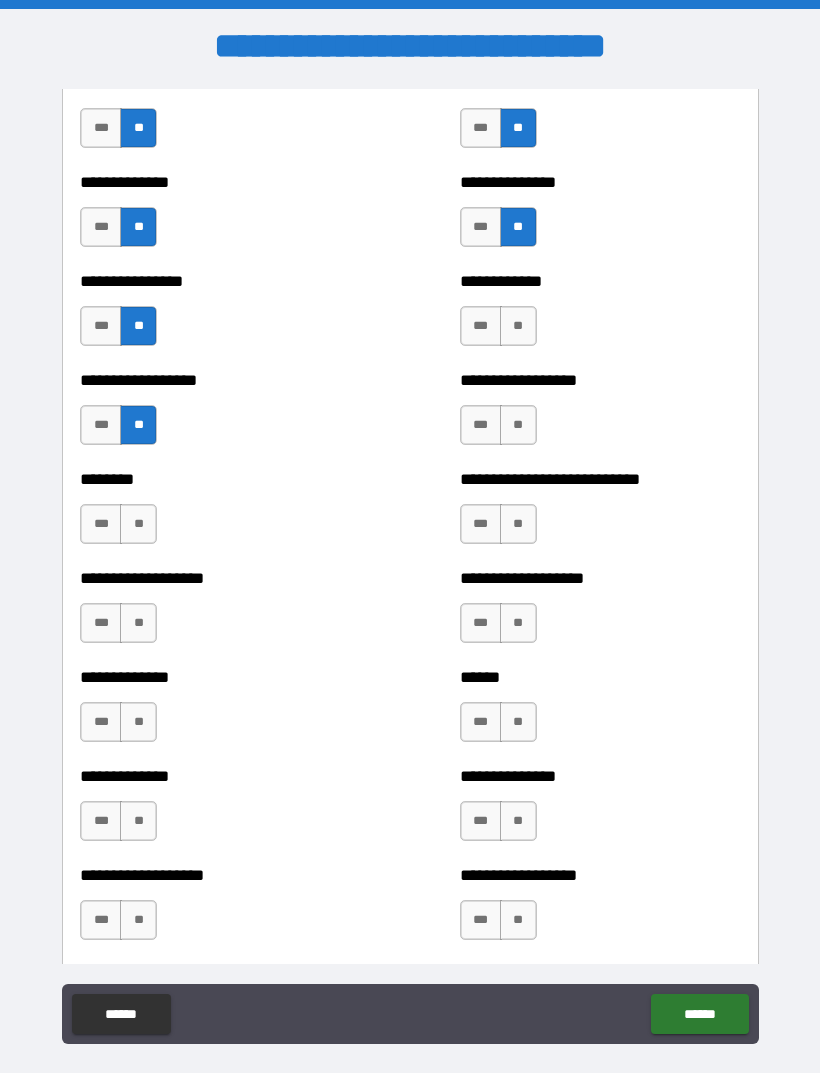 click on "**" at bounding box center [518, 326] 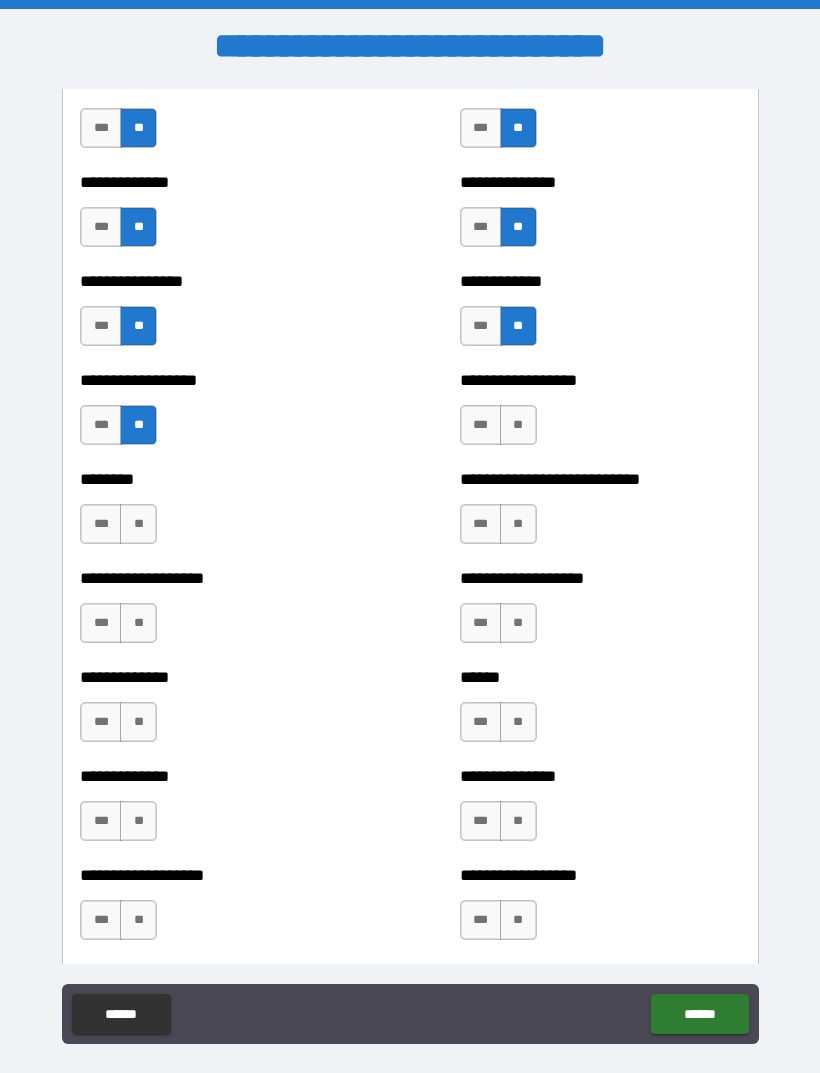 click on "**" at bounding box center [518, 425] 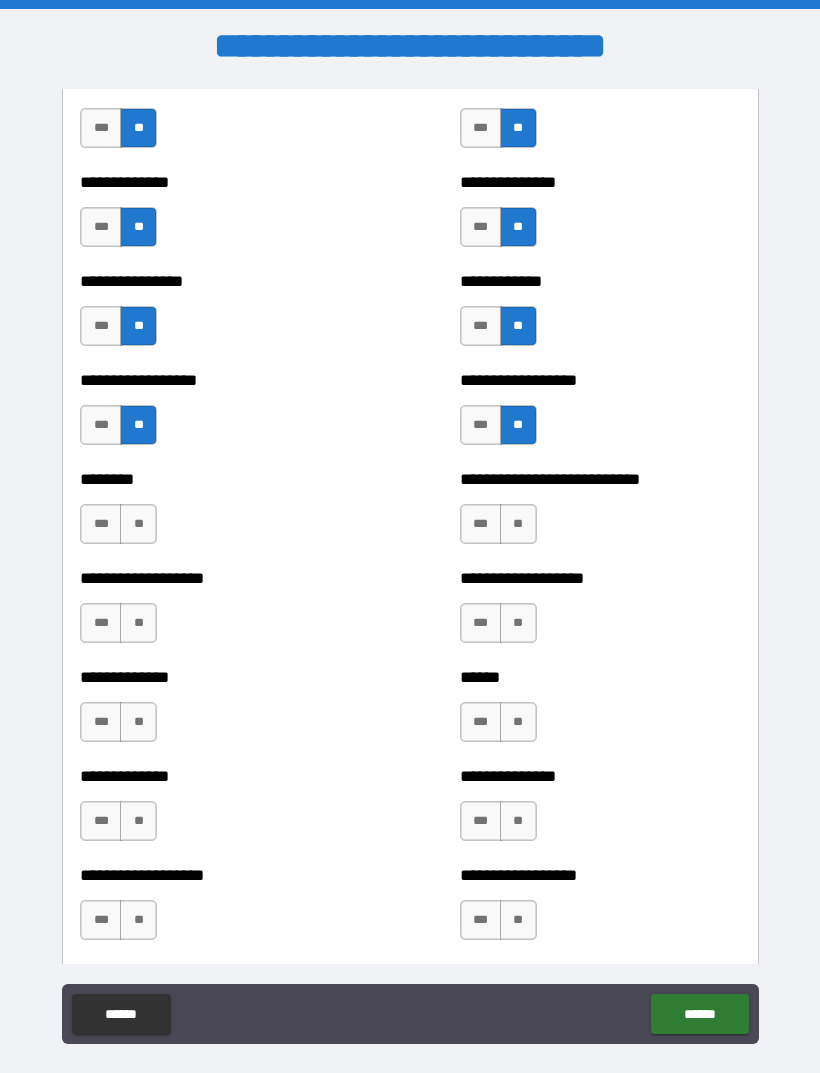 click on "**" at bounding box center (138, 524) 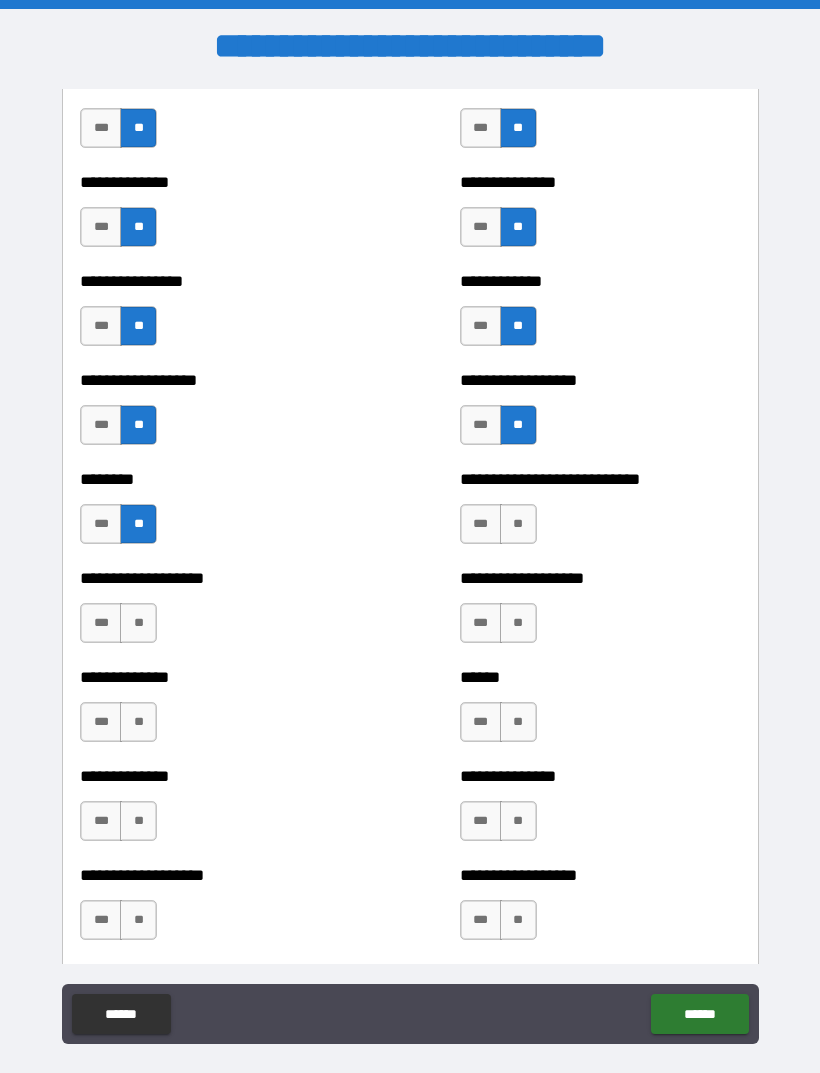 click on "**" at bounding box center [138, 623] 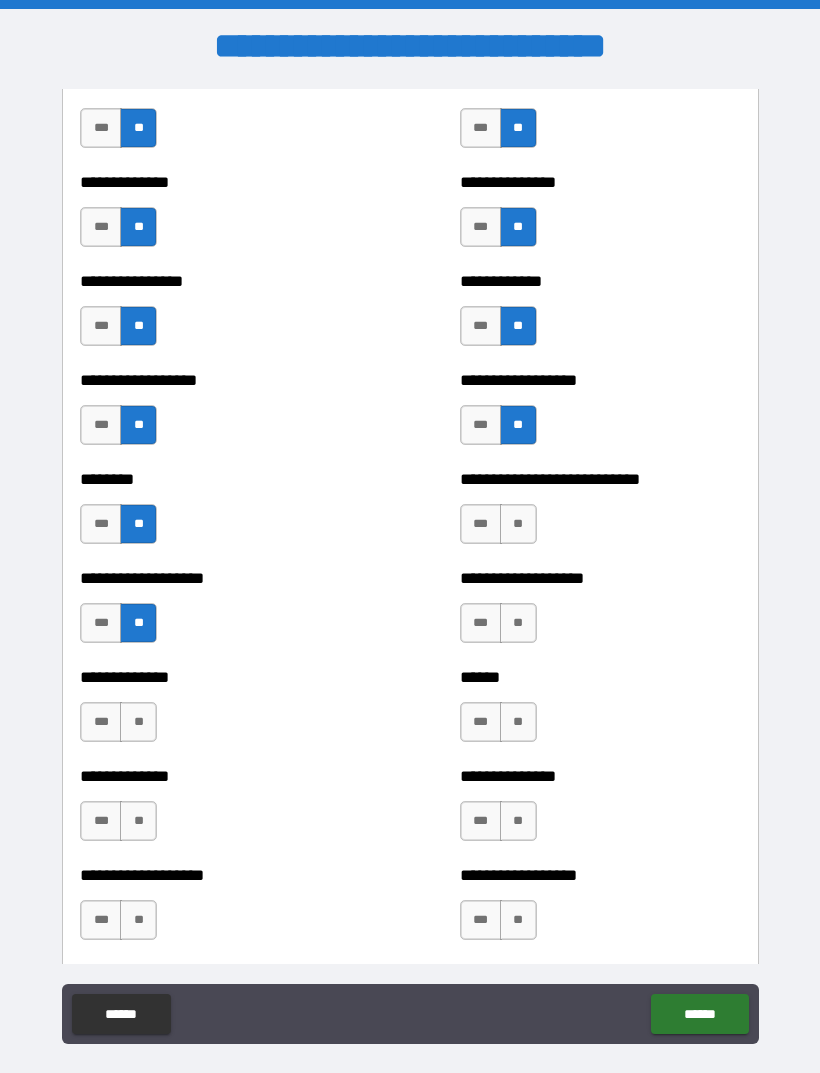 click on "**" at bounding box center (138, 722) 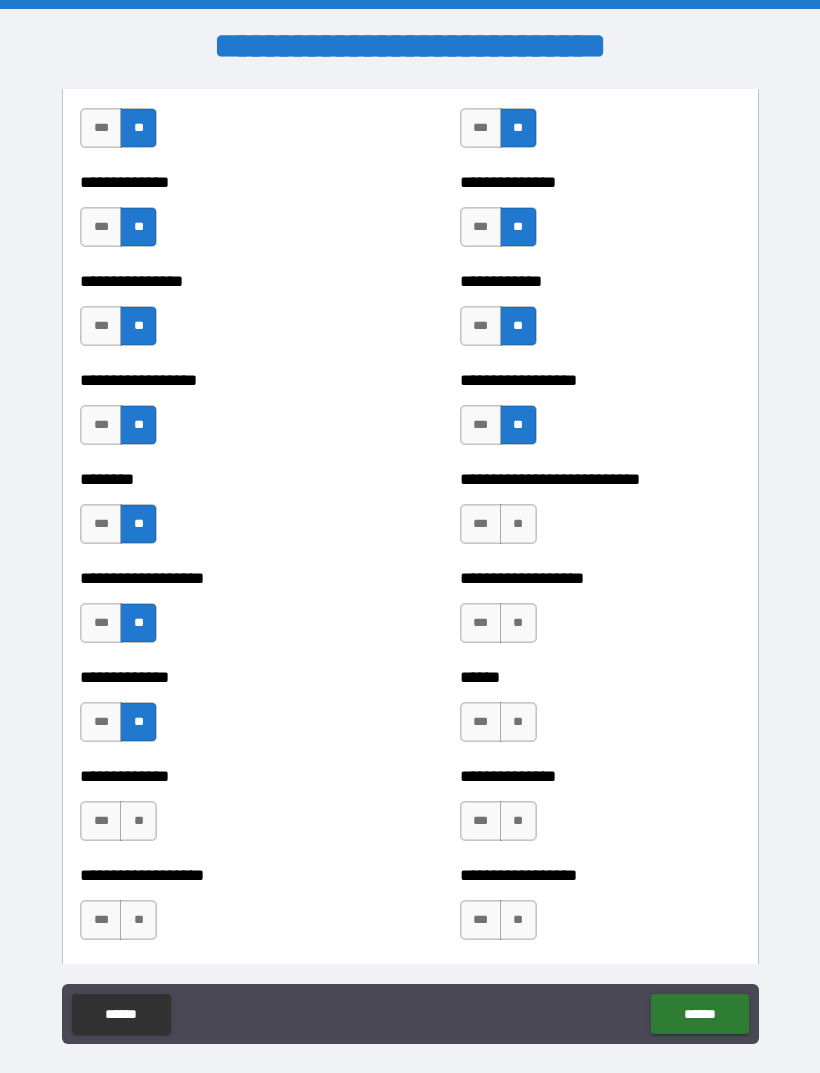 click on "**" at bounding box center (138, 821) 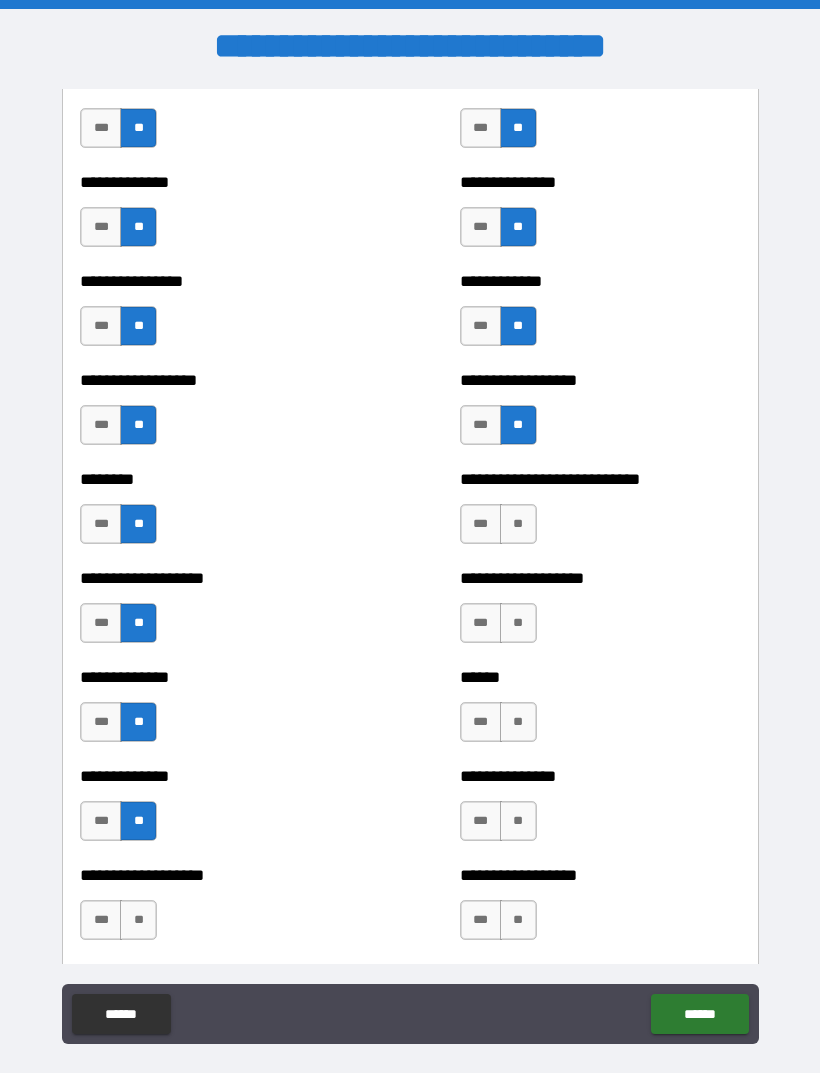 click on "**" at bounding box center [138, 920] 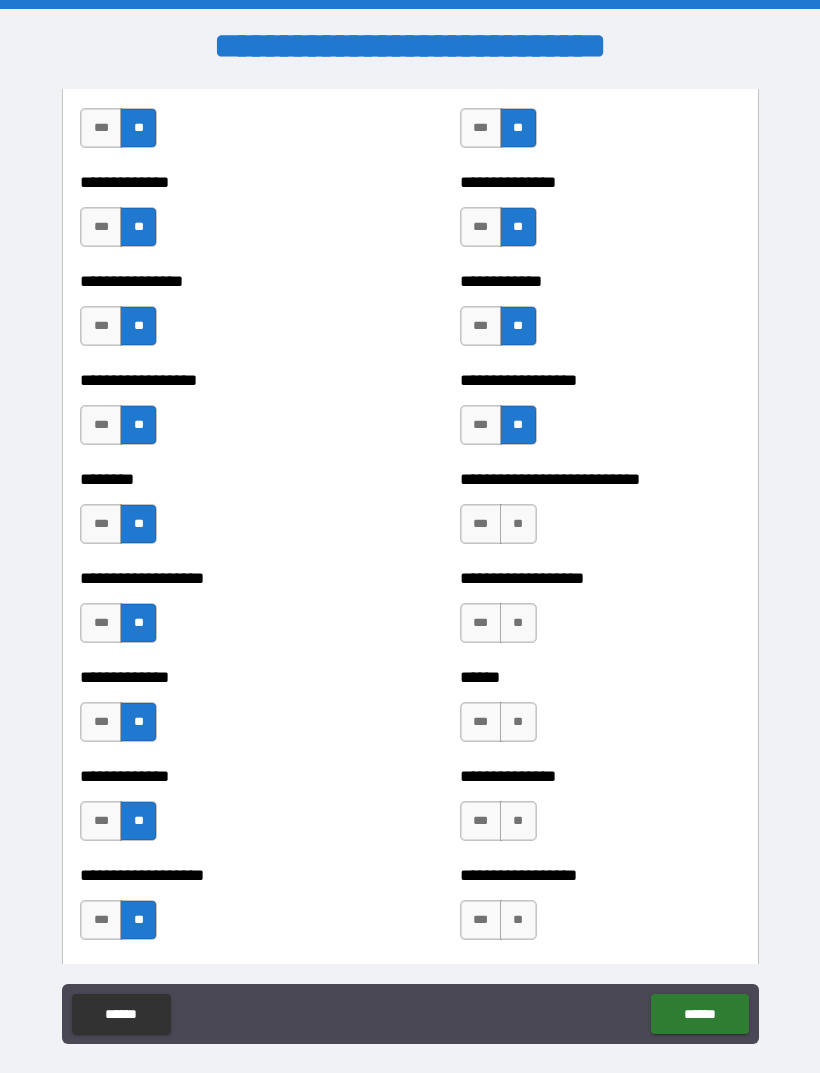 click on "**" at bounding box center (518, 920) 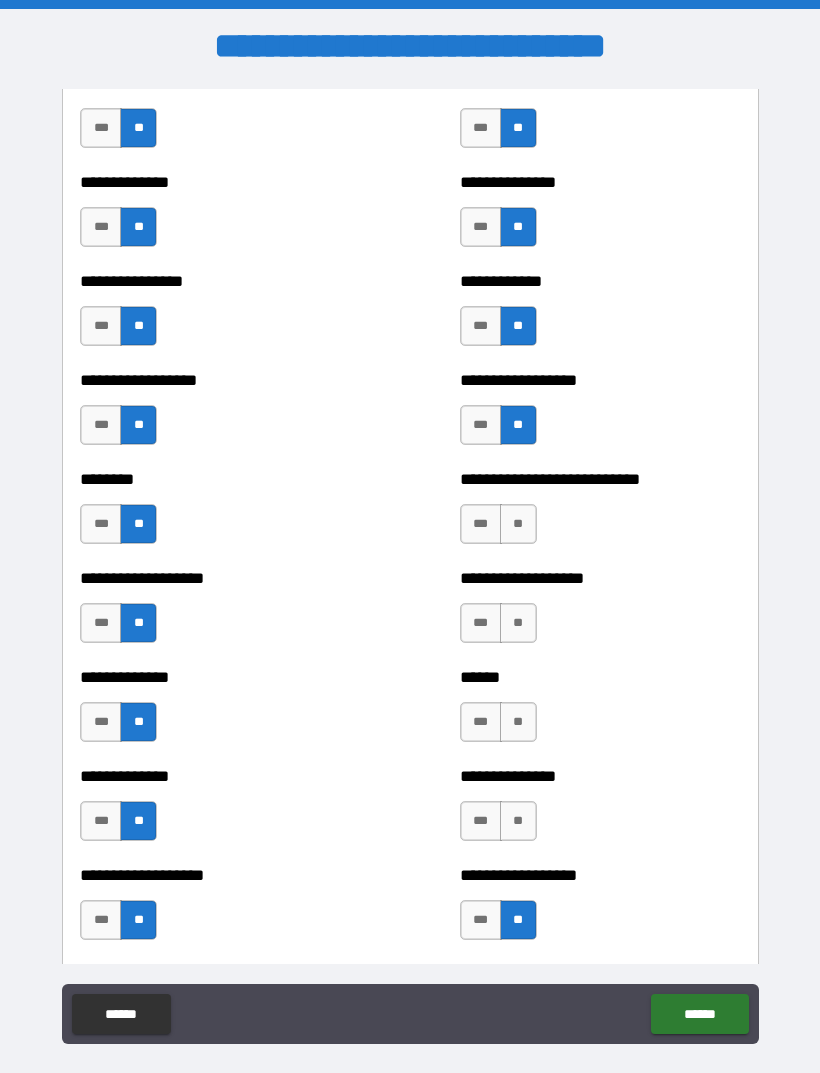 click on "**" at bounding box center (518, 821) 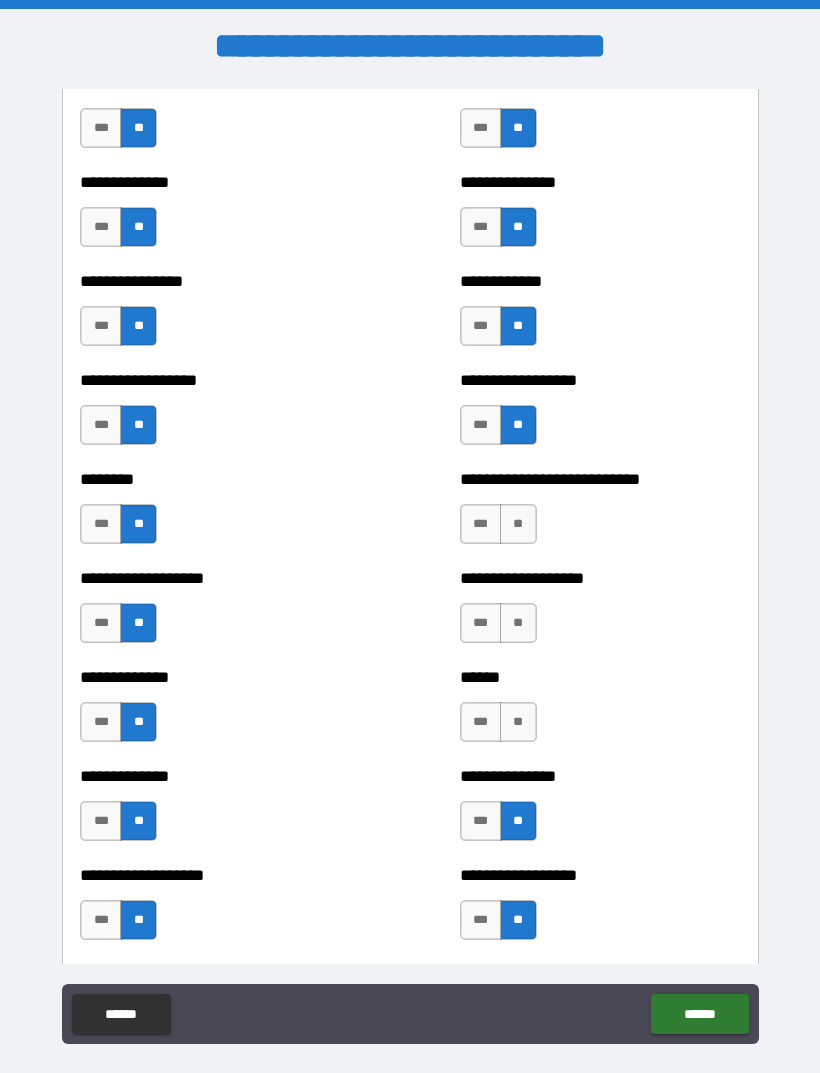 click on "**" at bounding box center [518, 722] 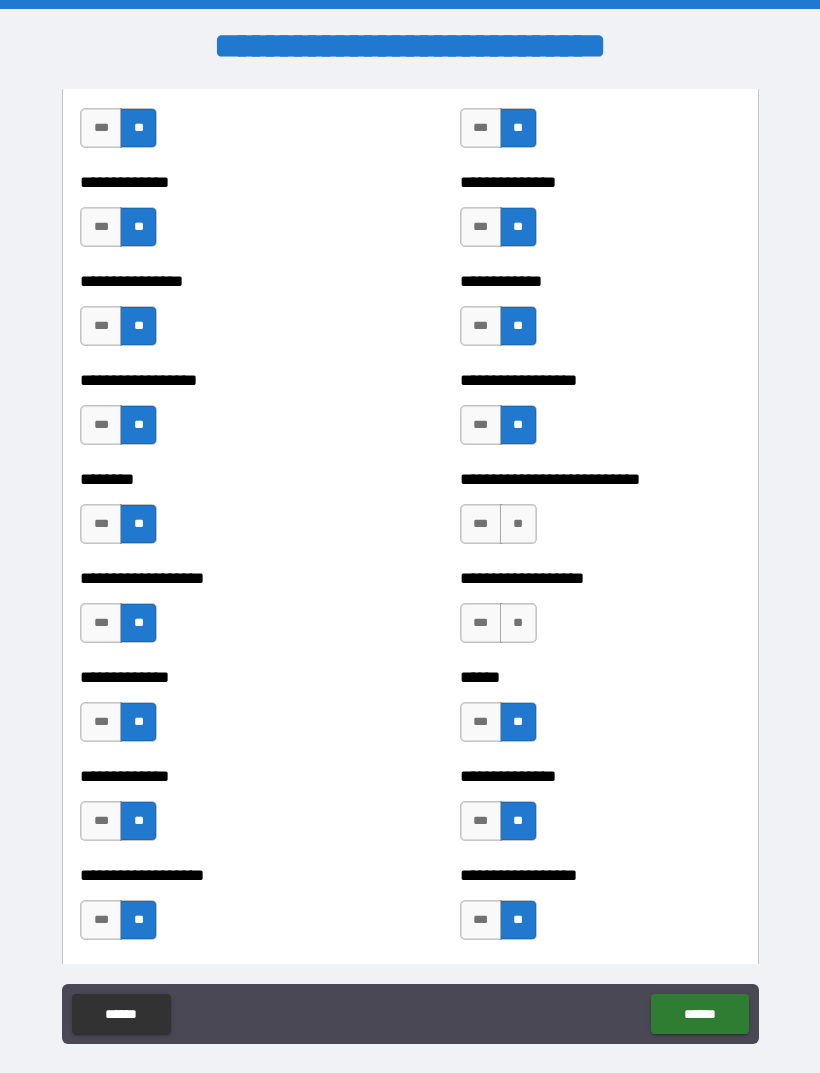 click on "**" at bounding box center [518, 623] 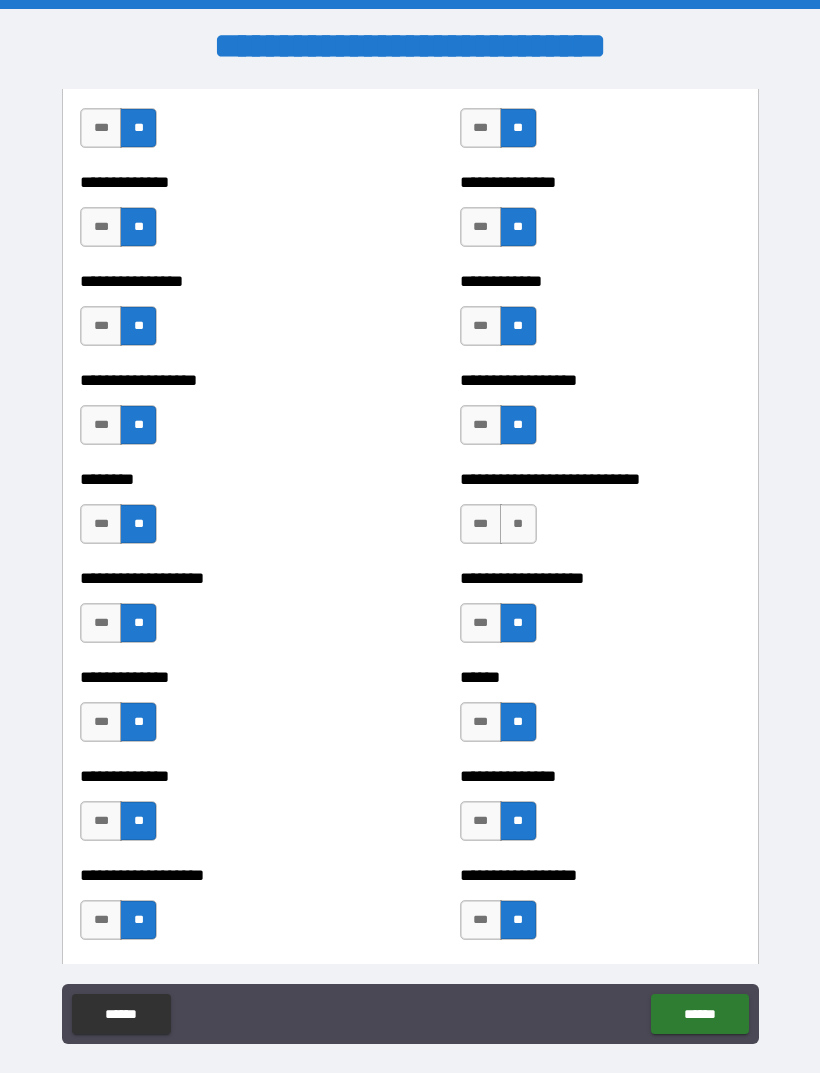 click on "**" at bounding box center (518, 524) 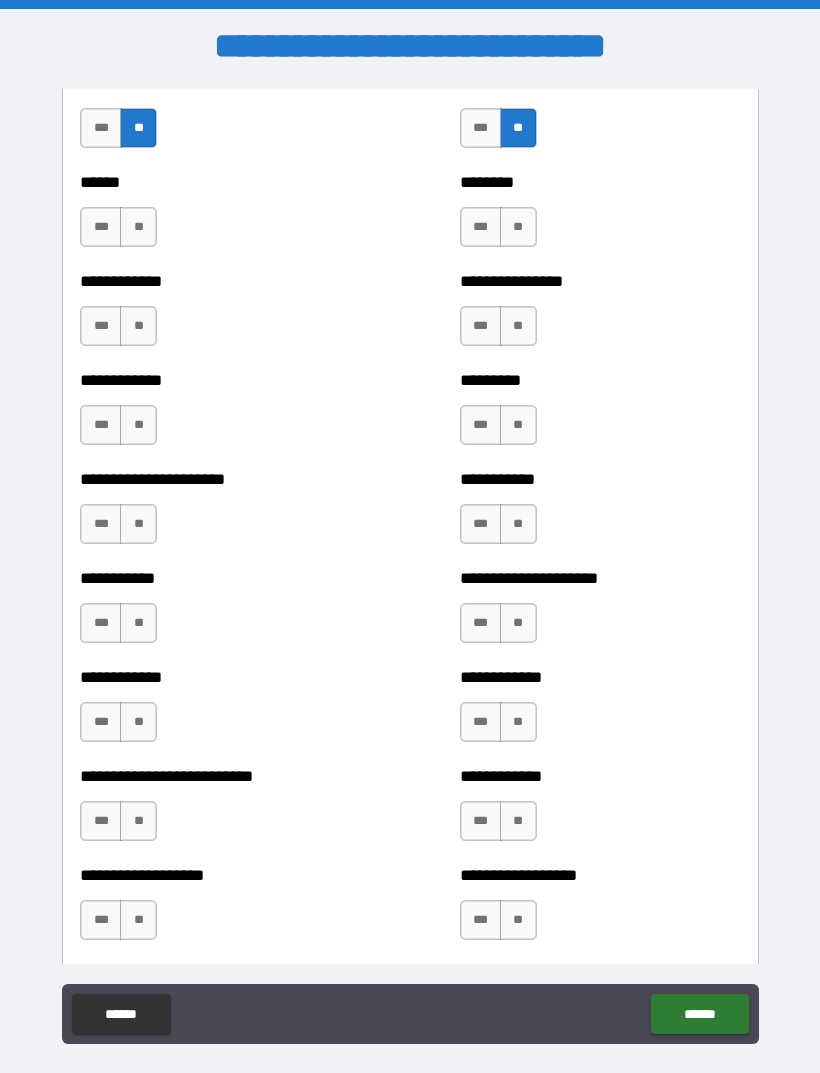 scroll, scrollTop: 4955, scrollLeft: 0, axis: vertical 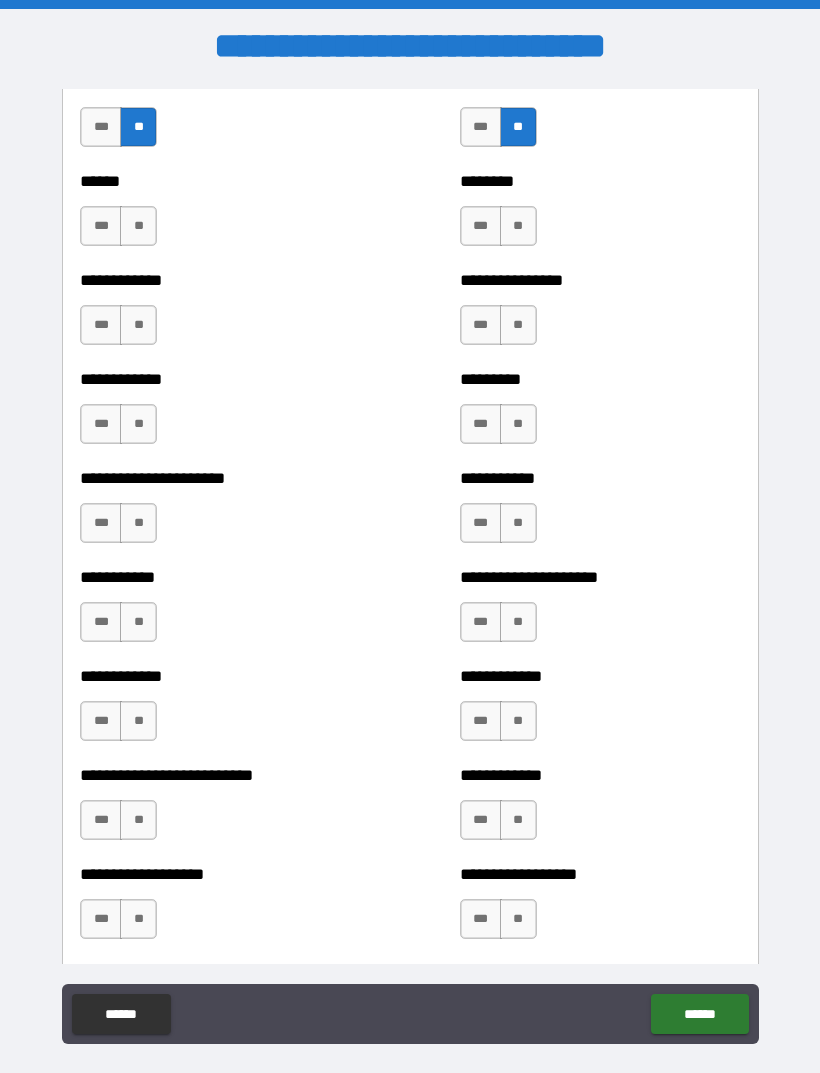 click on "**" at bounding box center (138, 226) 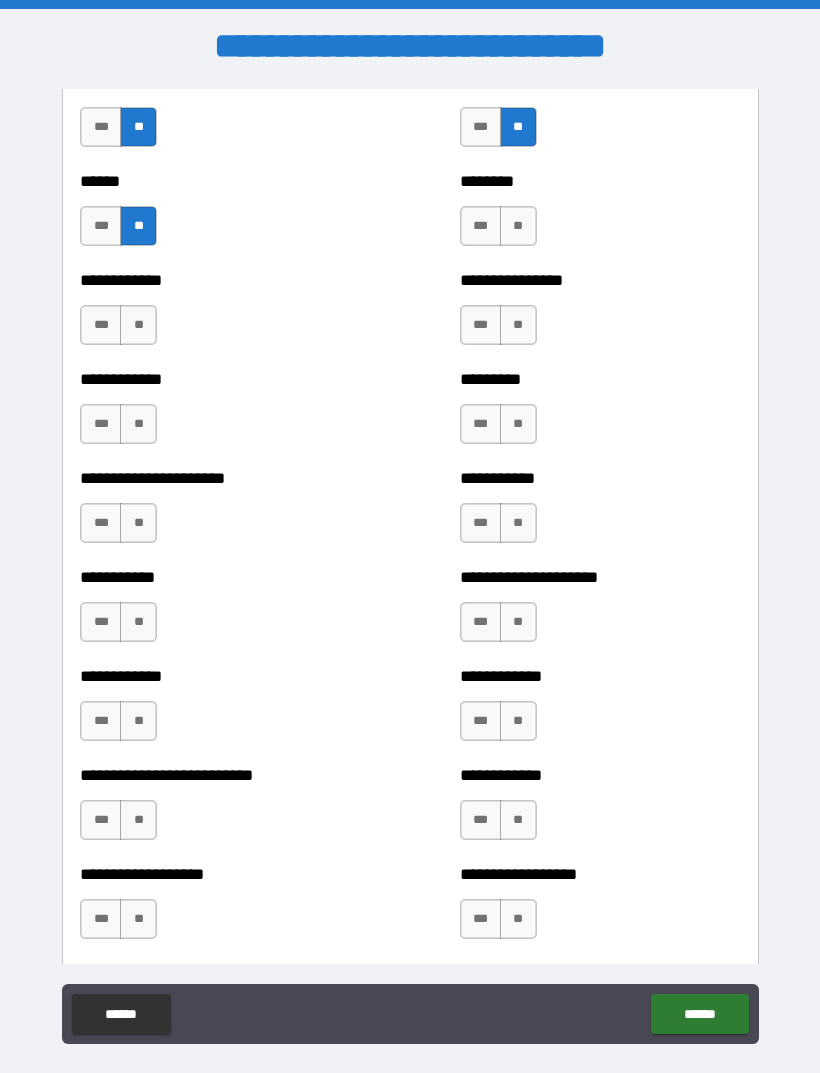 click on "**" at bounding box center [138, 325] 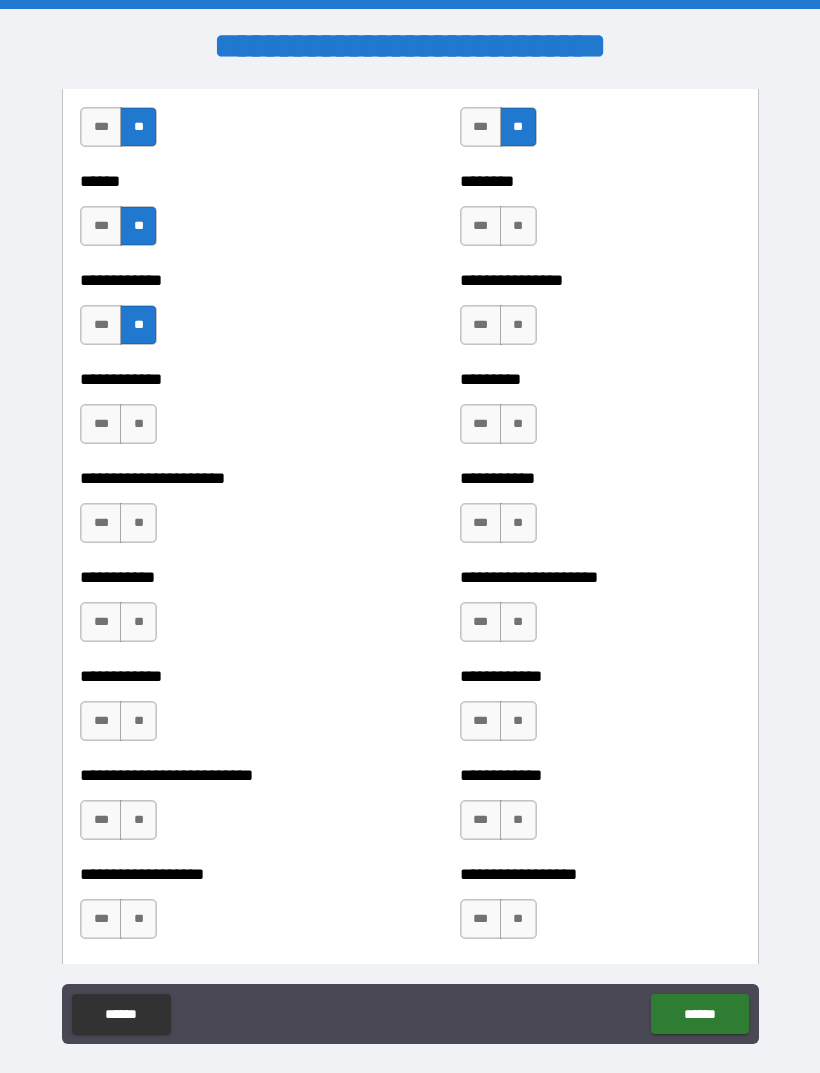 click on "**" at bounding box center (138, 424) 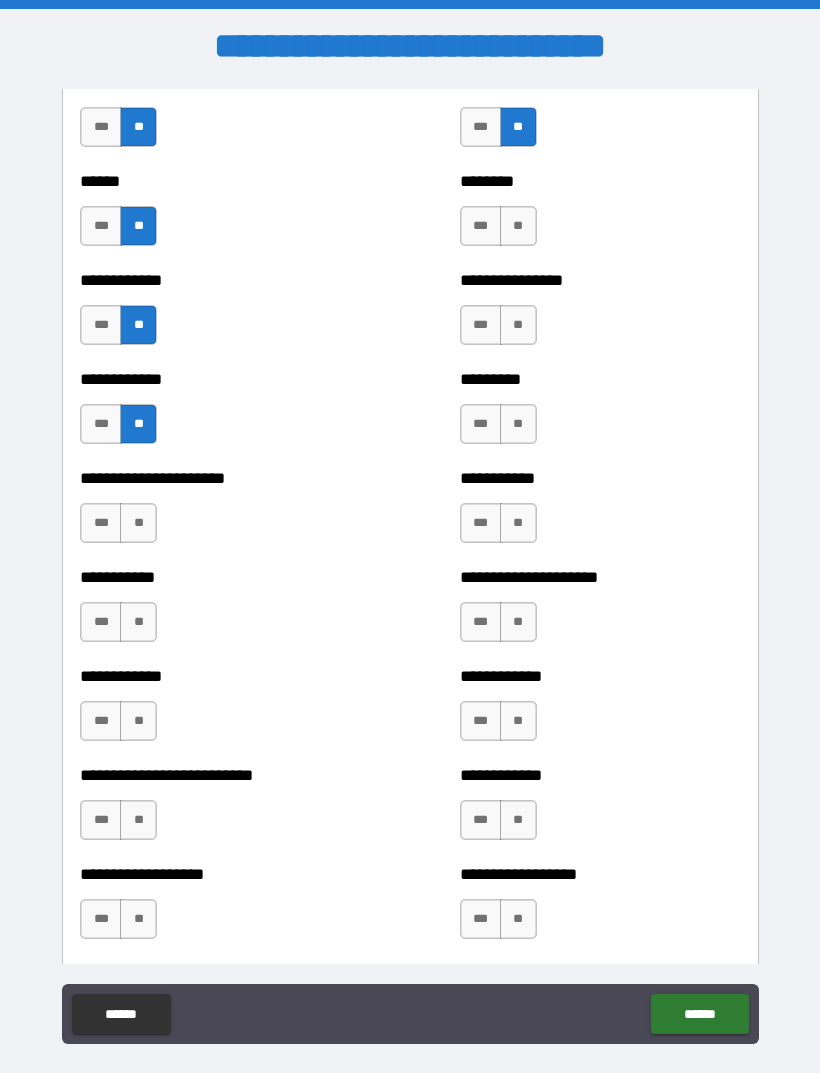 click on "**" at bounding box center (138, 523) 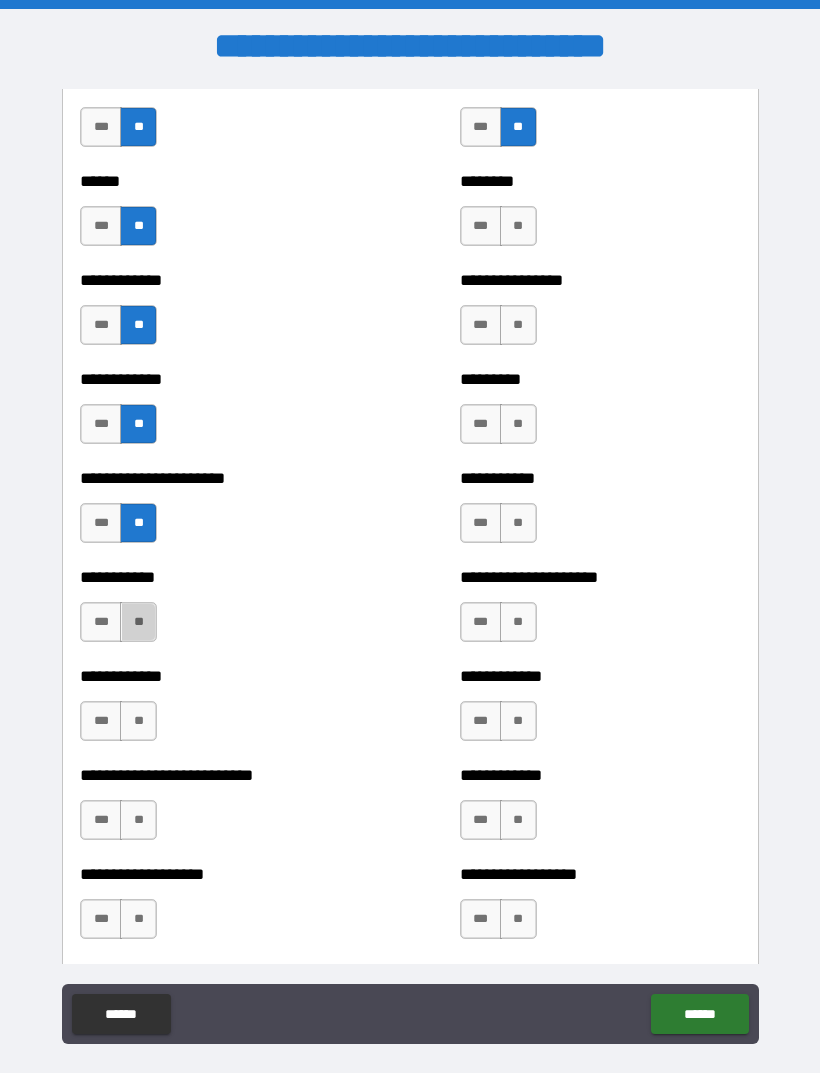 click on "**" at bounding box center (138, 622) 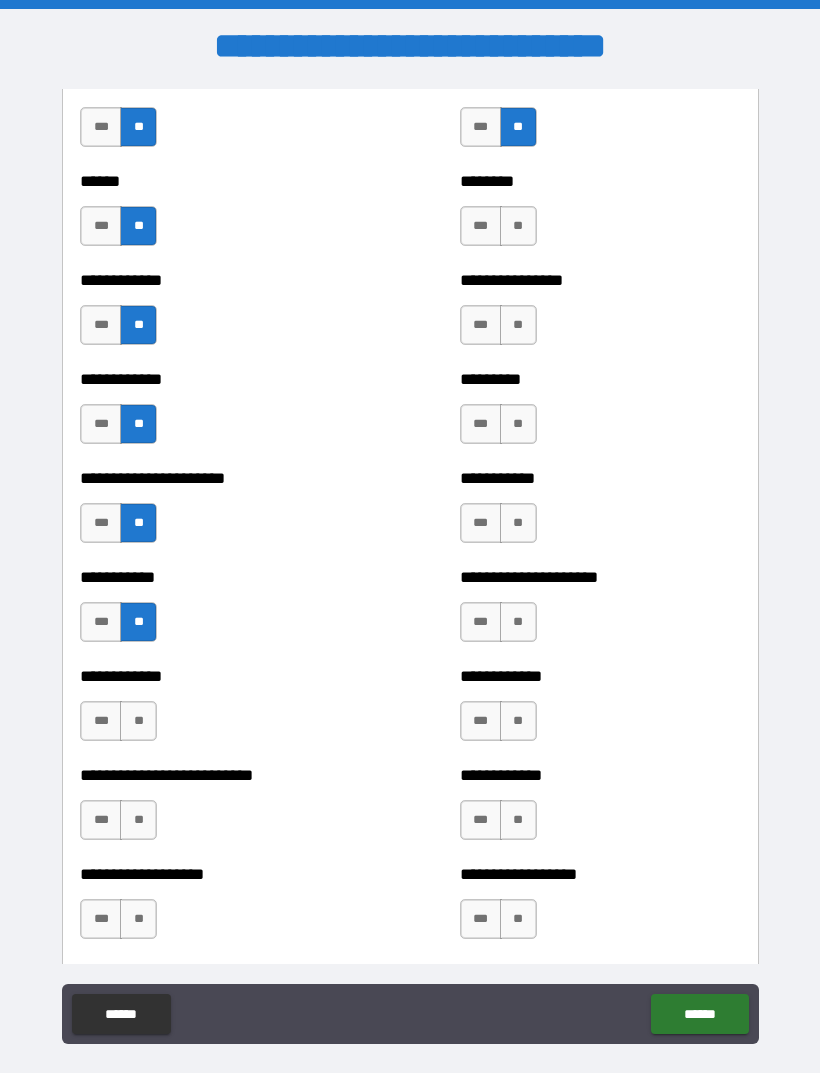 click on "**" at bounding box center [138, 721] 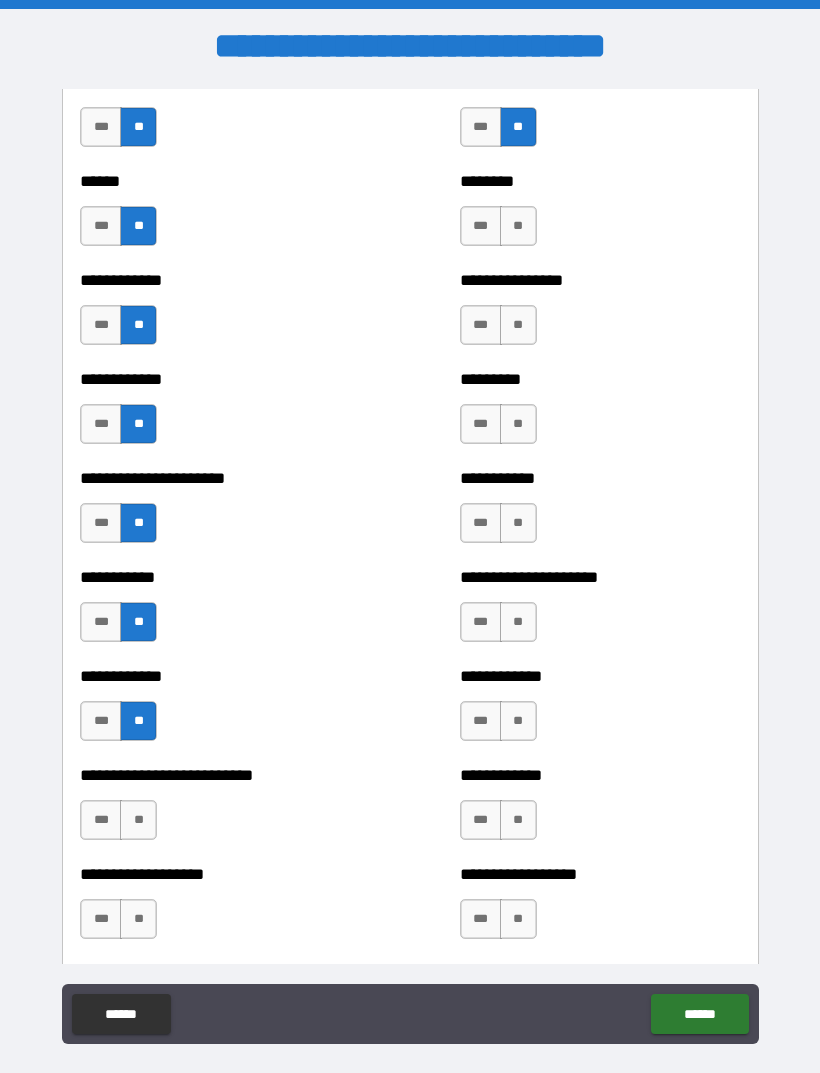 click on "**" at bounding box center [138, 820] 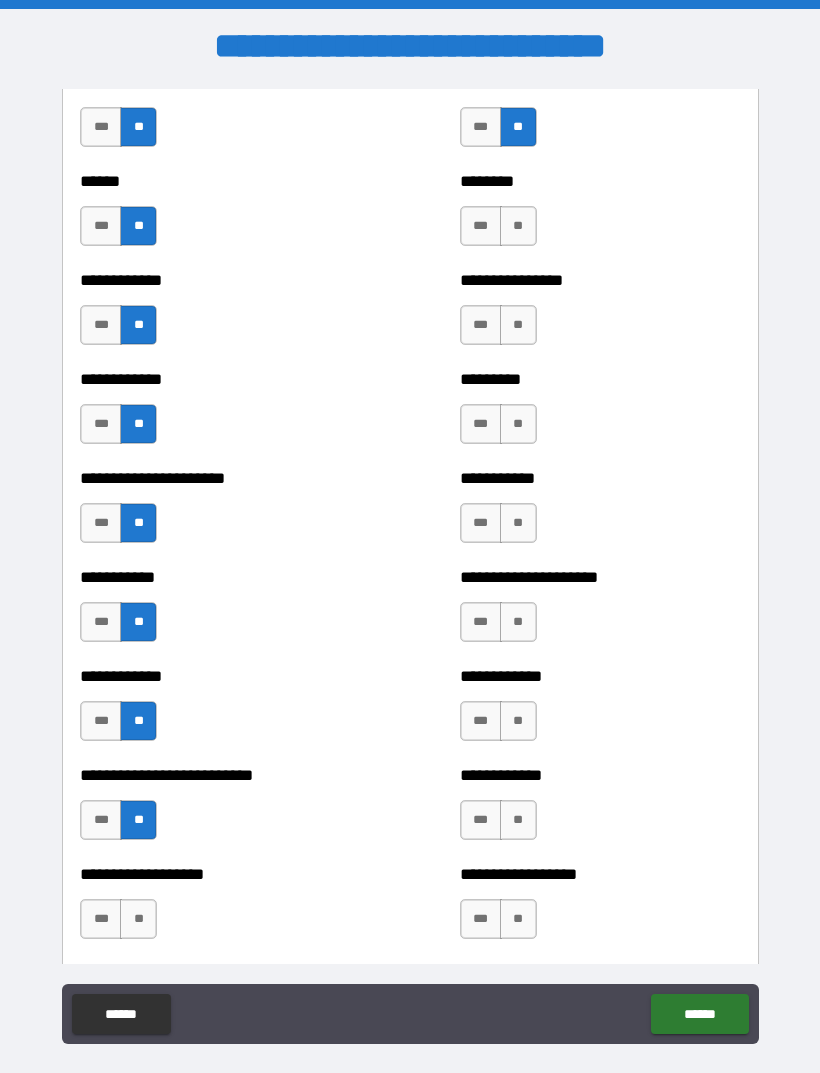 click on "**" at bounding box center [138, 919] 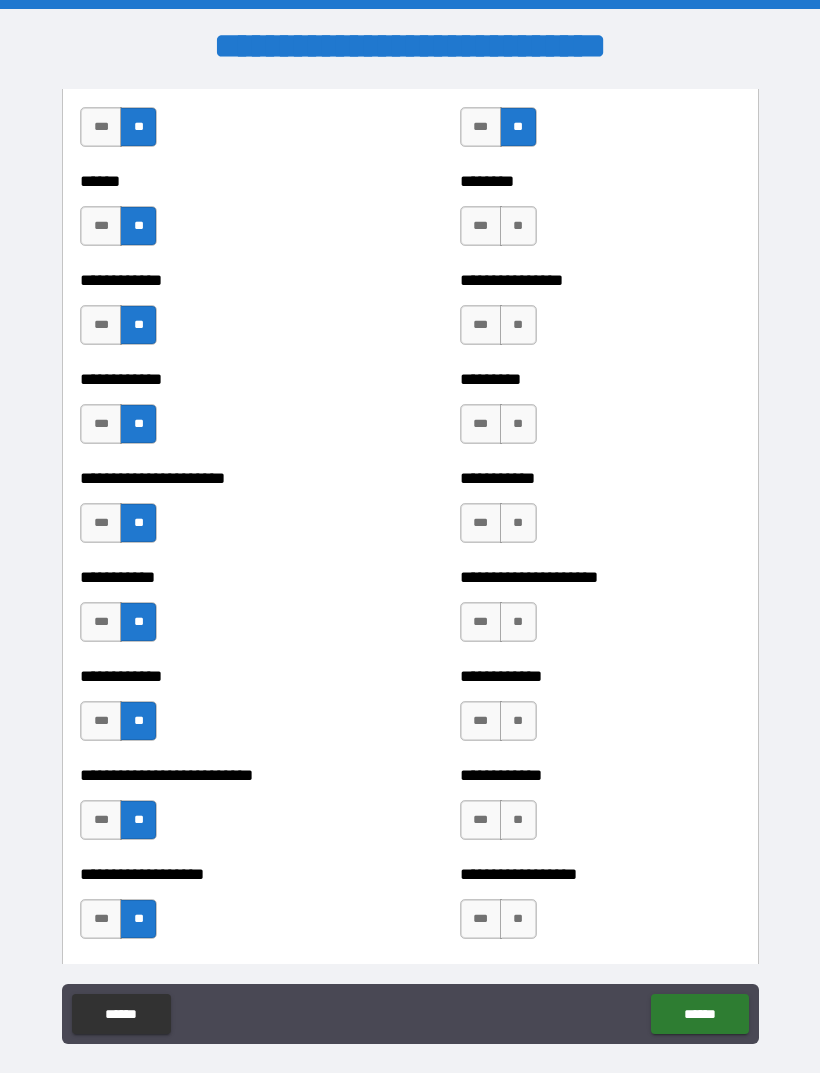 click on "**" at bounding box center (518, 919) 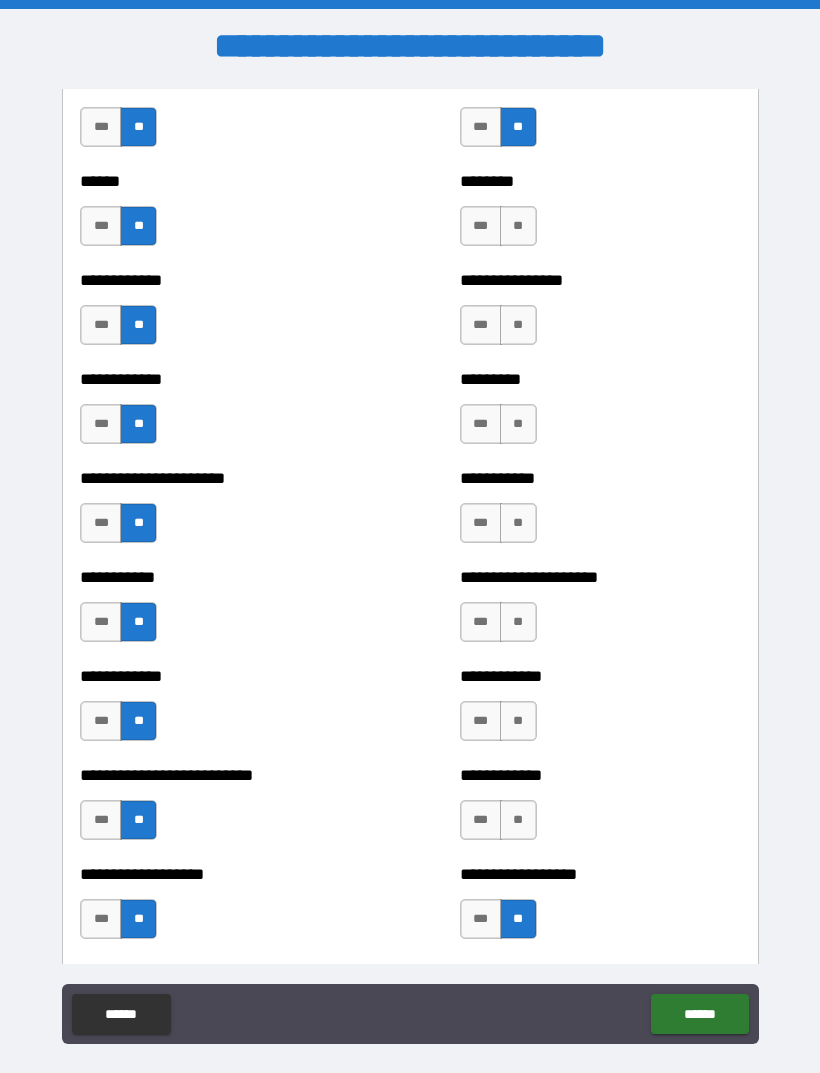 click on "**" at bounding box center [518, 820] 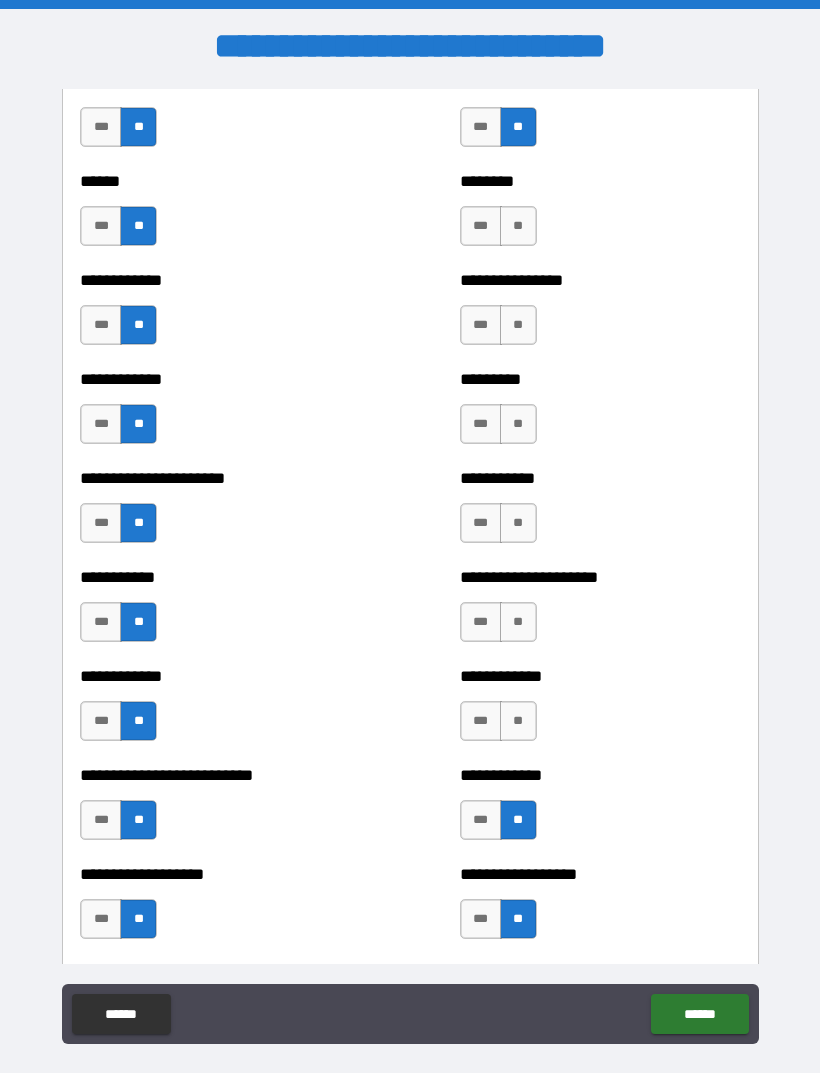 click on "**" at bounding box center (518, 721) 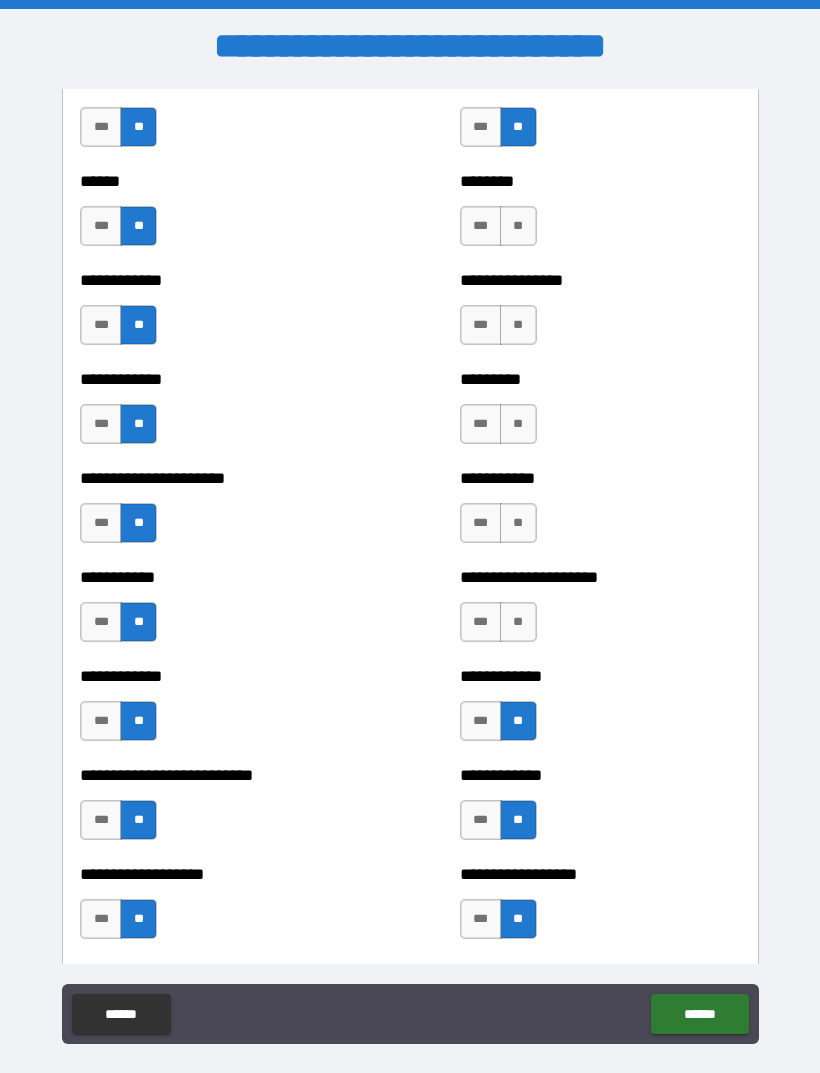 click on "**" at bounding box center (518, 622) 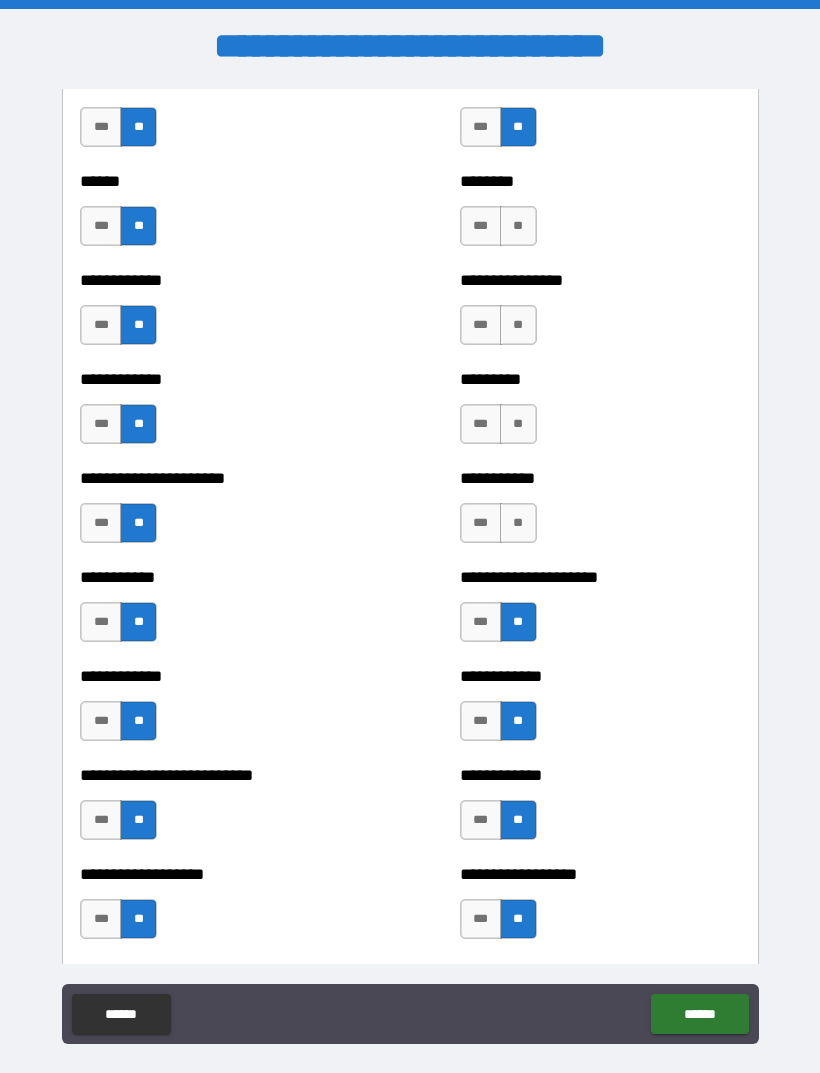 click on "**" at bounding box center [518, 523] 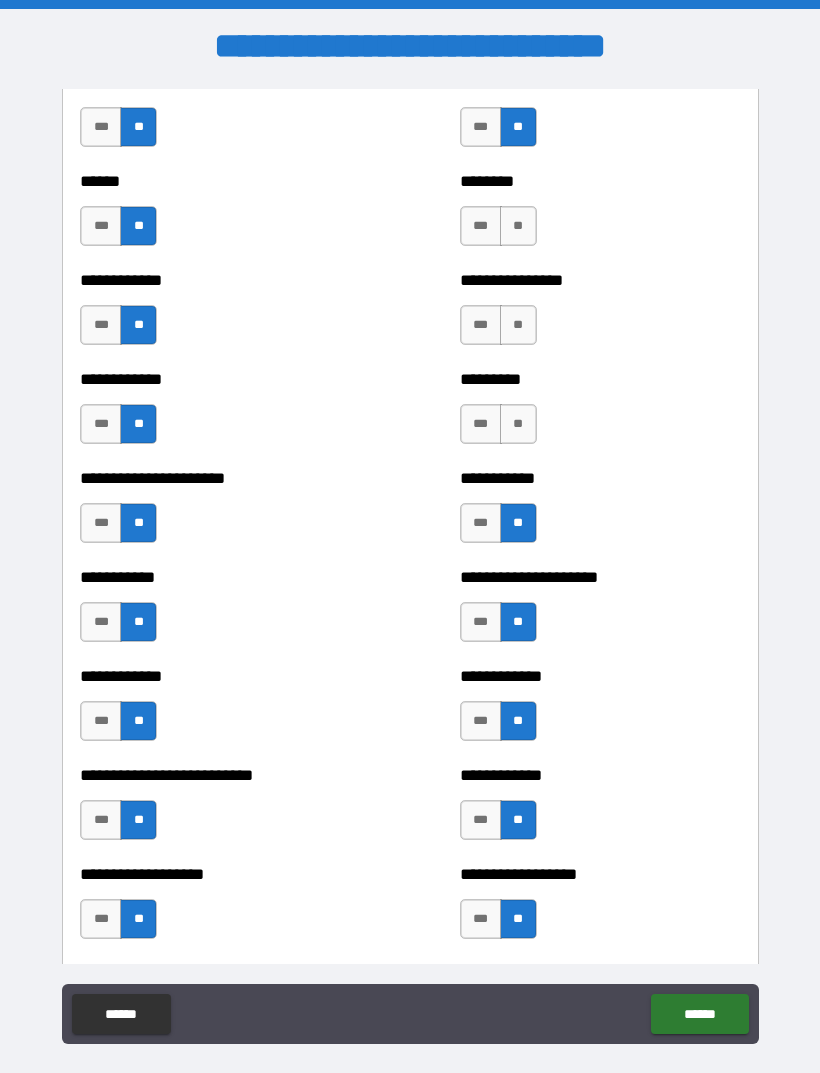 click on "**" at bounding box center (518, 424) 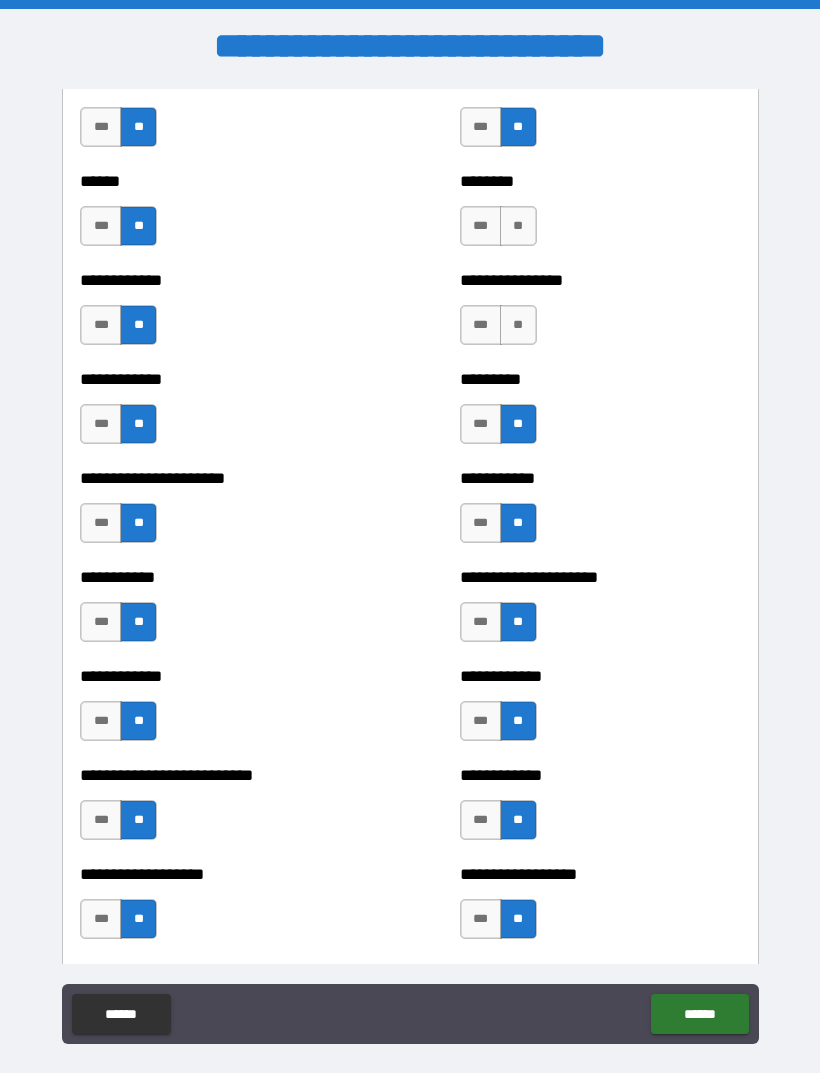 click on "**" at bounding box center (518, 325) 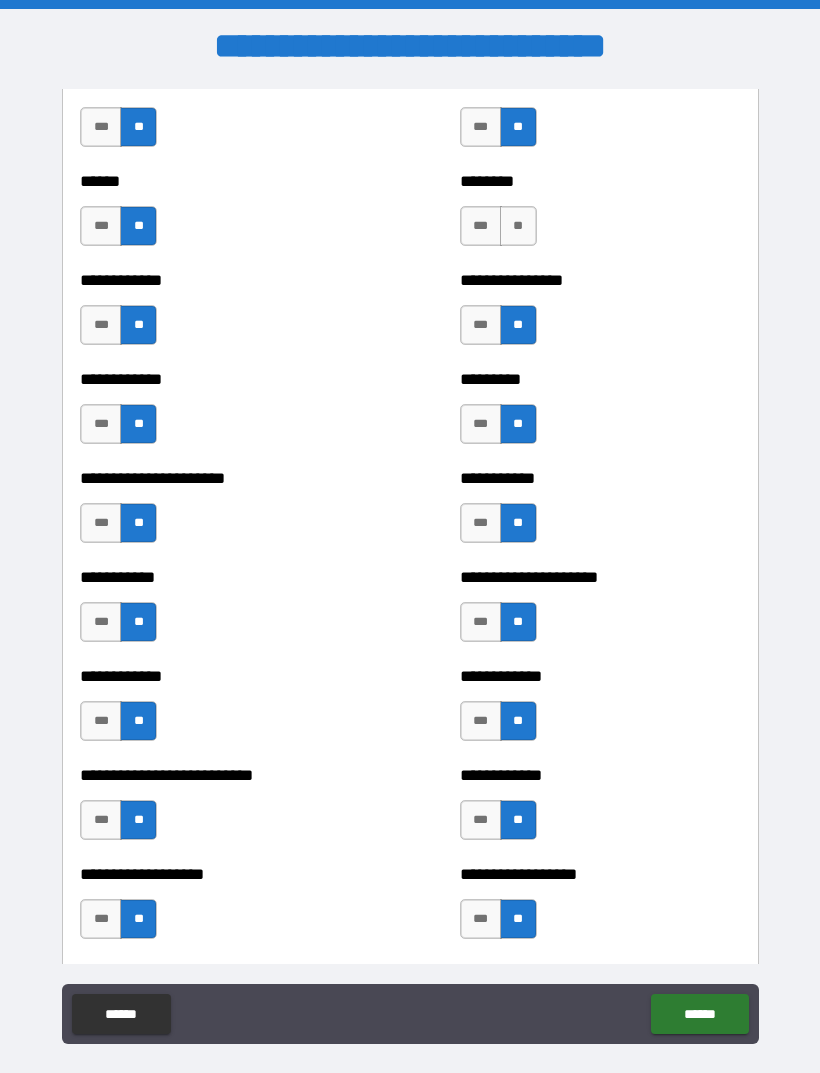click on "**" at bounding box center (518, 226) 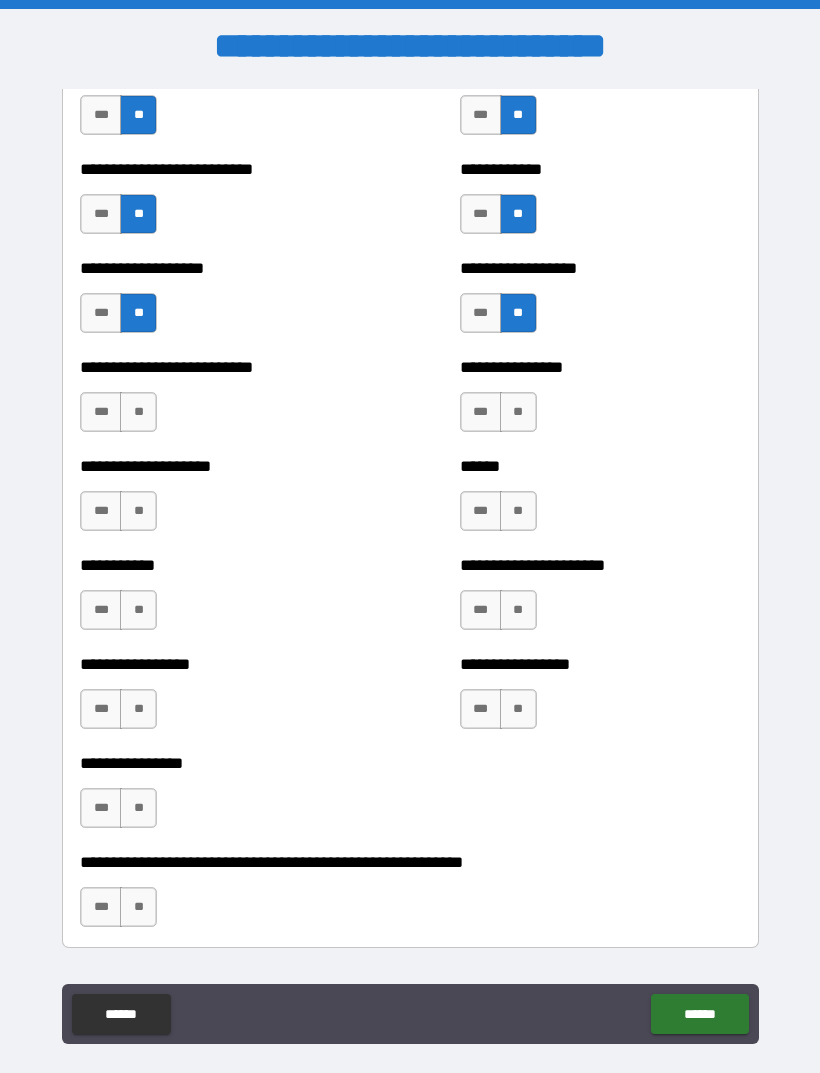 scroll, scrollTop: 5656, scrollLeft: 0, axis: vertical 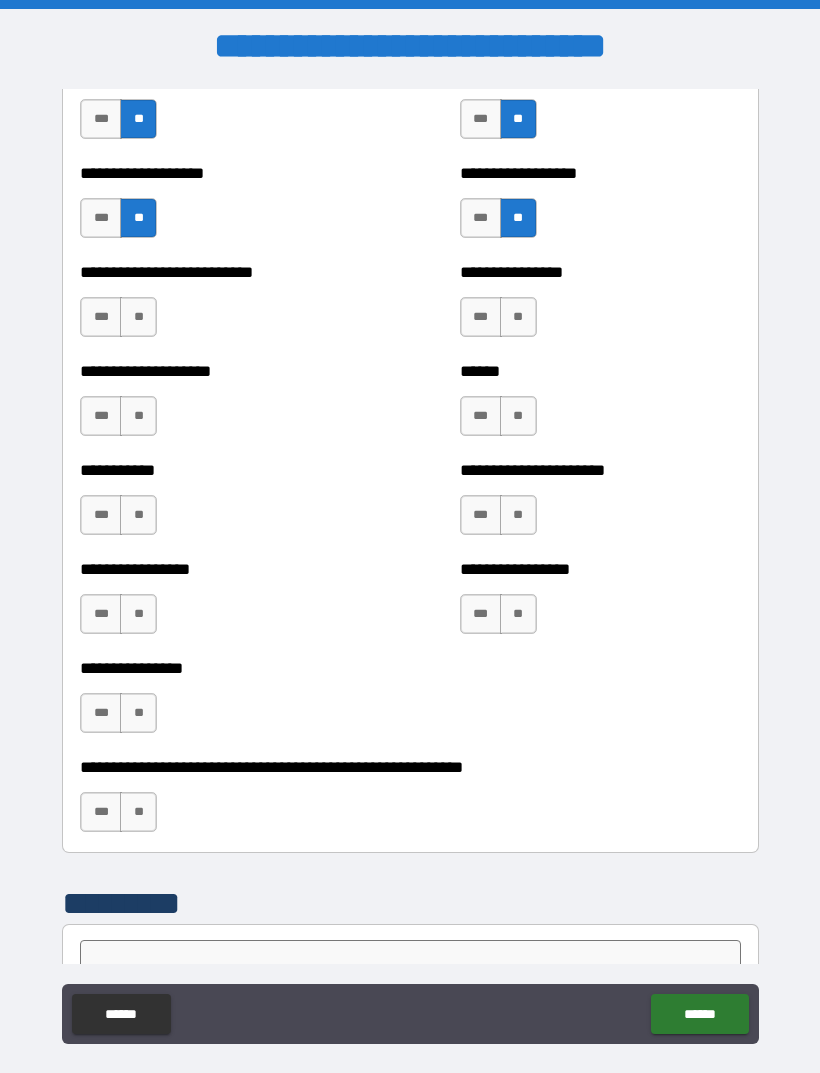 click on "**" at bounding box center [138, 317] 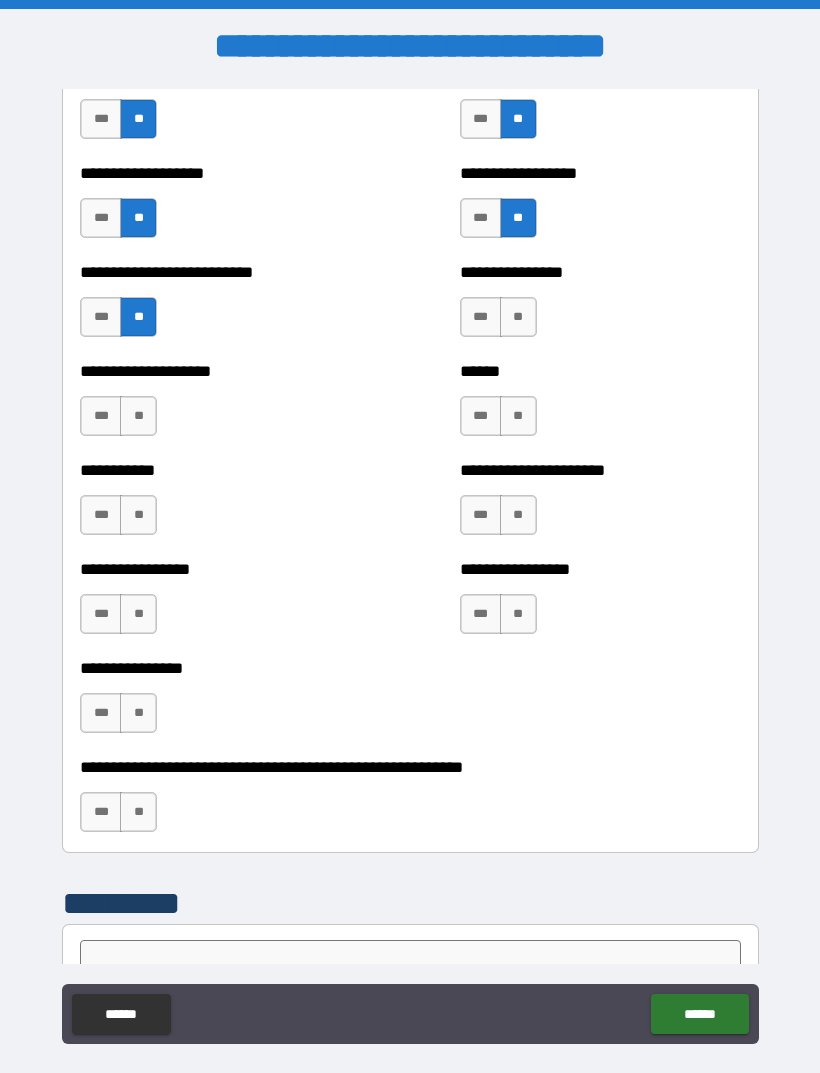 click on "**" at bounding box center (138, 416) 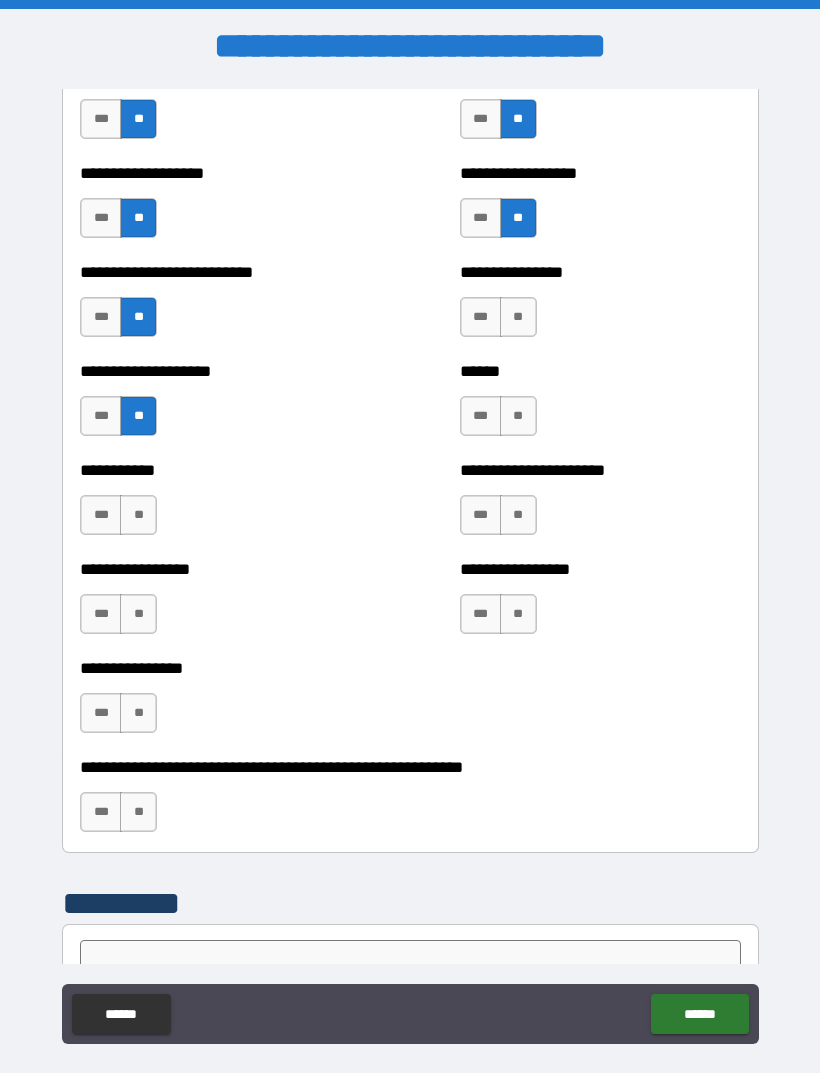 click on "**" at bounding box center [138, 515] 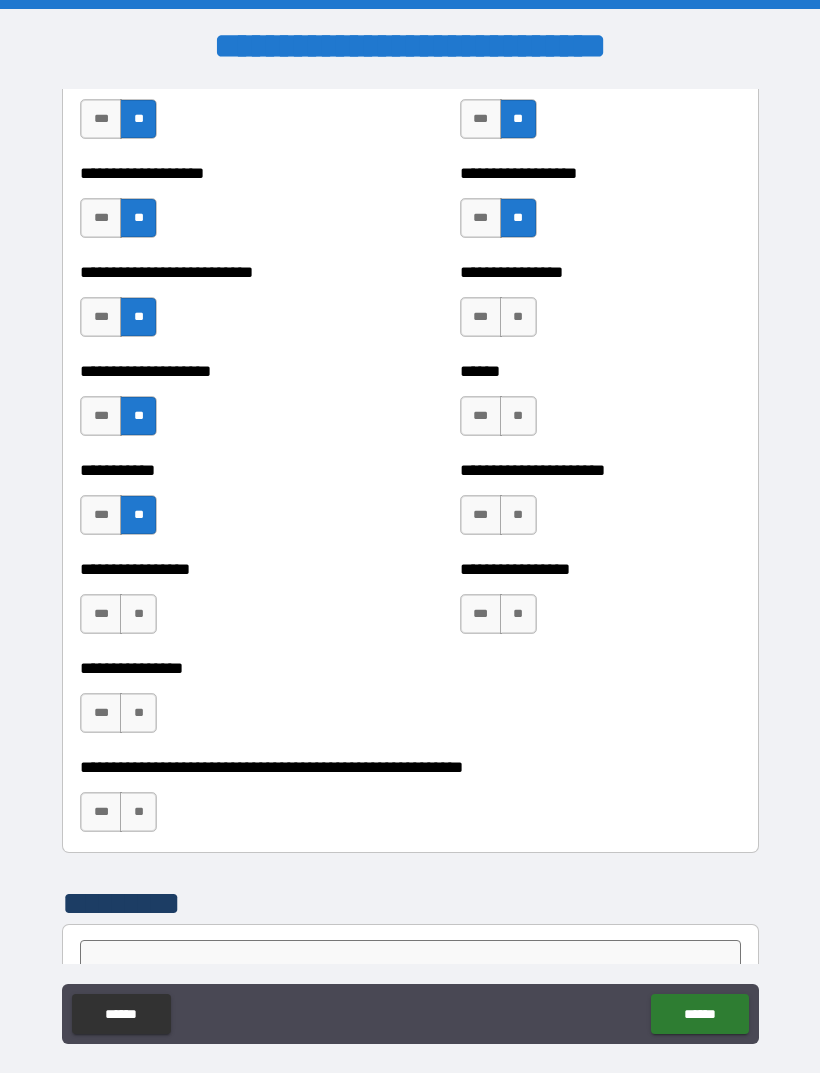 click on "**" at bounding box center (138, 614) 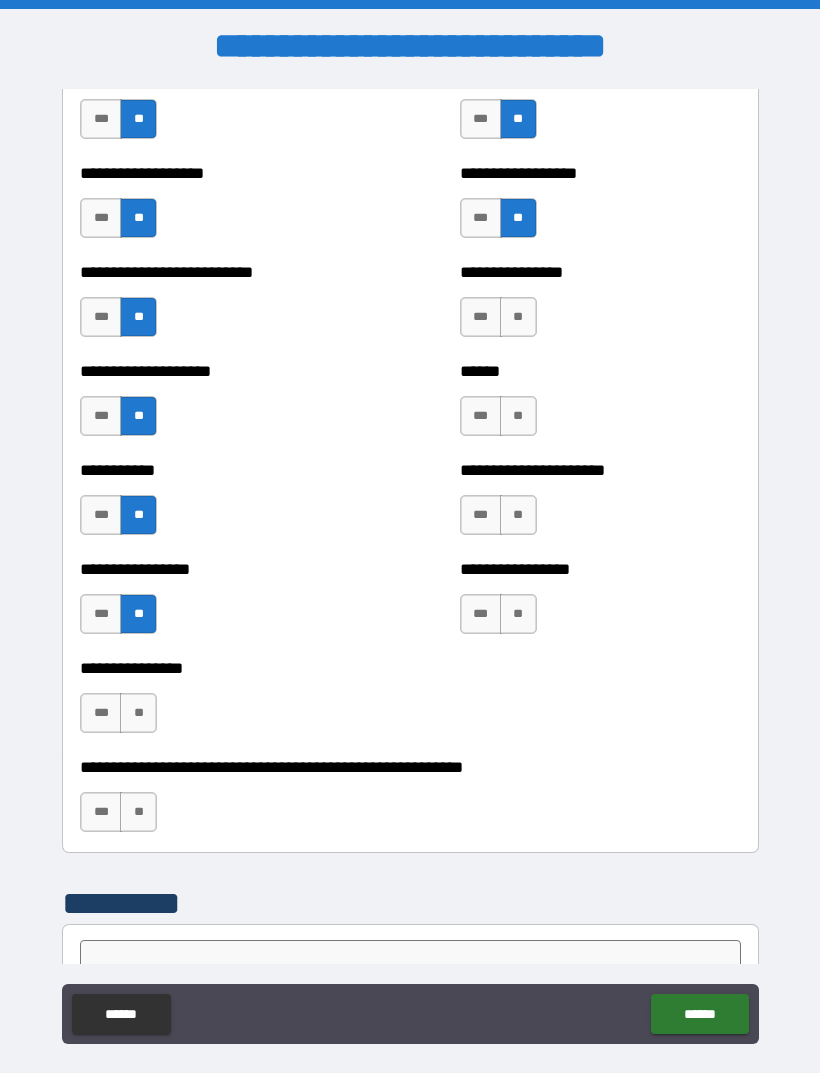 click on "**" at bounding box center (138, 713) 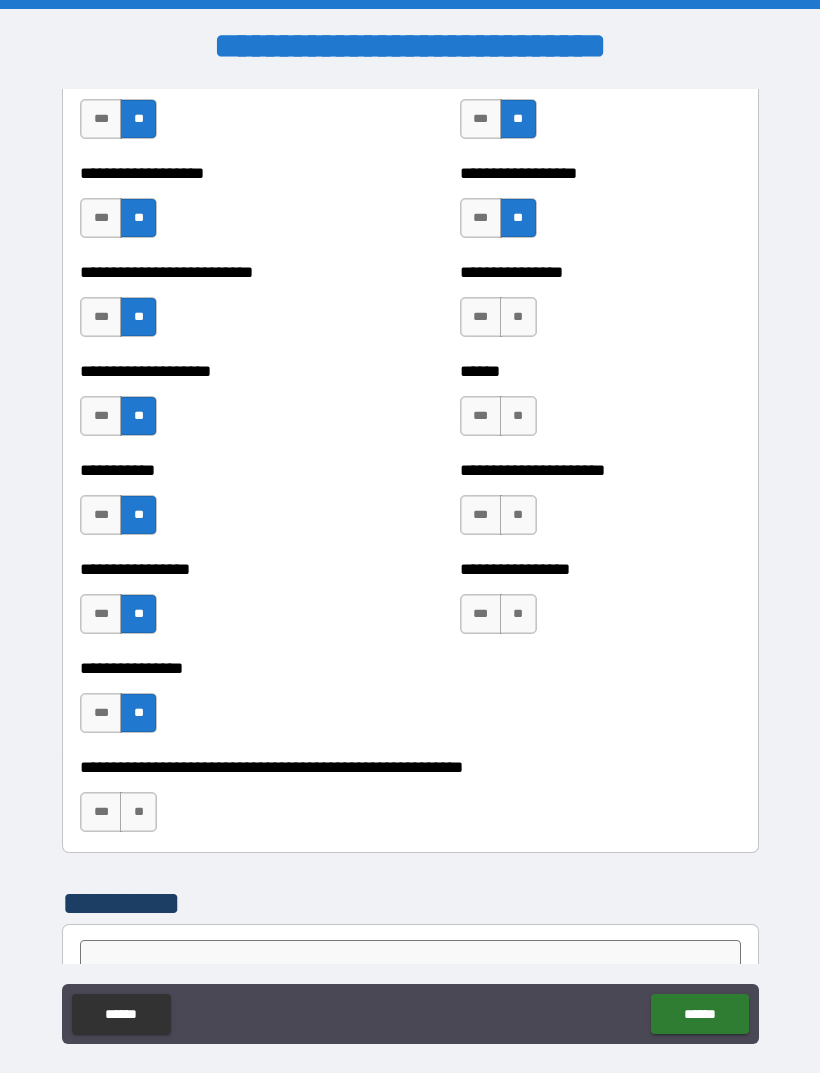 click on "**" at bounding box center [138, 812] 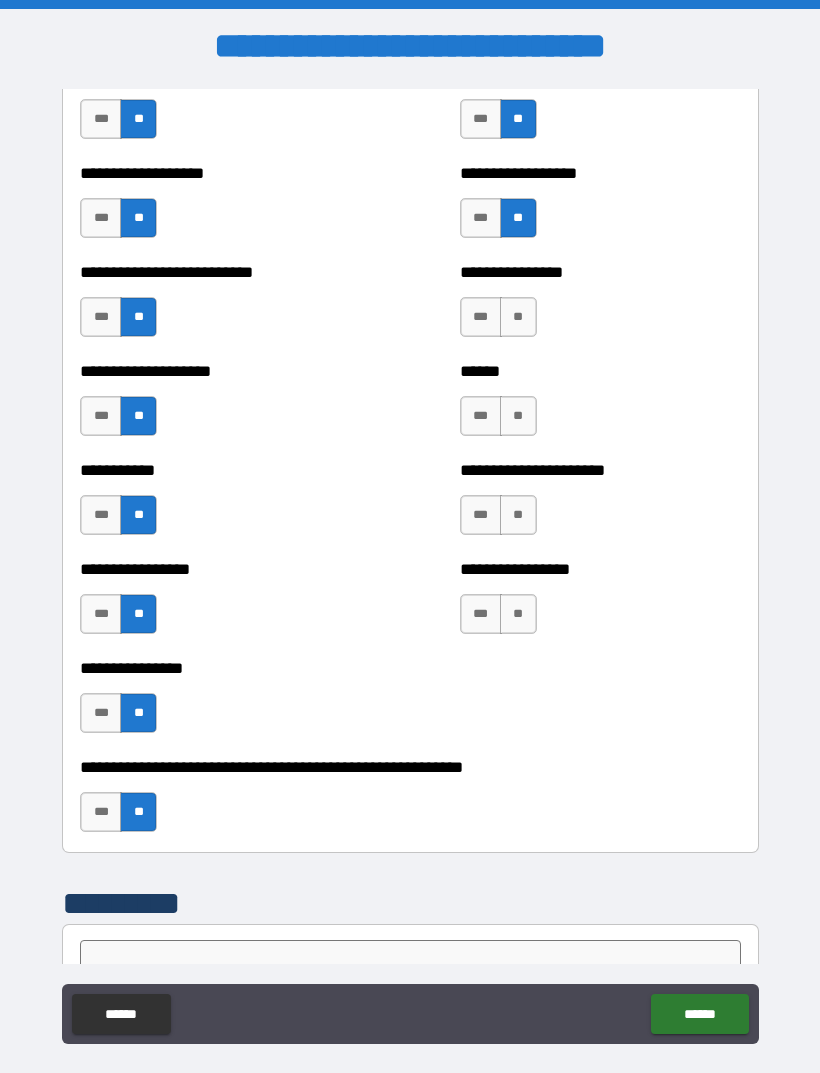 click on "**" at bounding box center (518, 614) 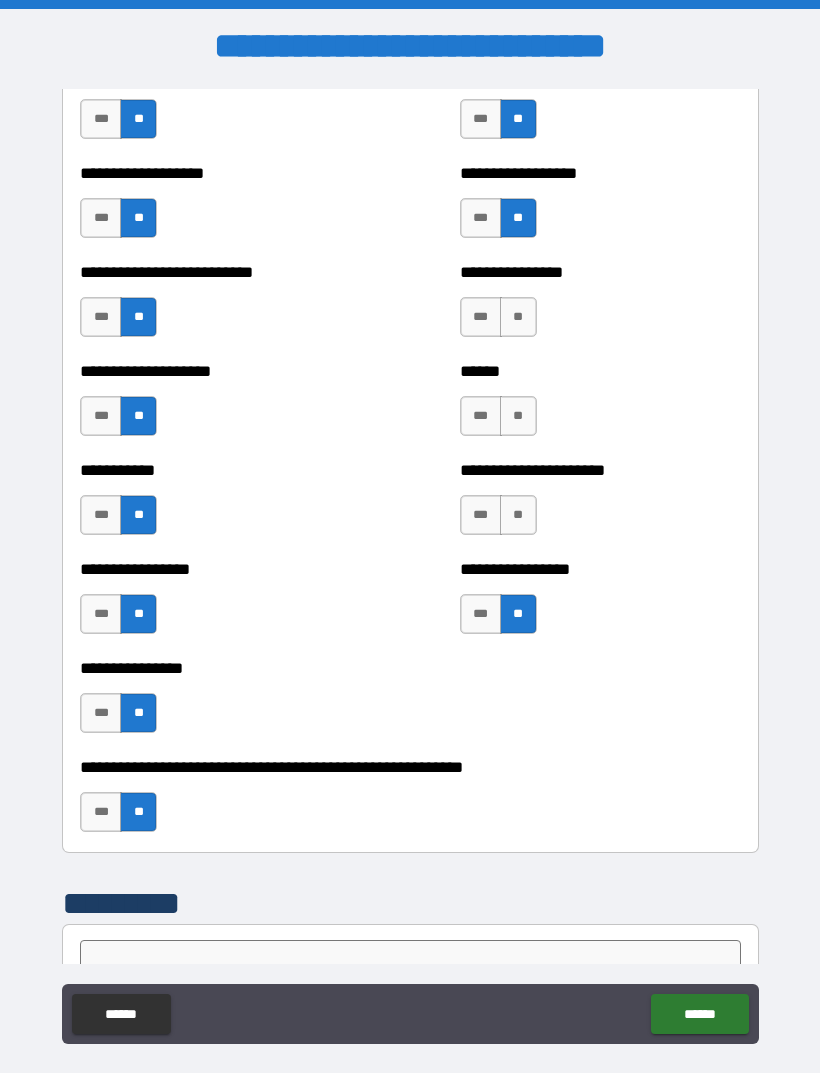 click on "**" at bounding box center [518, 515] 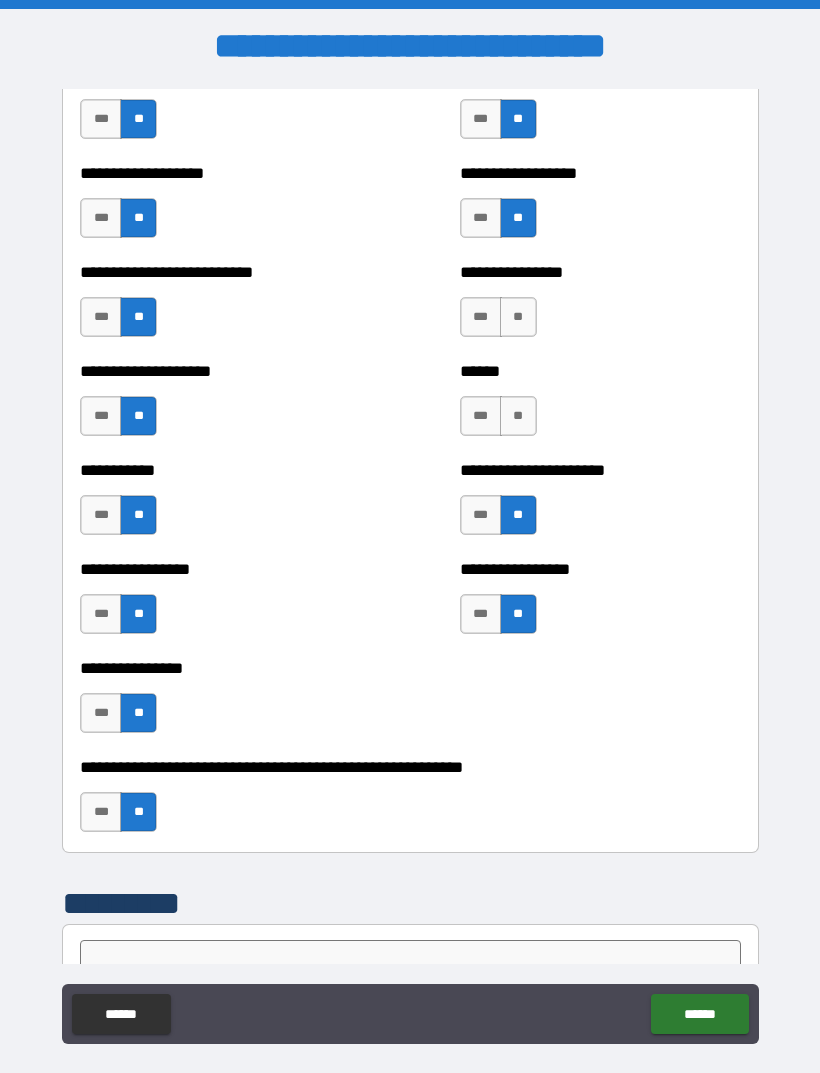 click on "**" at bounding box center [518, 416] 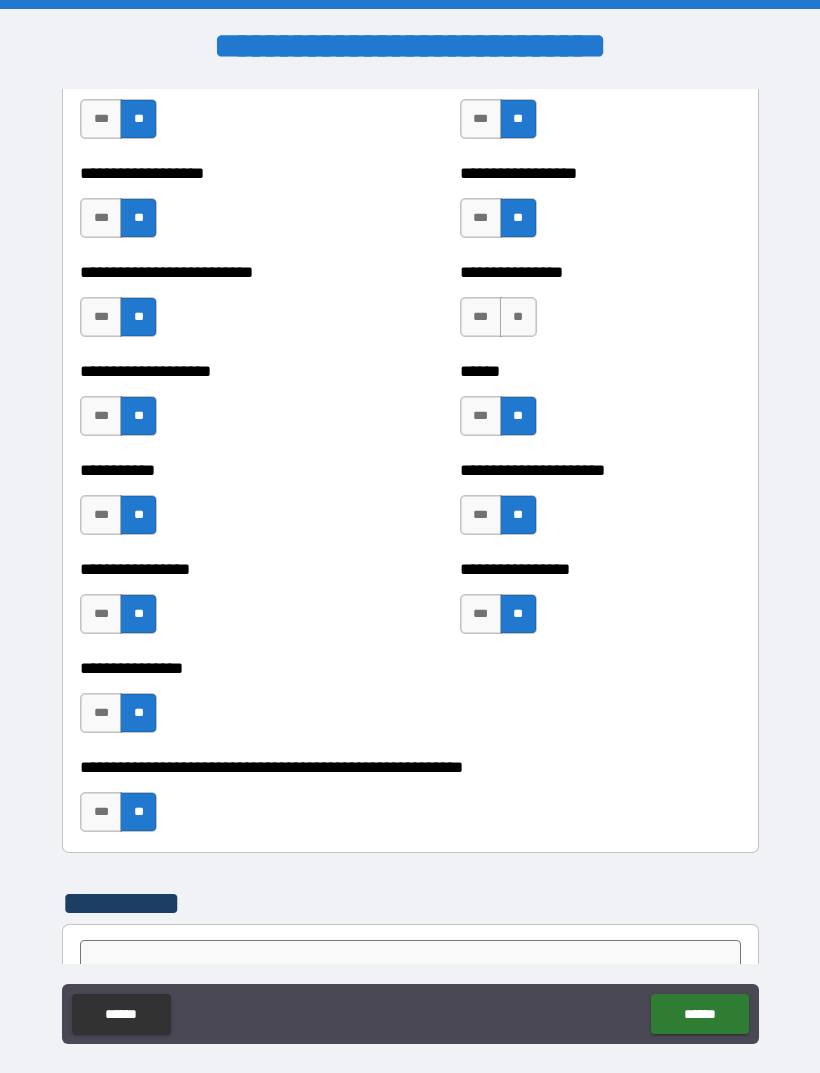 click on "**" at bounding box center [518, 317] 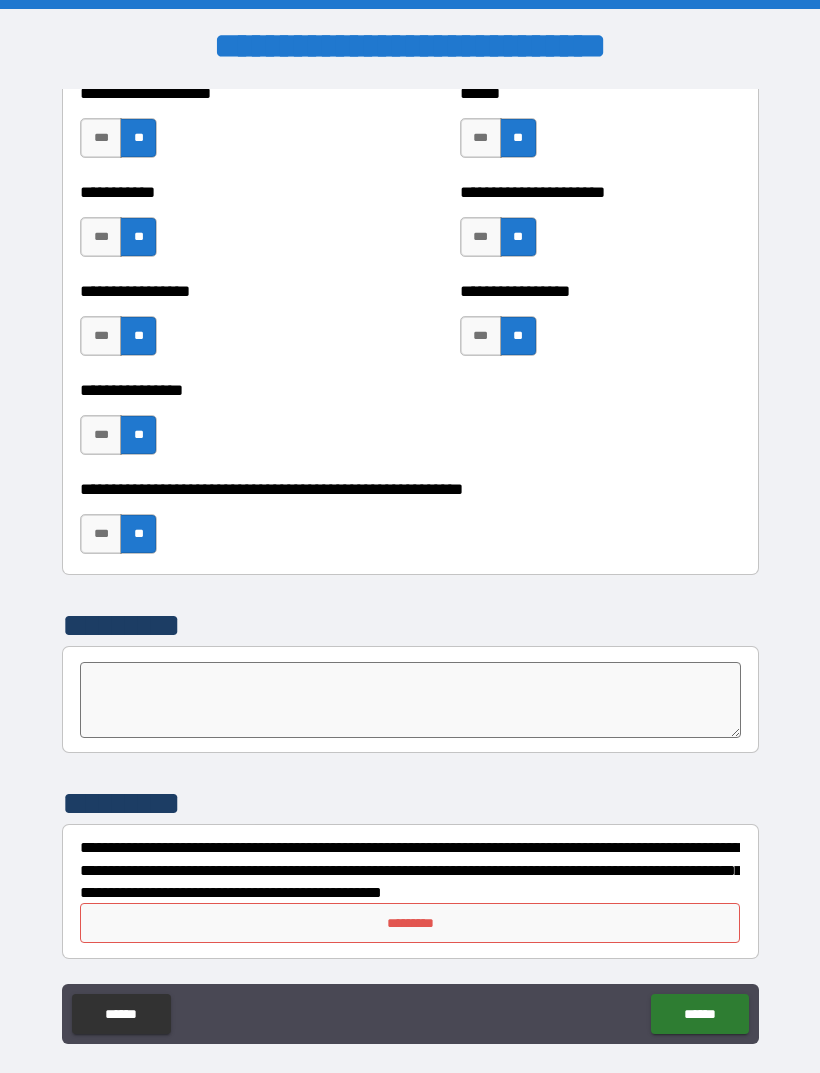 scroll, scrollTop: 5934, scrollLeft: 0, axis: vertical 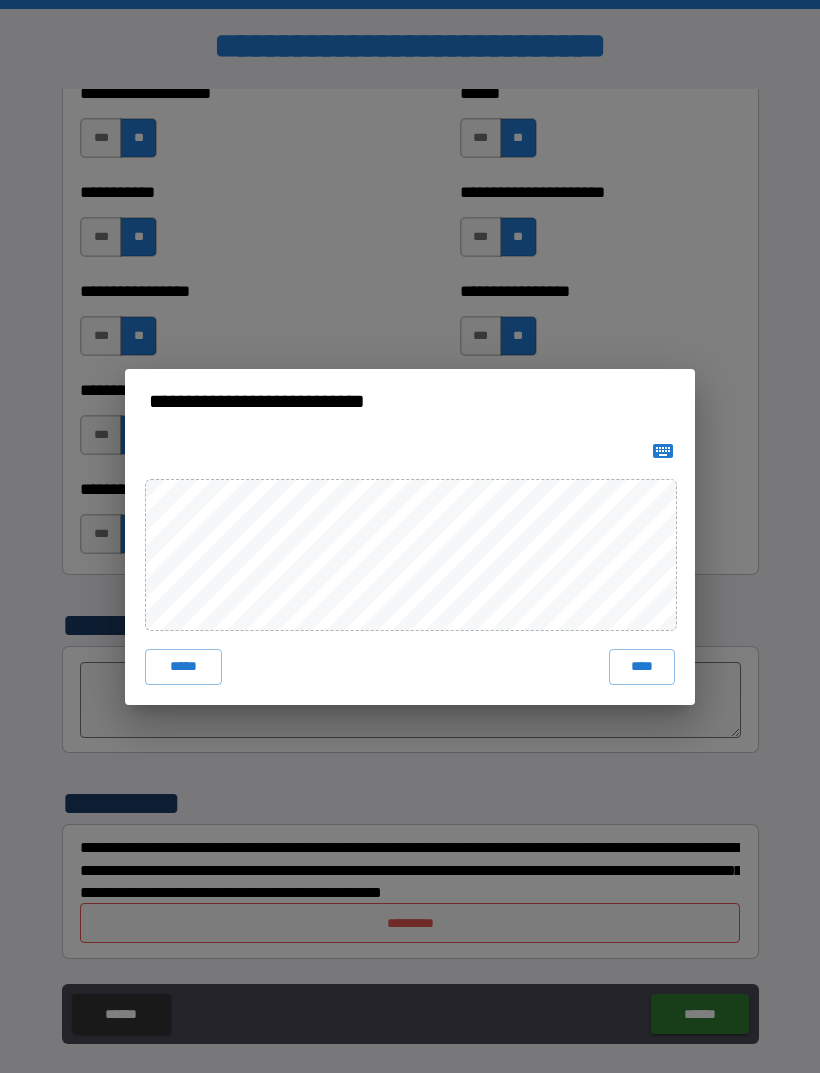 click on "****" at bounding box center (642, 667) 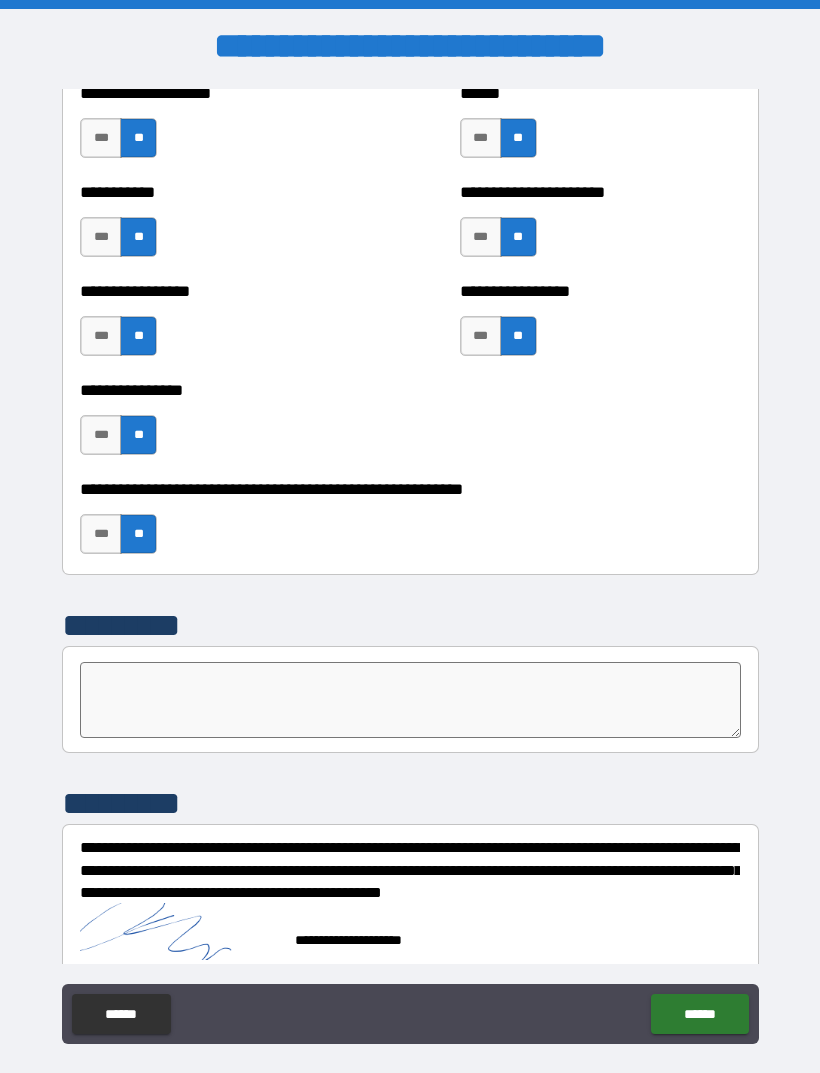 scroll, scrollTop: 5924, scrollLeft: 0, axis: vertical 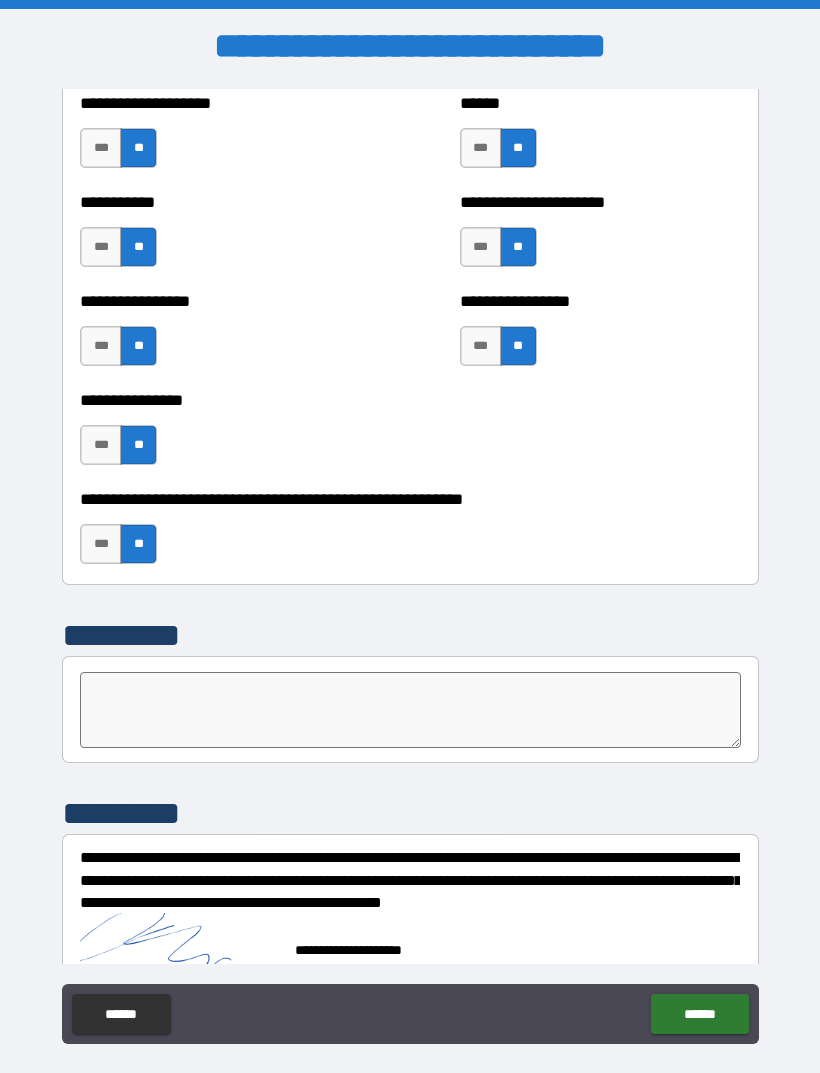 click on "******" at bounding box center (699, 1014) 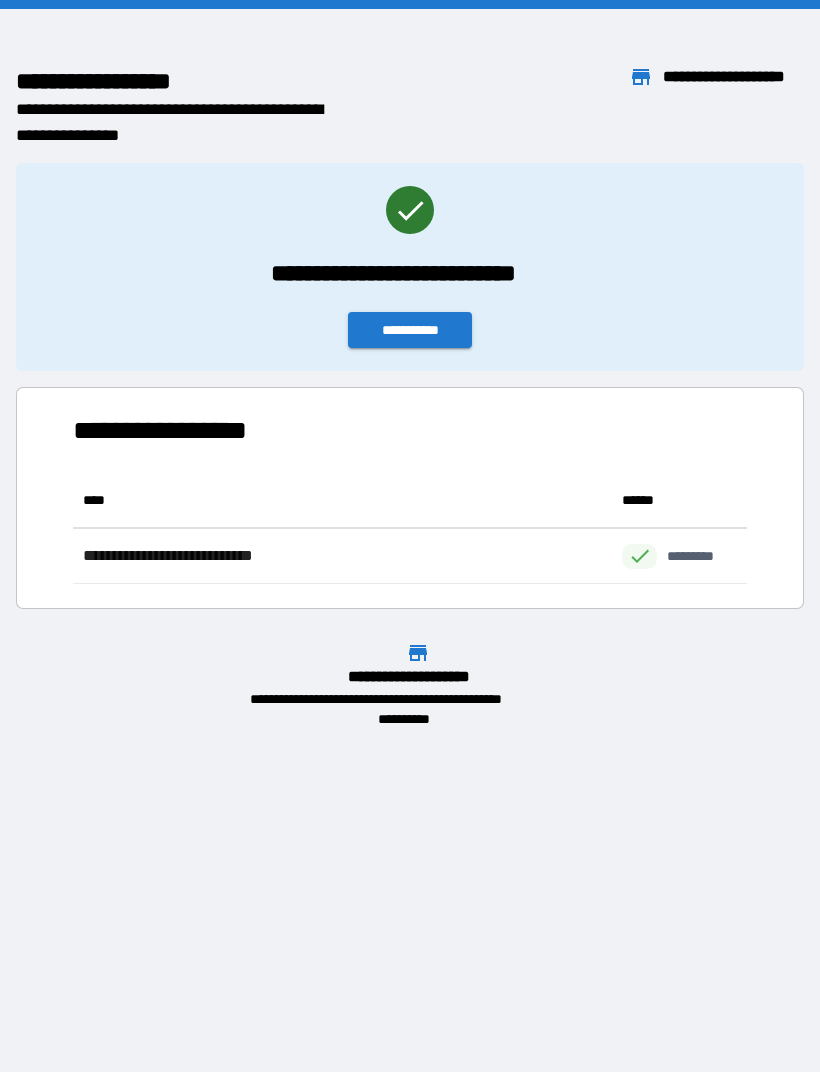 scroll, scrollTop: 111, scrollLeft: 674, axis: both 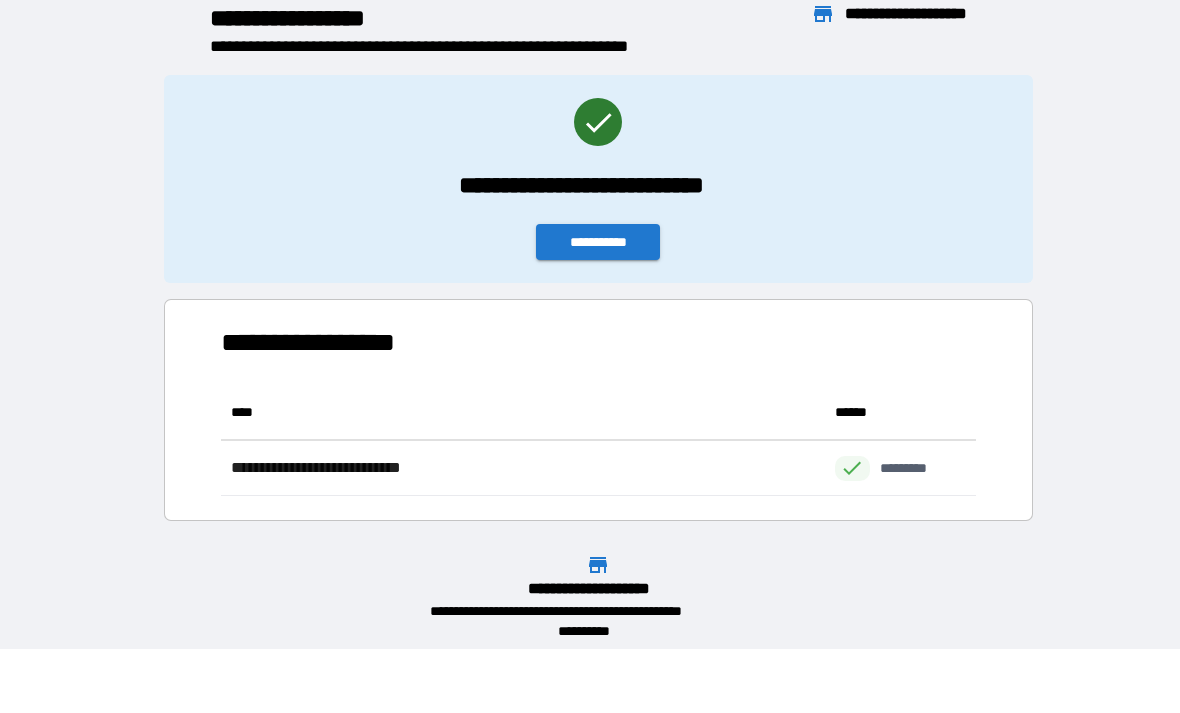 click on "**********" at bounding box center (598, 242) 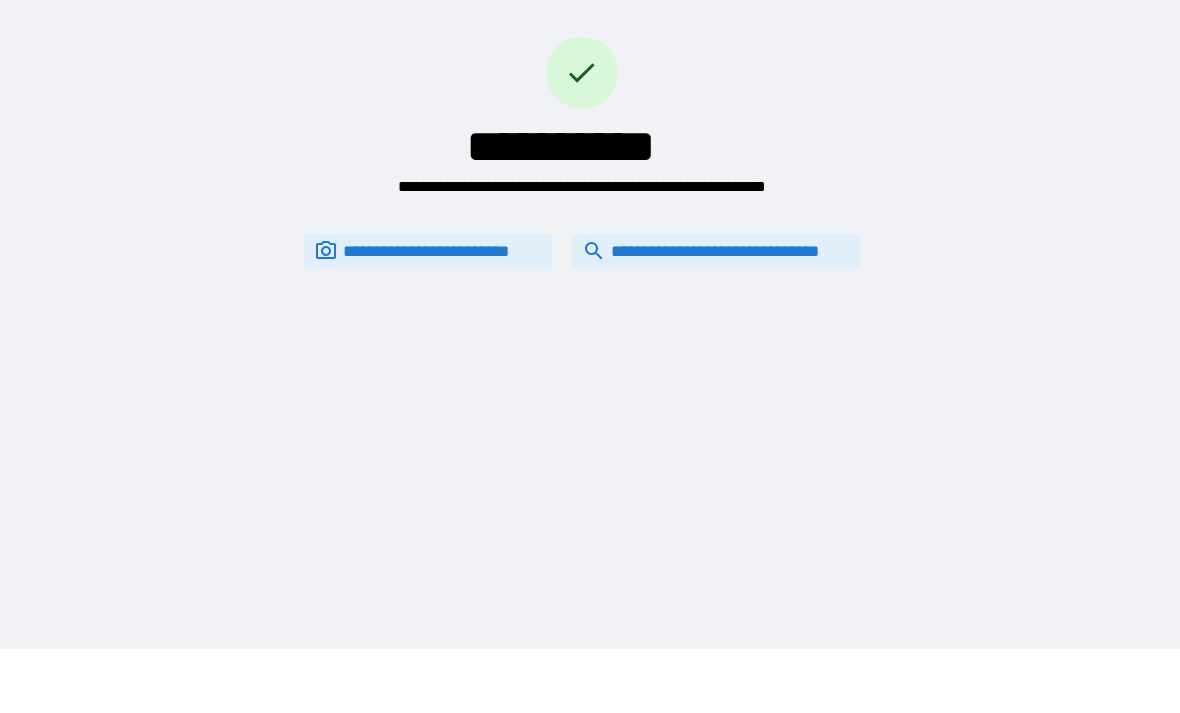 click on "**********" at bounding box center [582, 251] 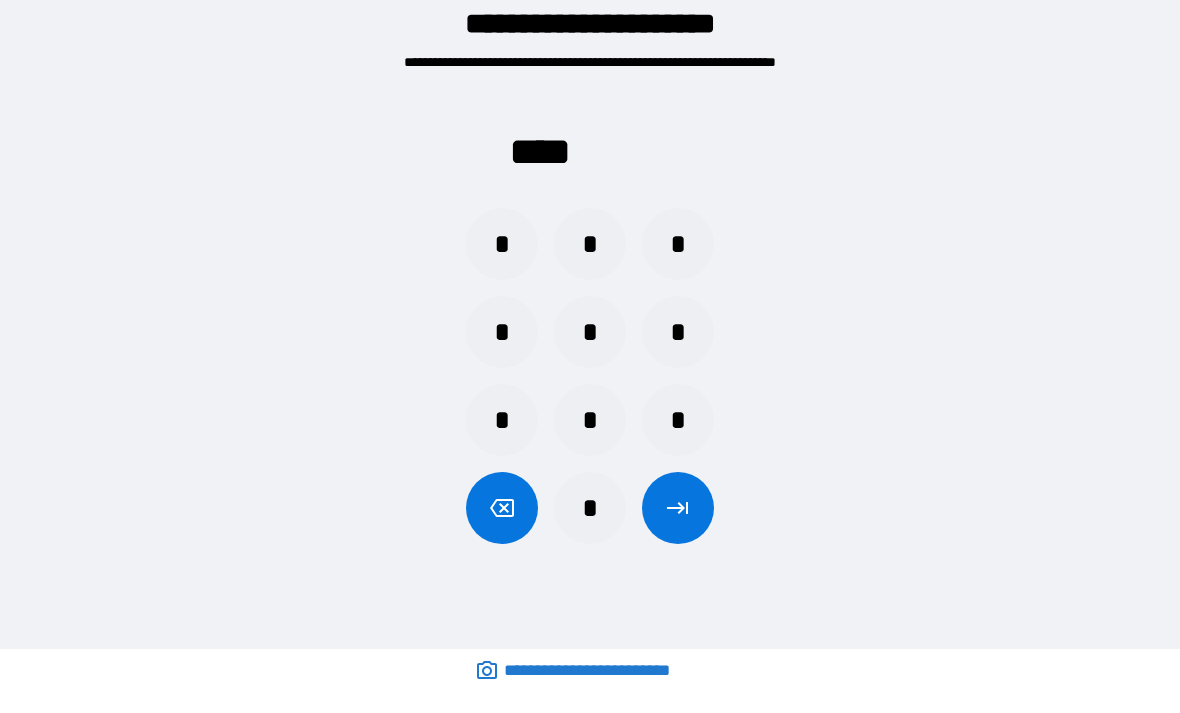 click on "*" at bounding box center (678, 244) 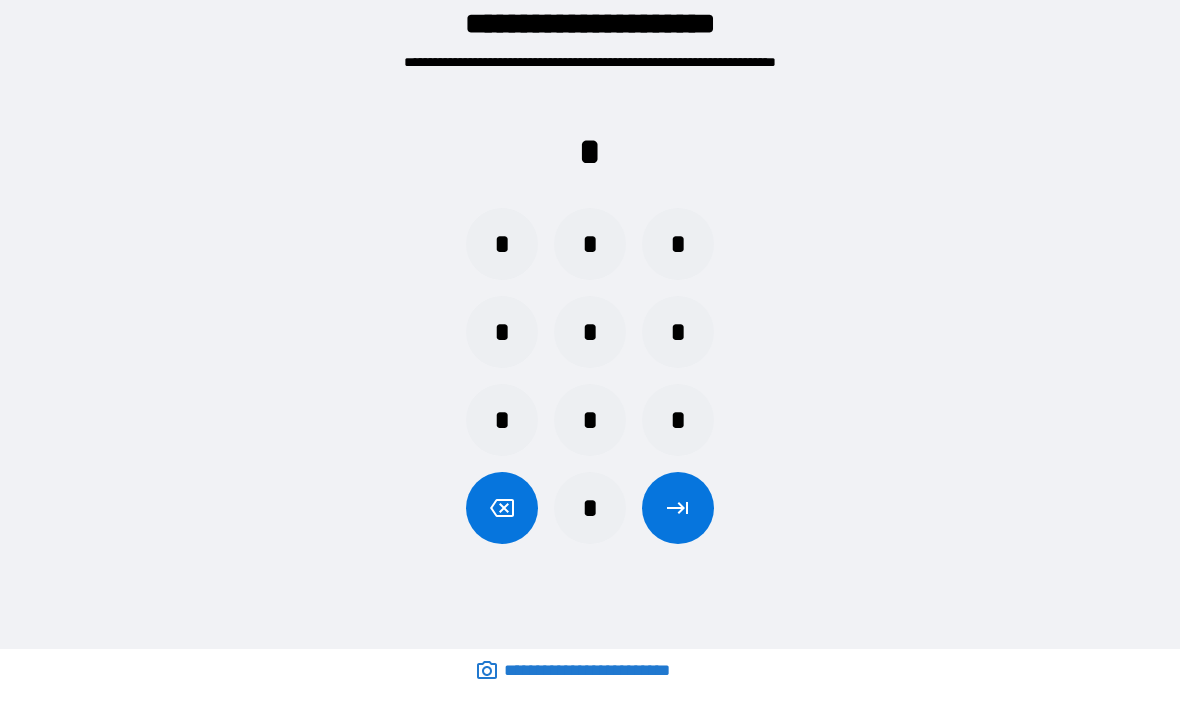 click on "*" at bounding box center (678, 420) 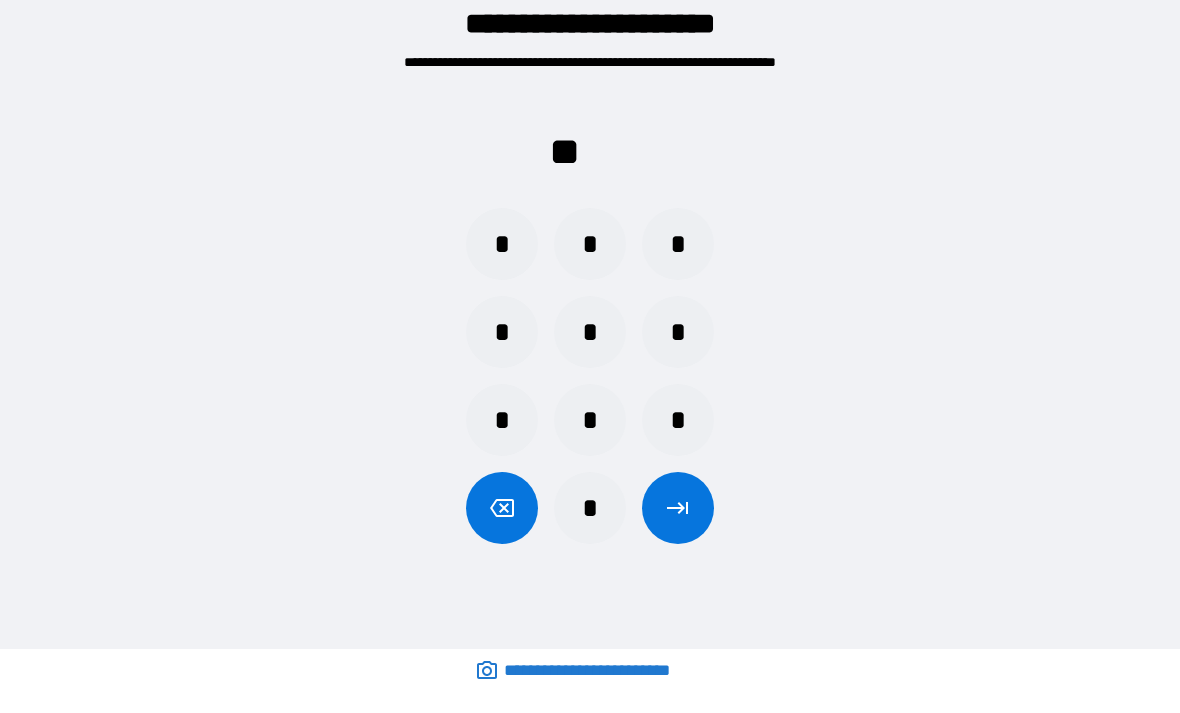 click on "*" at bounding box center (502, 420) 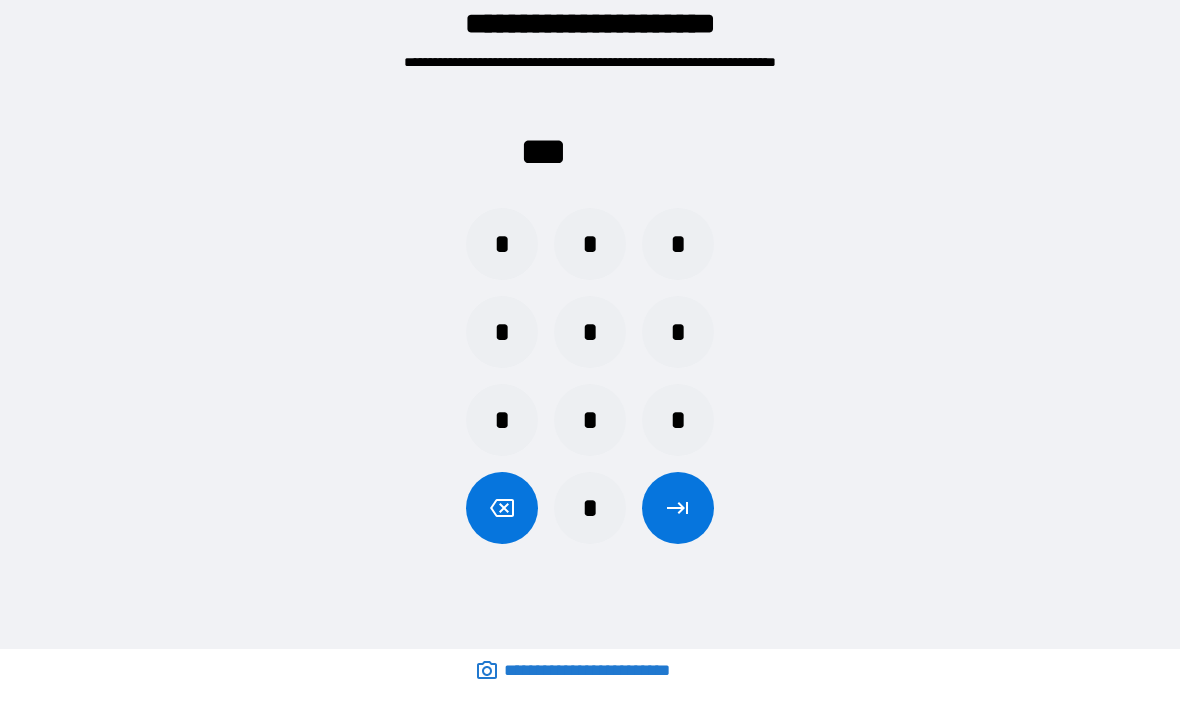 click on "*" at bounding box center [502, 244] 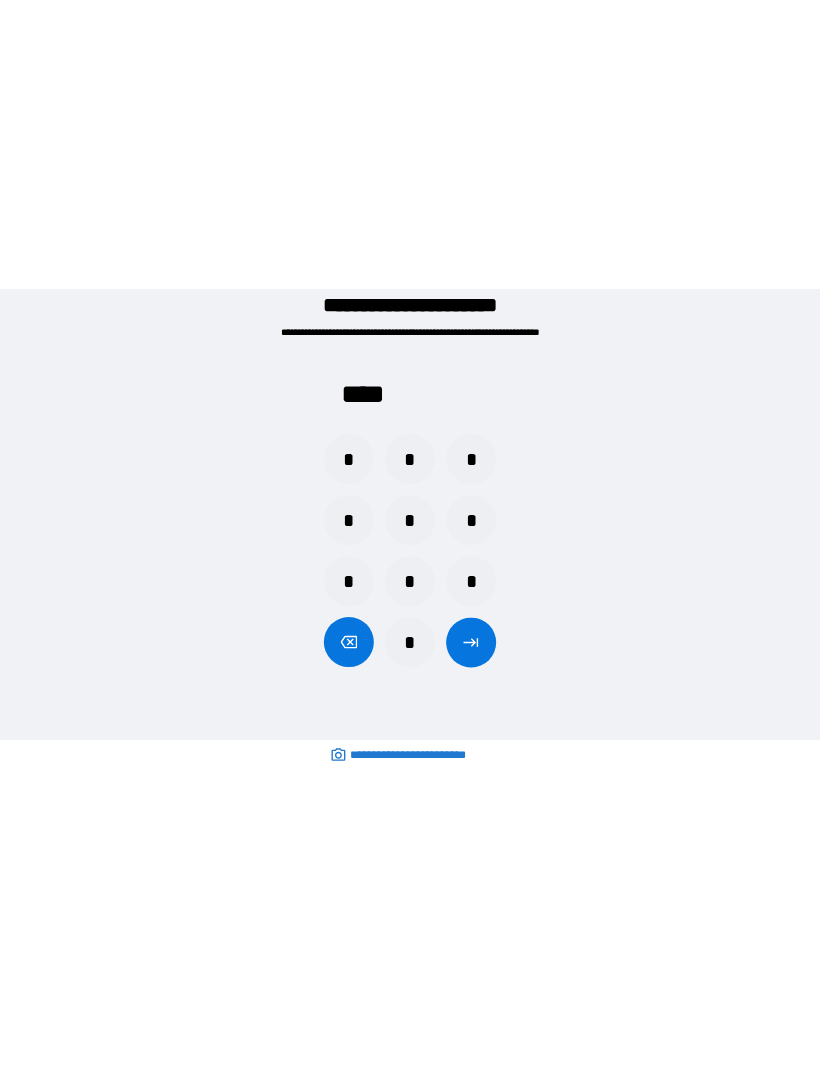 scroll, scrollTop: 1, scrollLeft: 0, axis: vertical 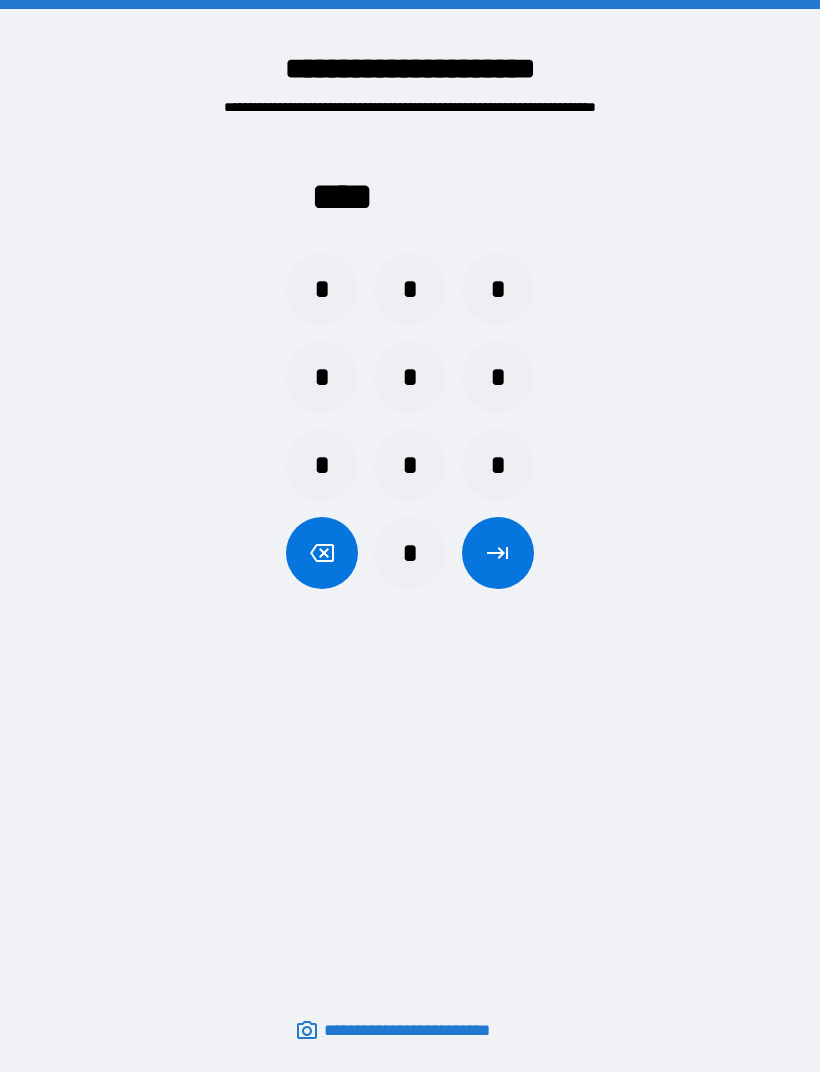 click at bounding box center (498, 553) 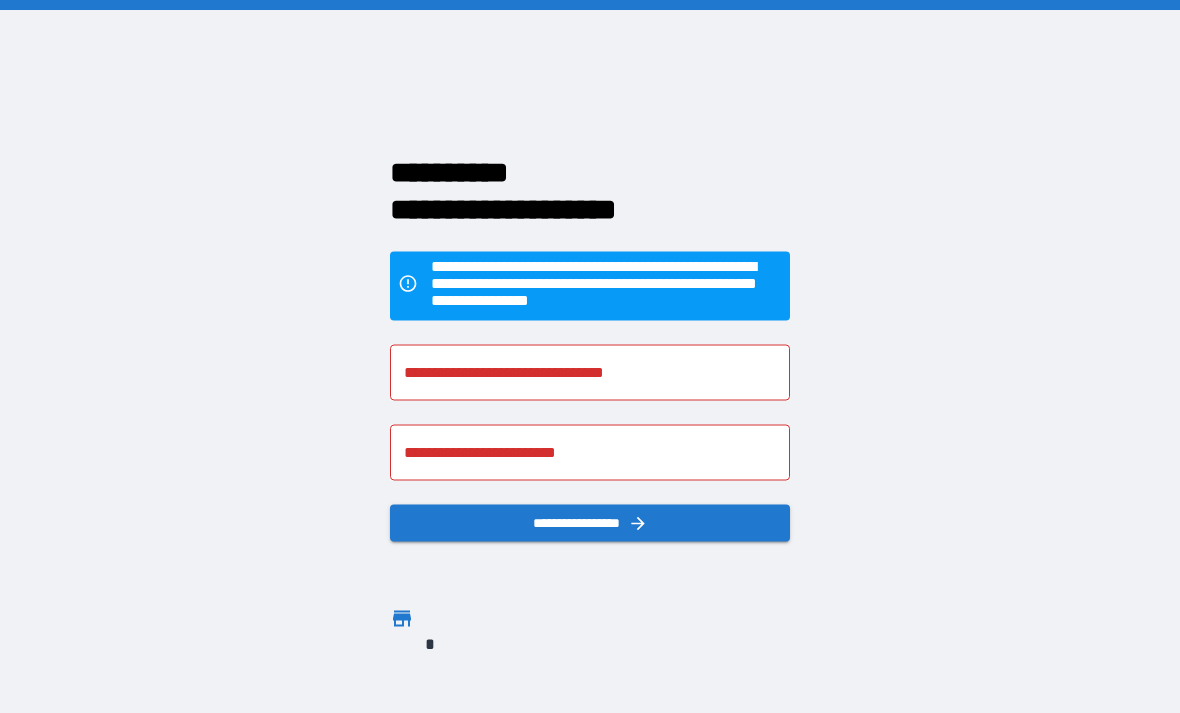 scroll, scrollTop: 64, scrollLeft: 0, axis: vertical 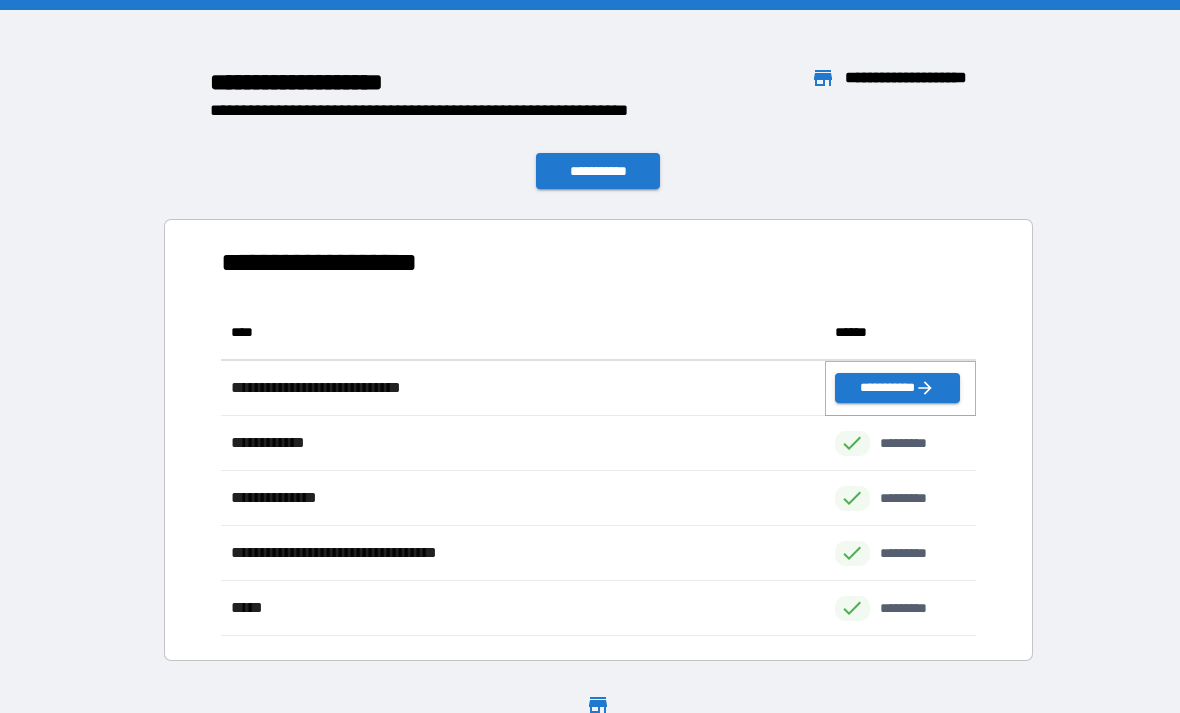 click on "**********" at bounding box center (897, 388) 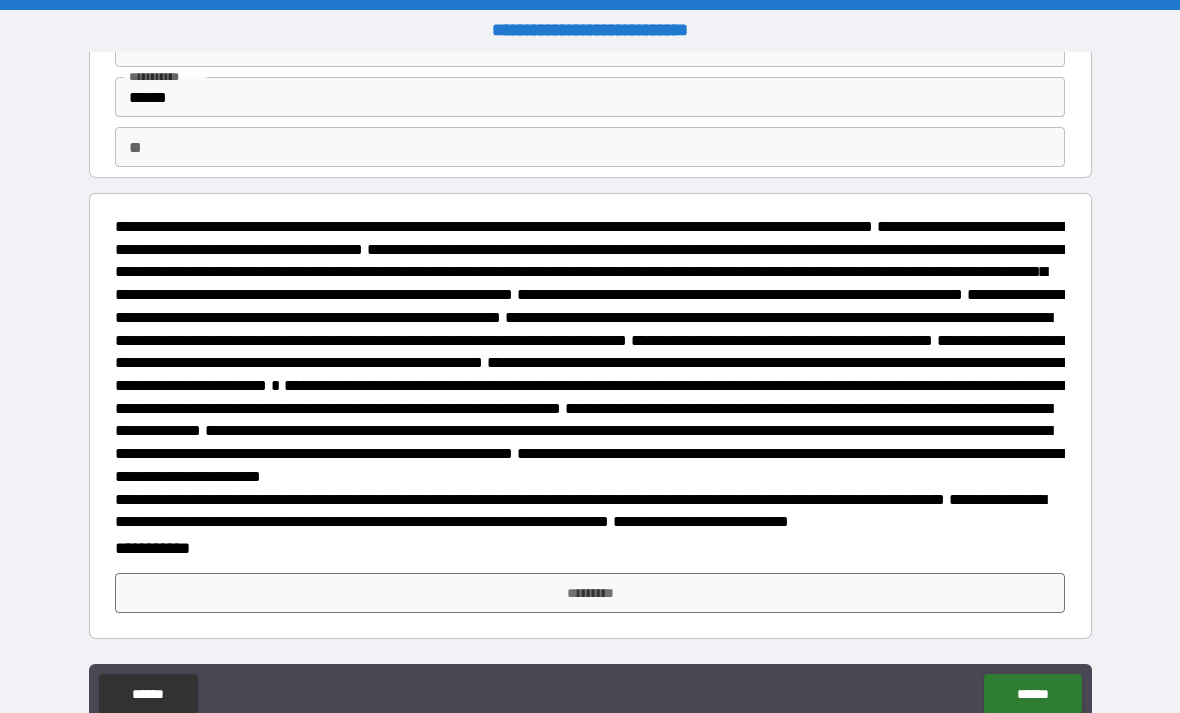 scroll, scrollTop: 174, scrollLeft: 0, axis: vertical 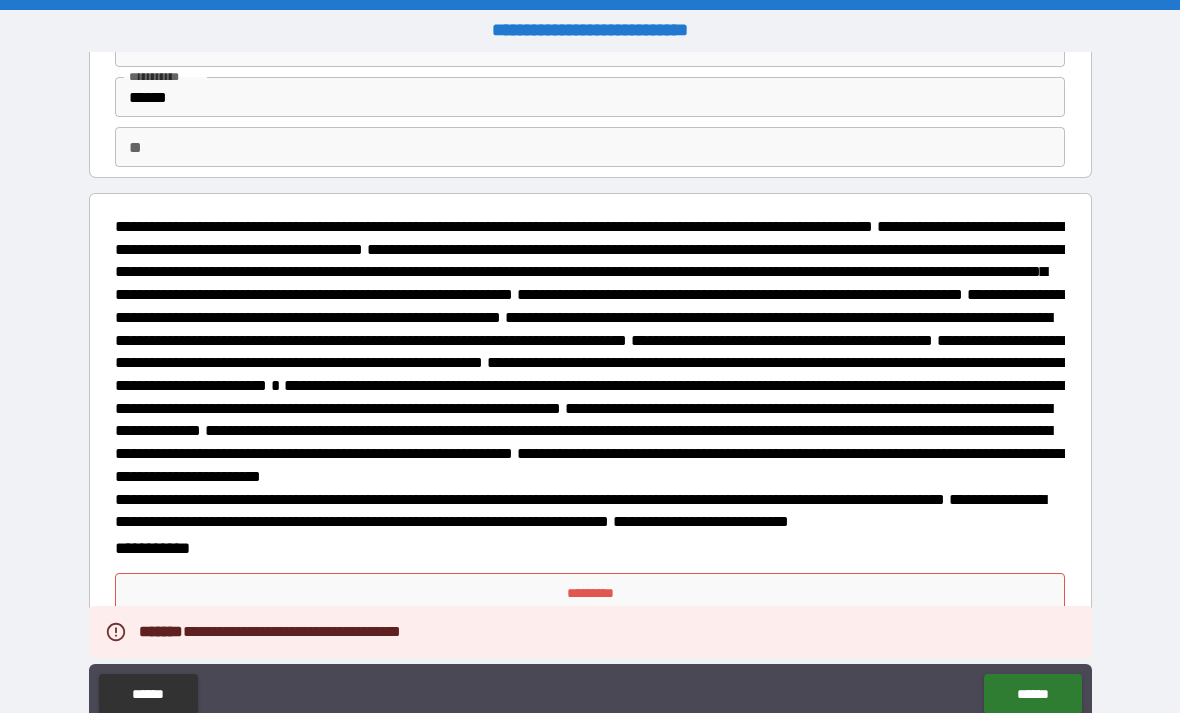 click on "*********" at bounding box center [590, 593] 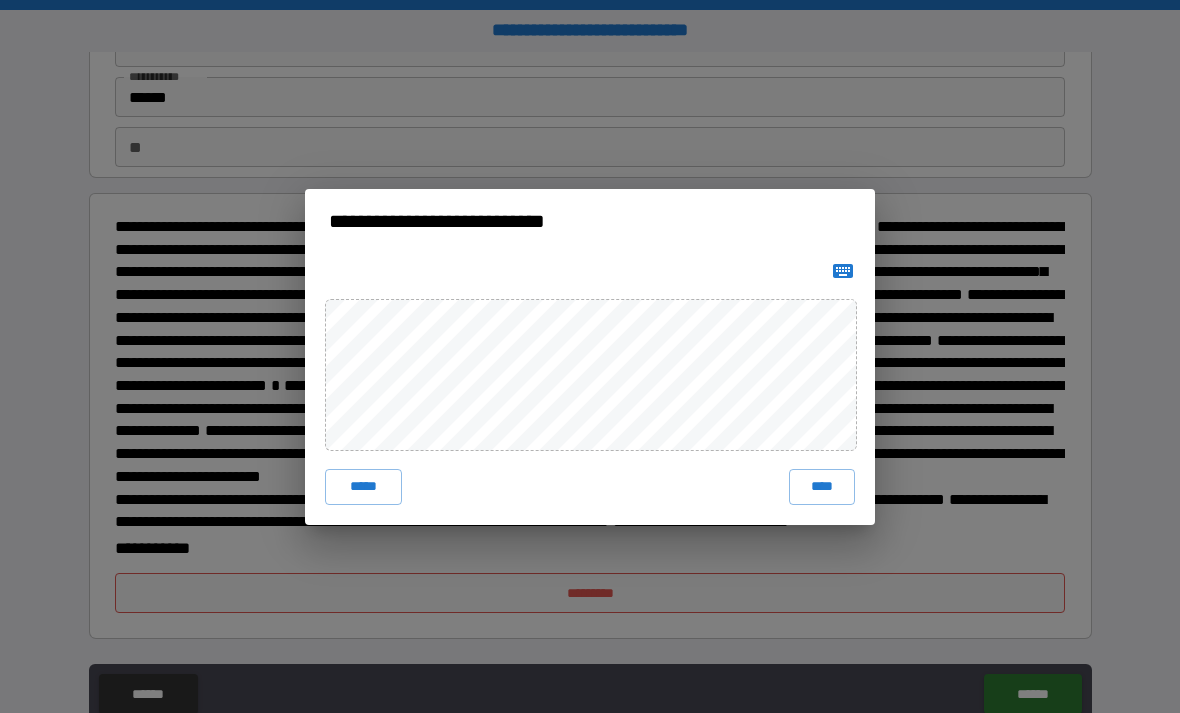 click on "****" at bounding box center [822, 487] 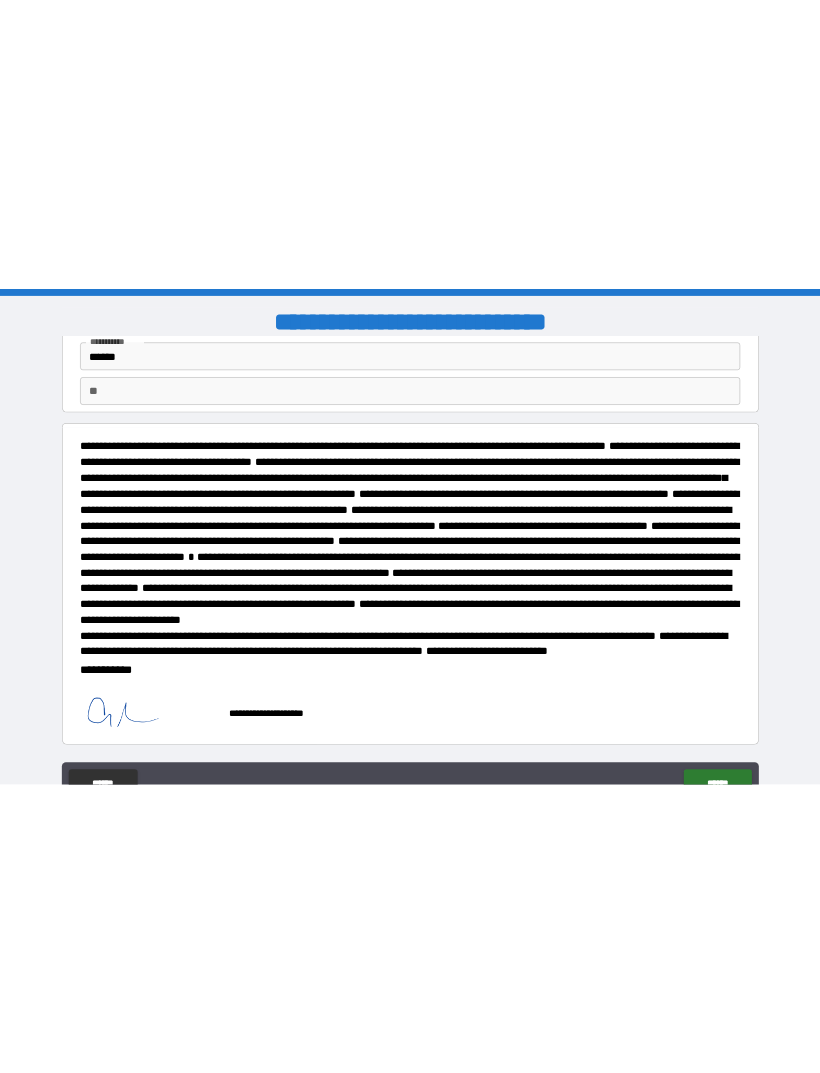 scroll, scrollTop: 0, scrollLeft: 0, axis: both 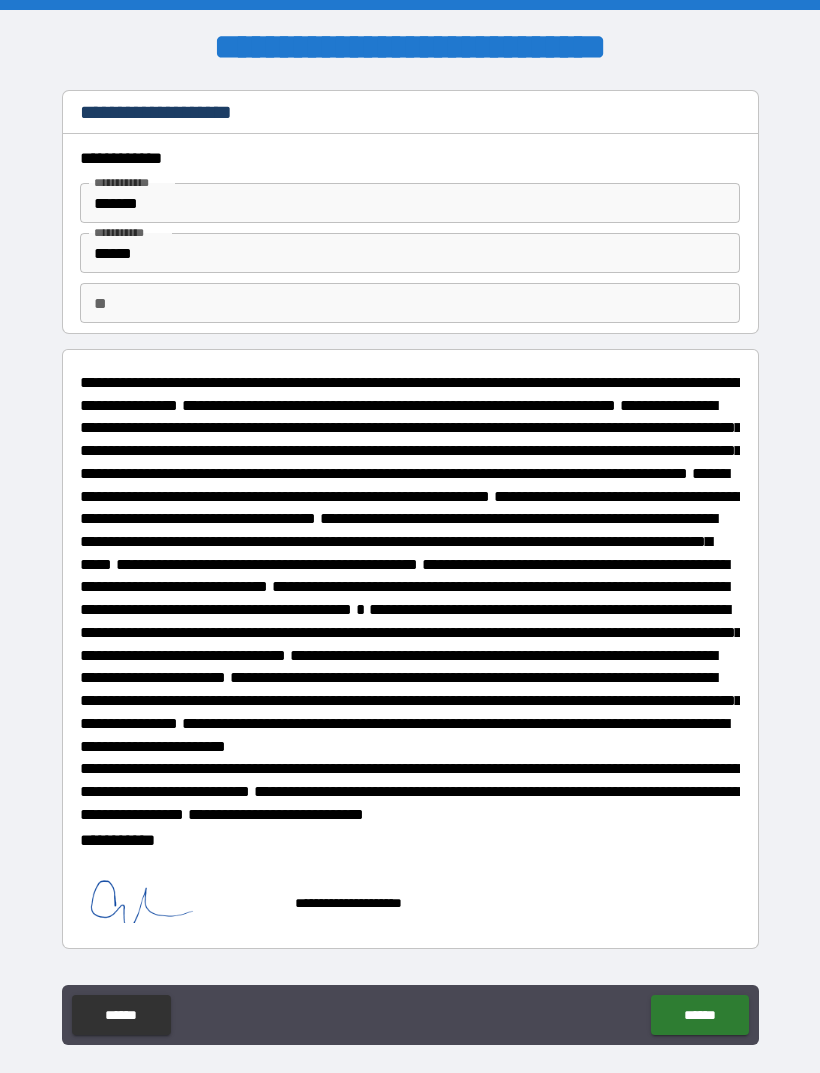 click on "******" at bounding box center [699, 1015] 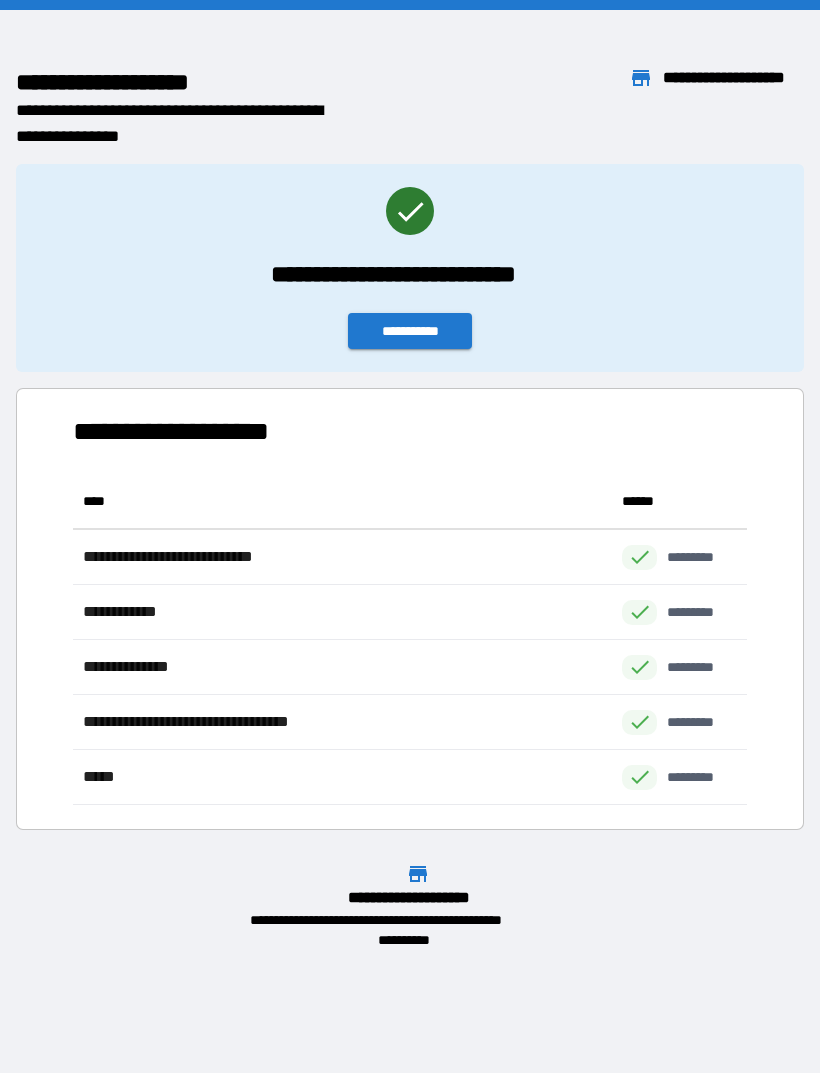 scroll, scrollTop: 1, scrollLeft: 1, axis: both 